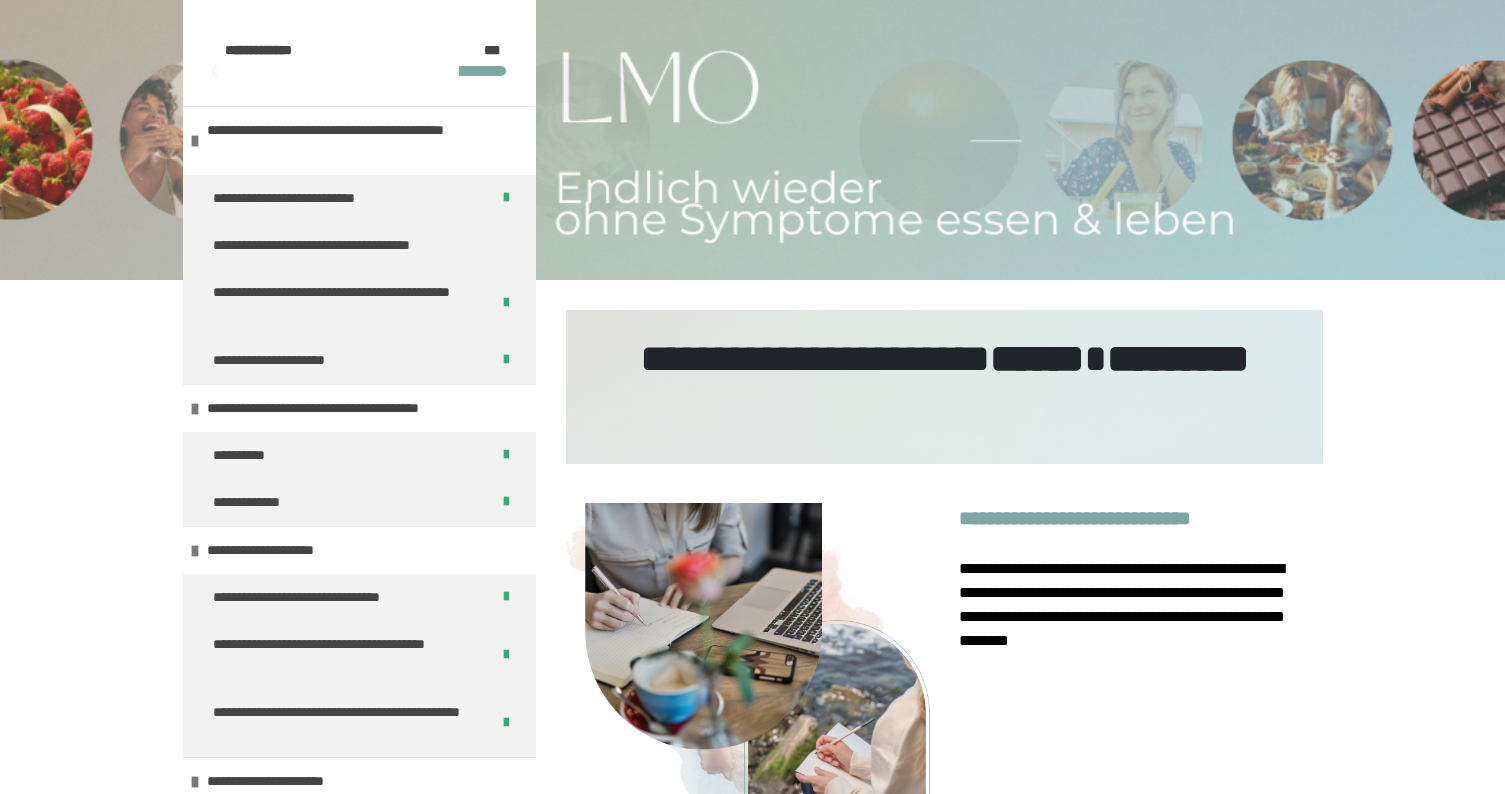 scroll, scrollTop: 778, scrollLeft: 0, axis: vertical 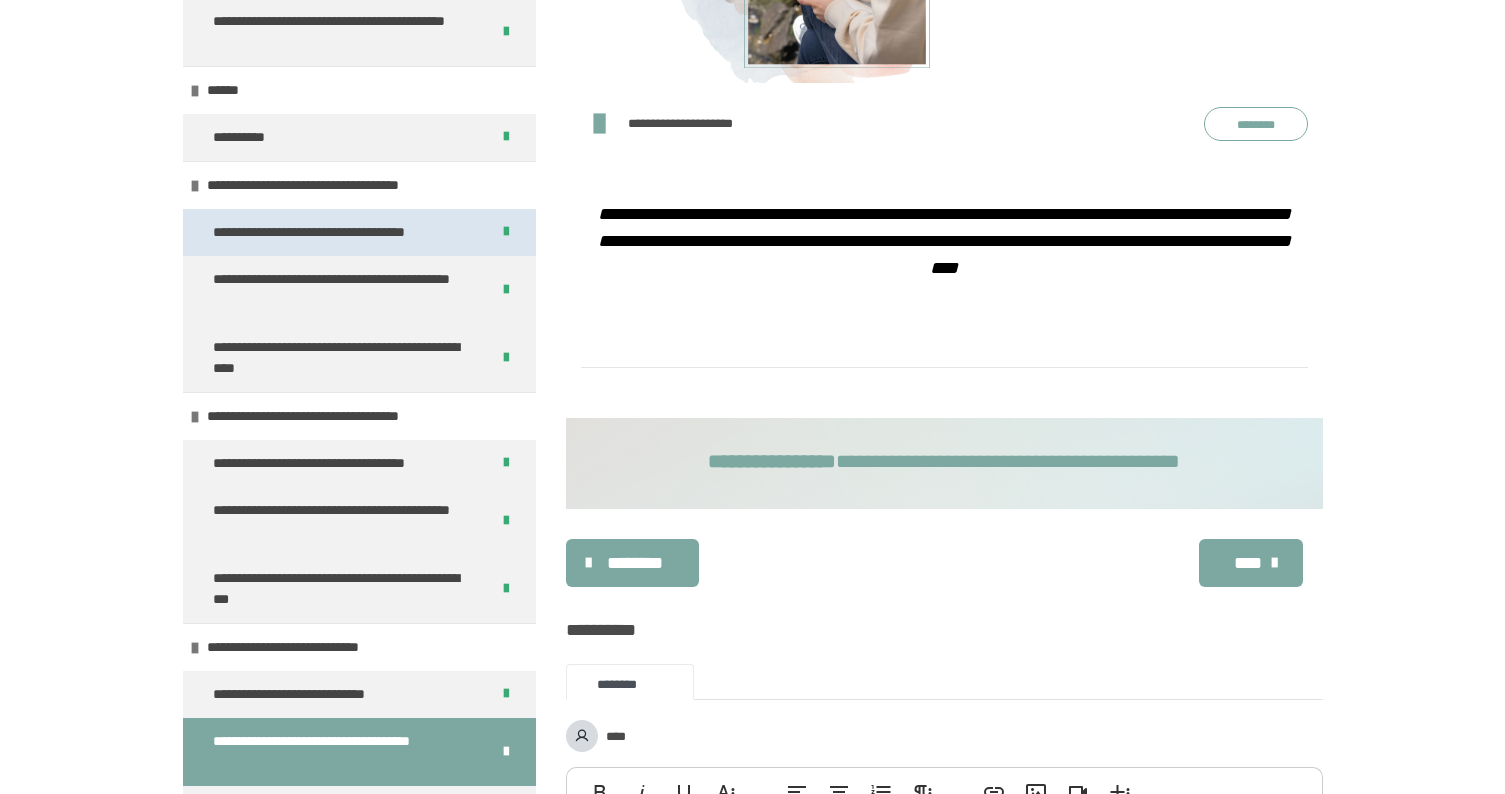 click on "**********" at bounding box center [341, 232] 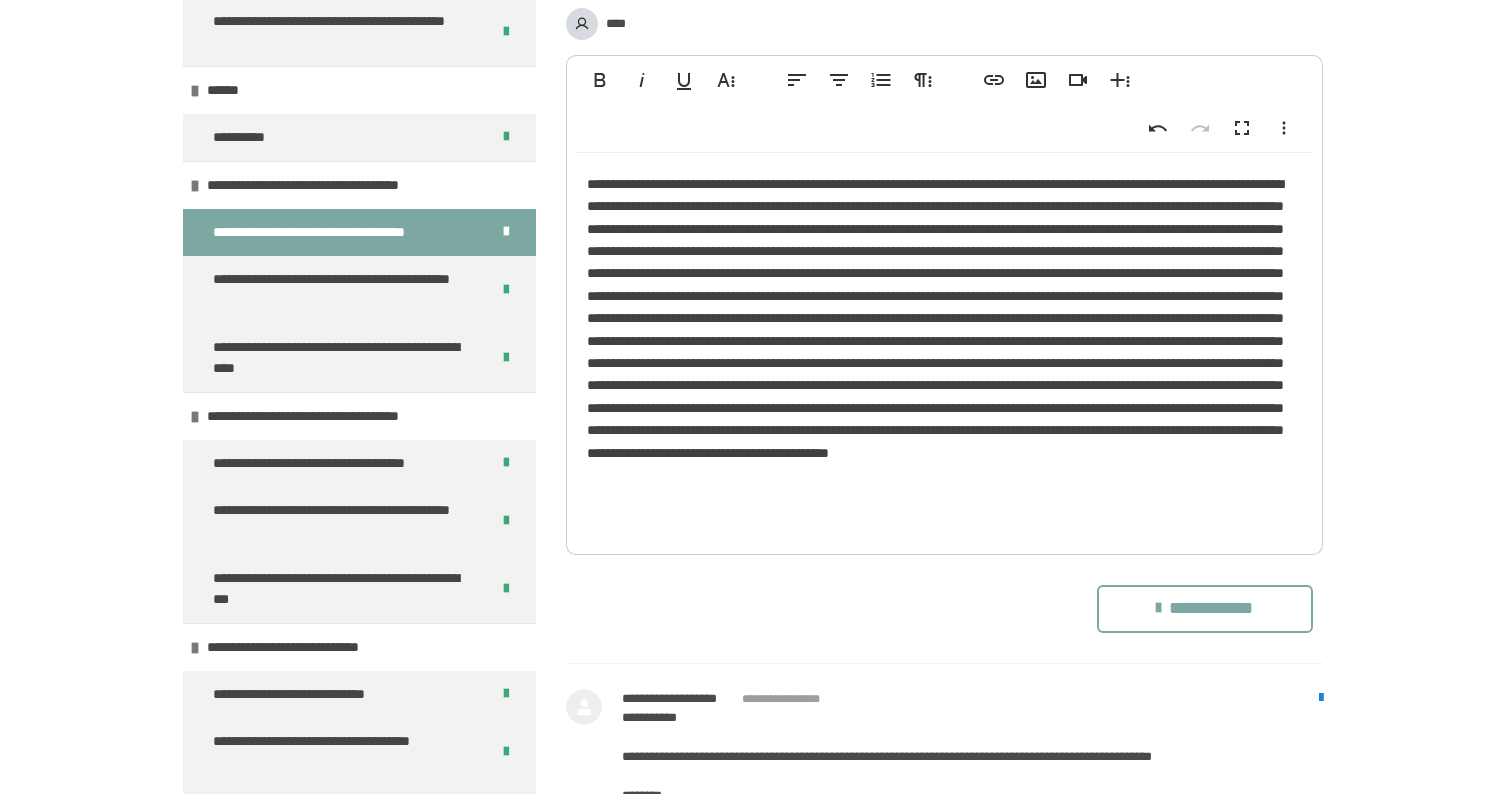 scroll, scrollTop: 2427, scrollLeft: 0, axis: vertical 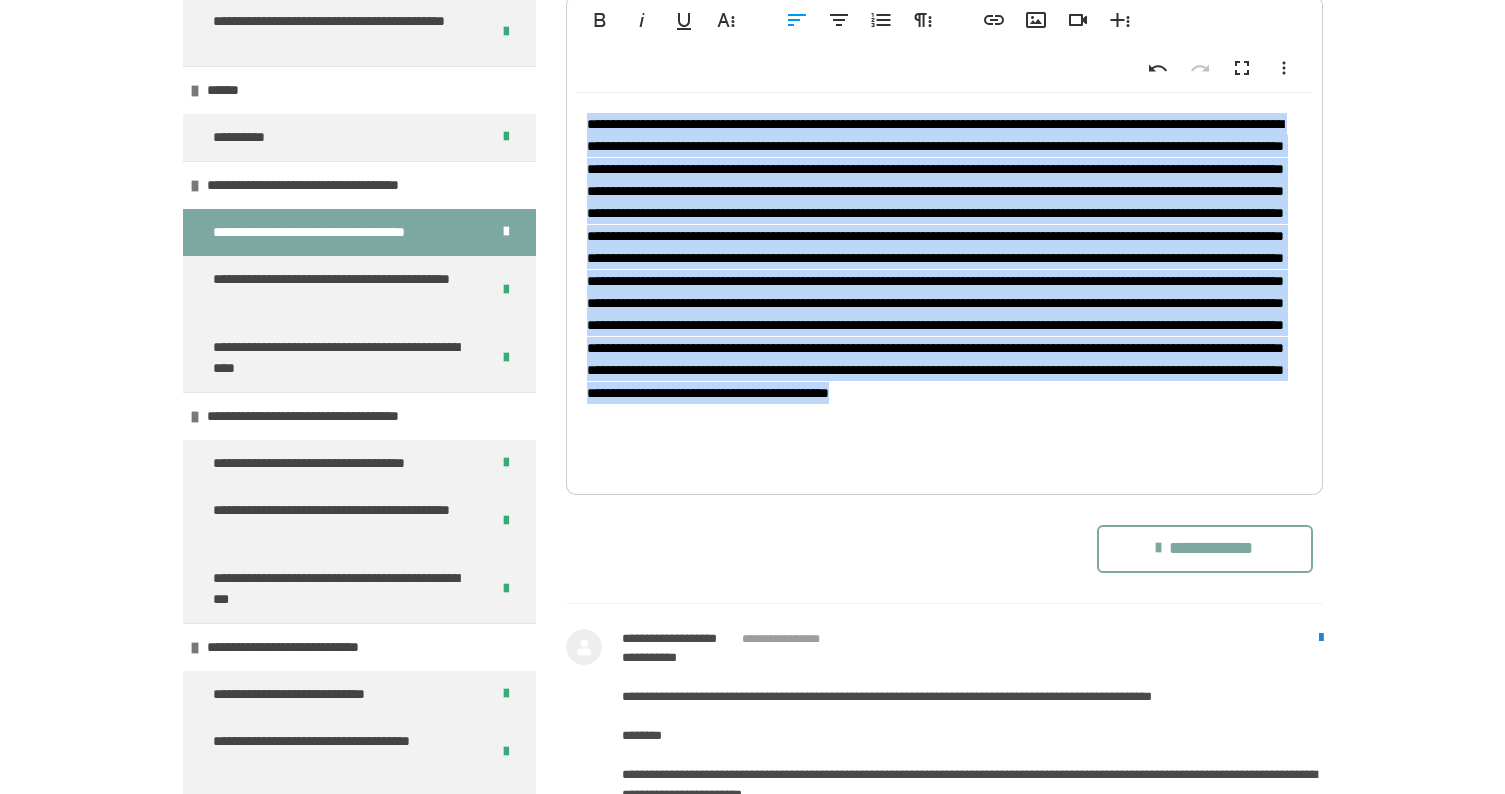 drag, startPoint x: 1058, startPoint y: 468, endPoint x: 577, endPoint y: 111, distance: 599.0075 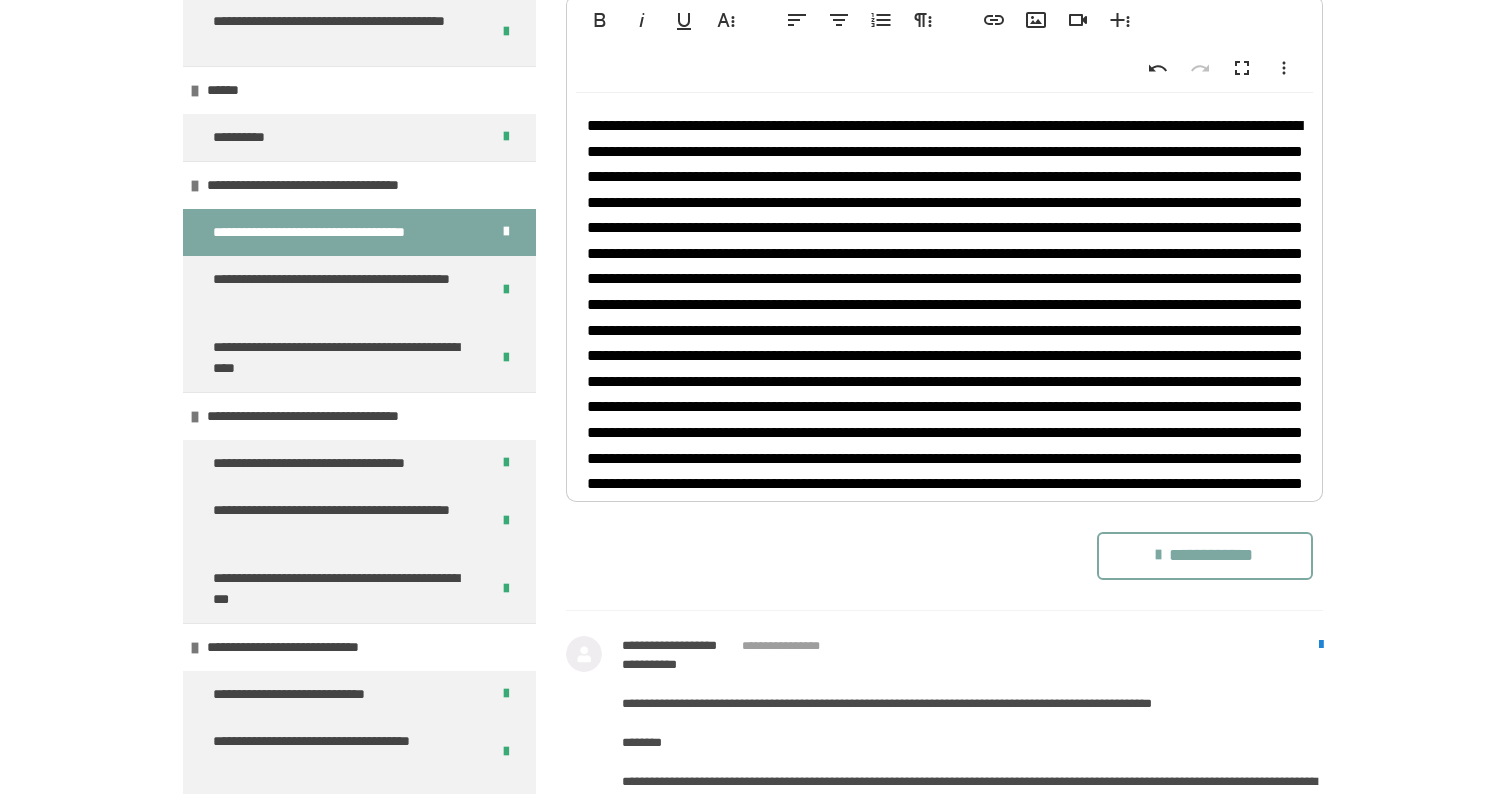 scroll, scrollTop: 0, scrollLeft: 0, axis: both 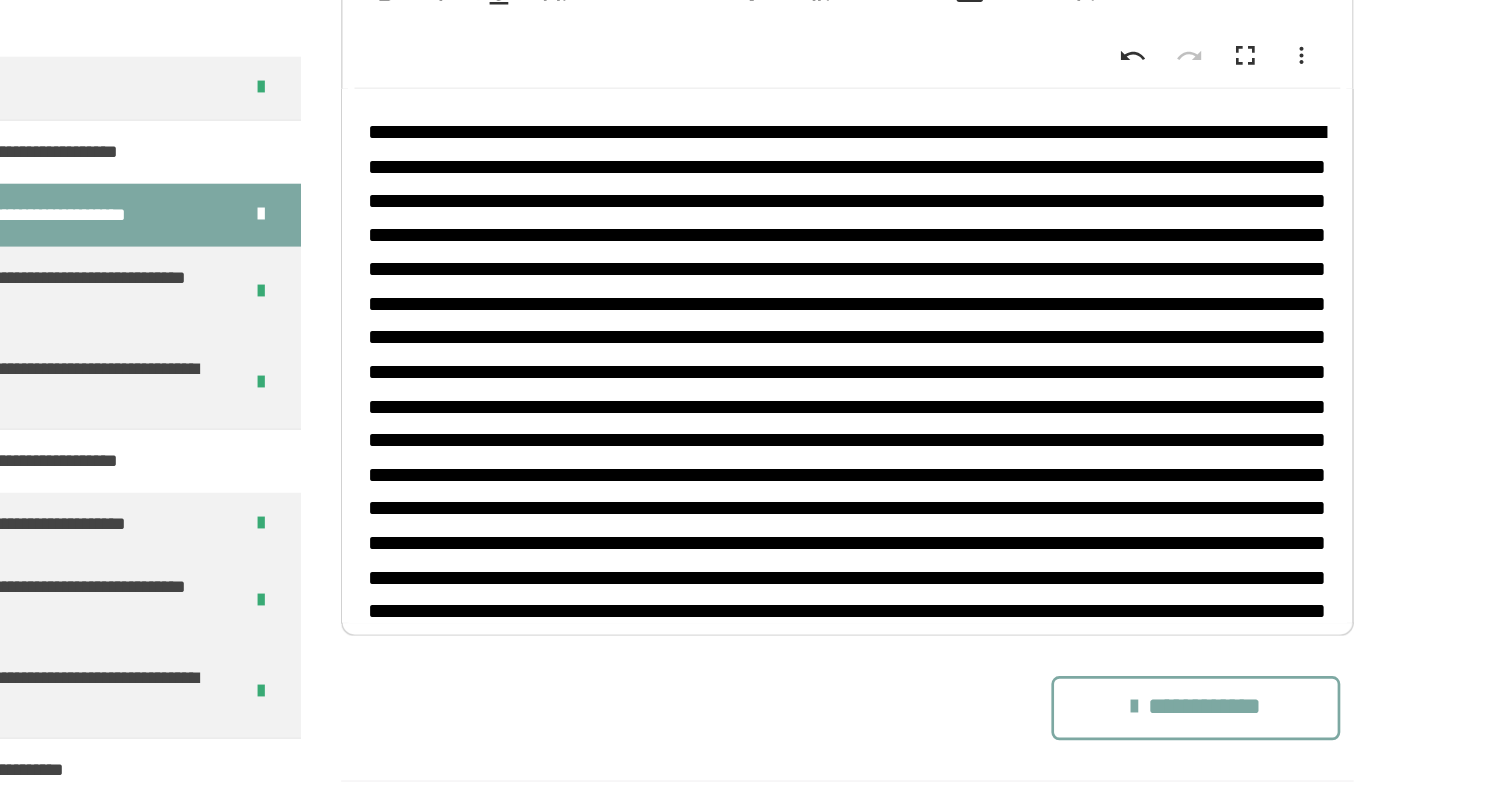 click at bounding box center [944, 508] 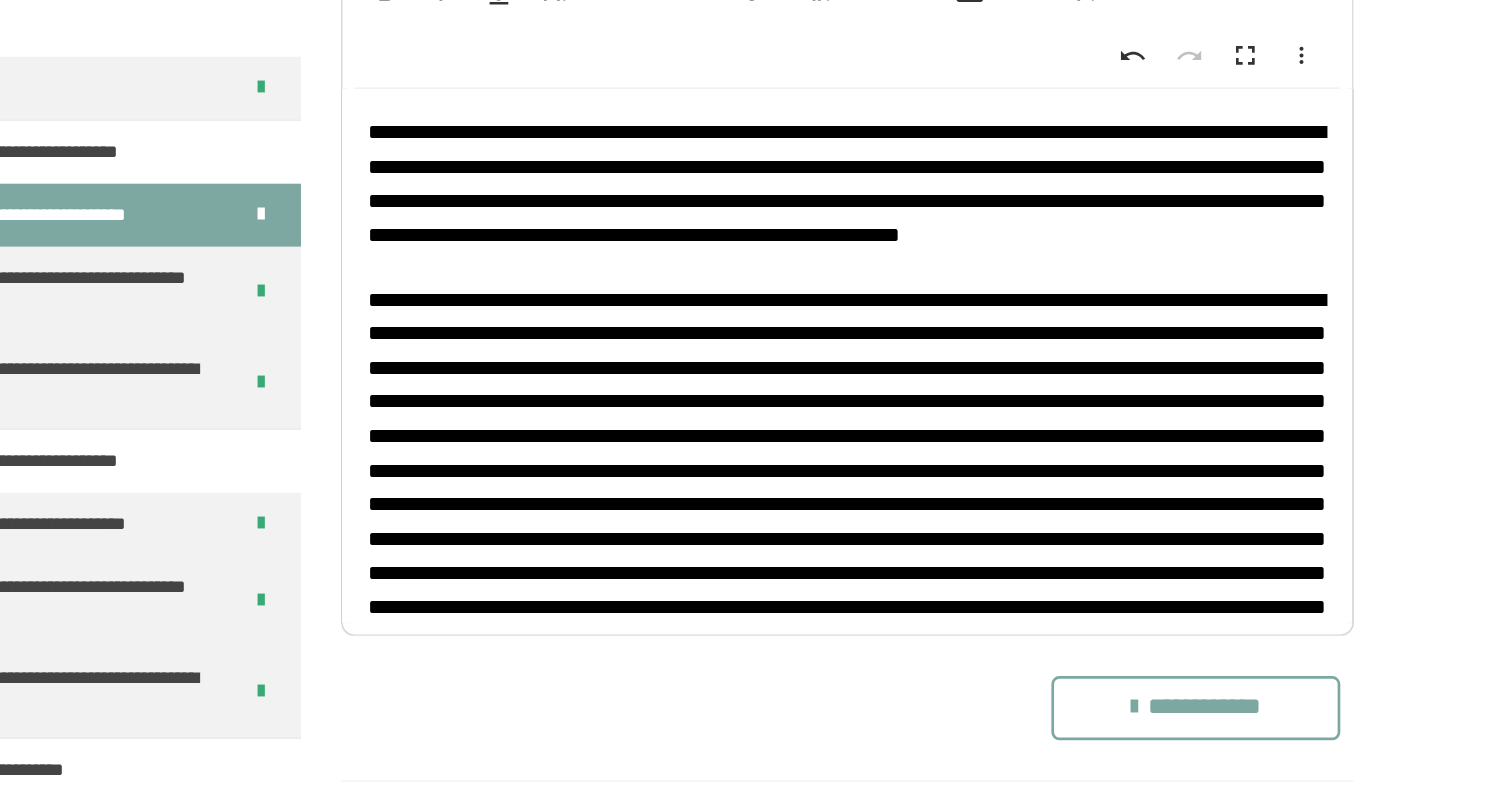 click on "**********" at bounding box center (945, 209) 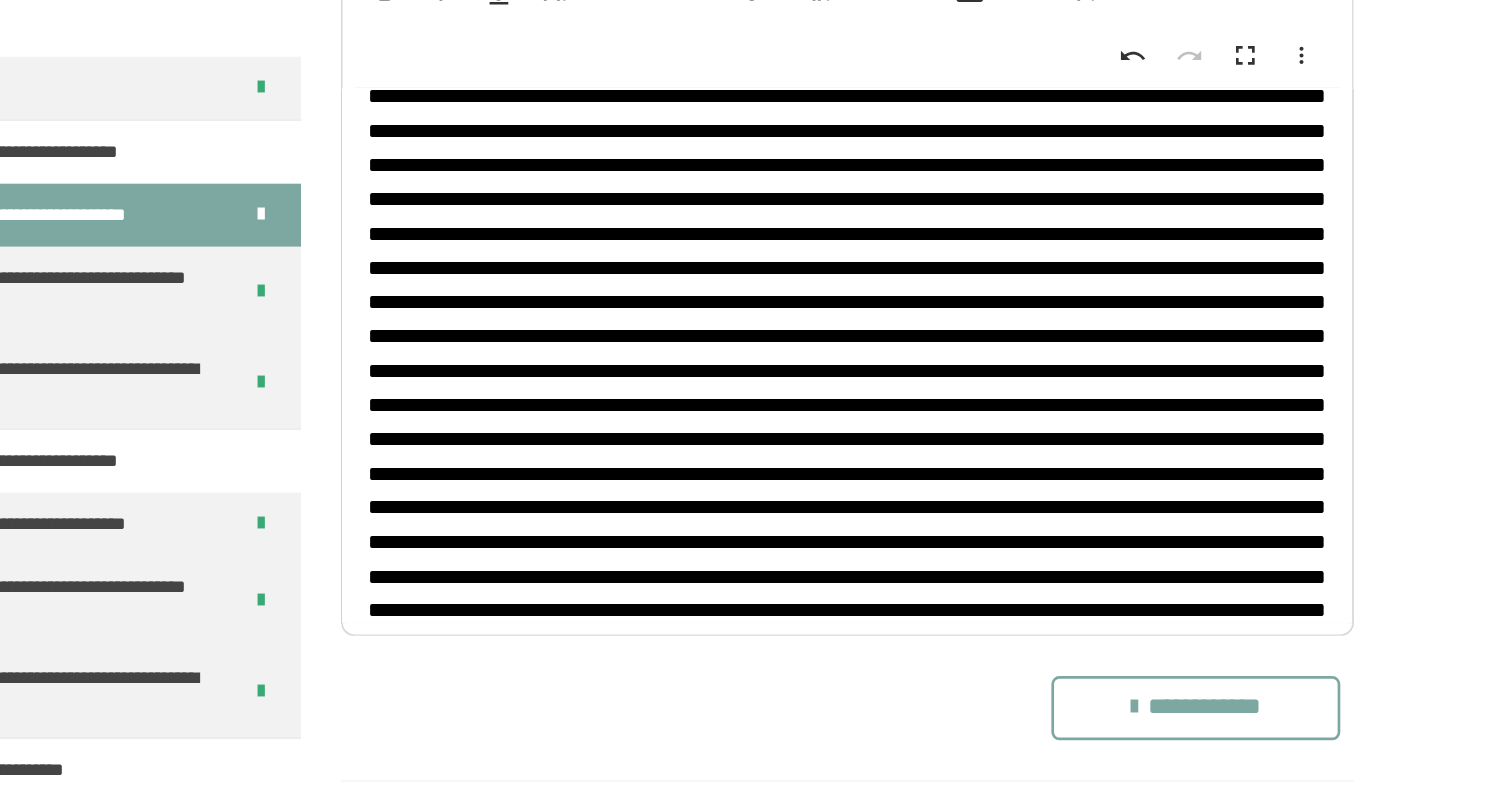 scroll, scrollTop: 227, scrollLeft: 0, axis: vertical 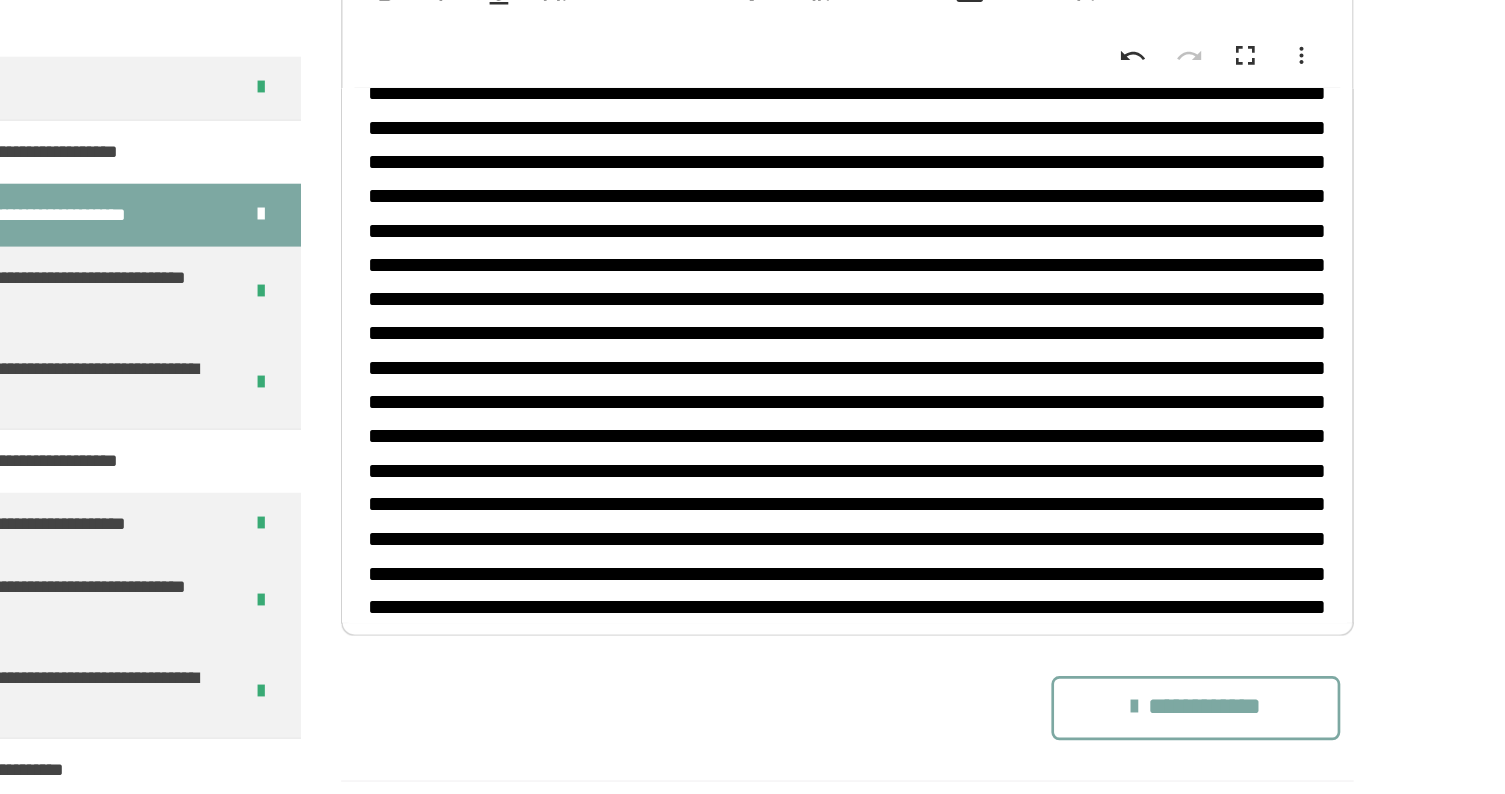 click at bounding box center (945, 372) 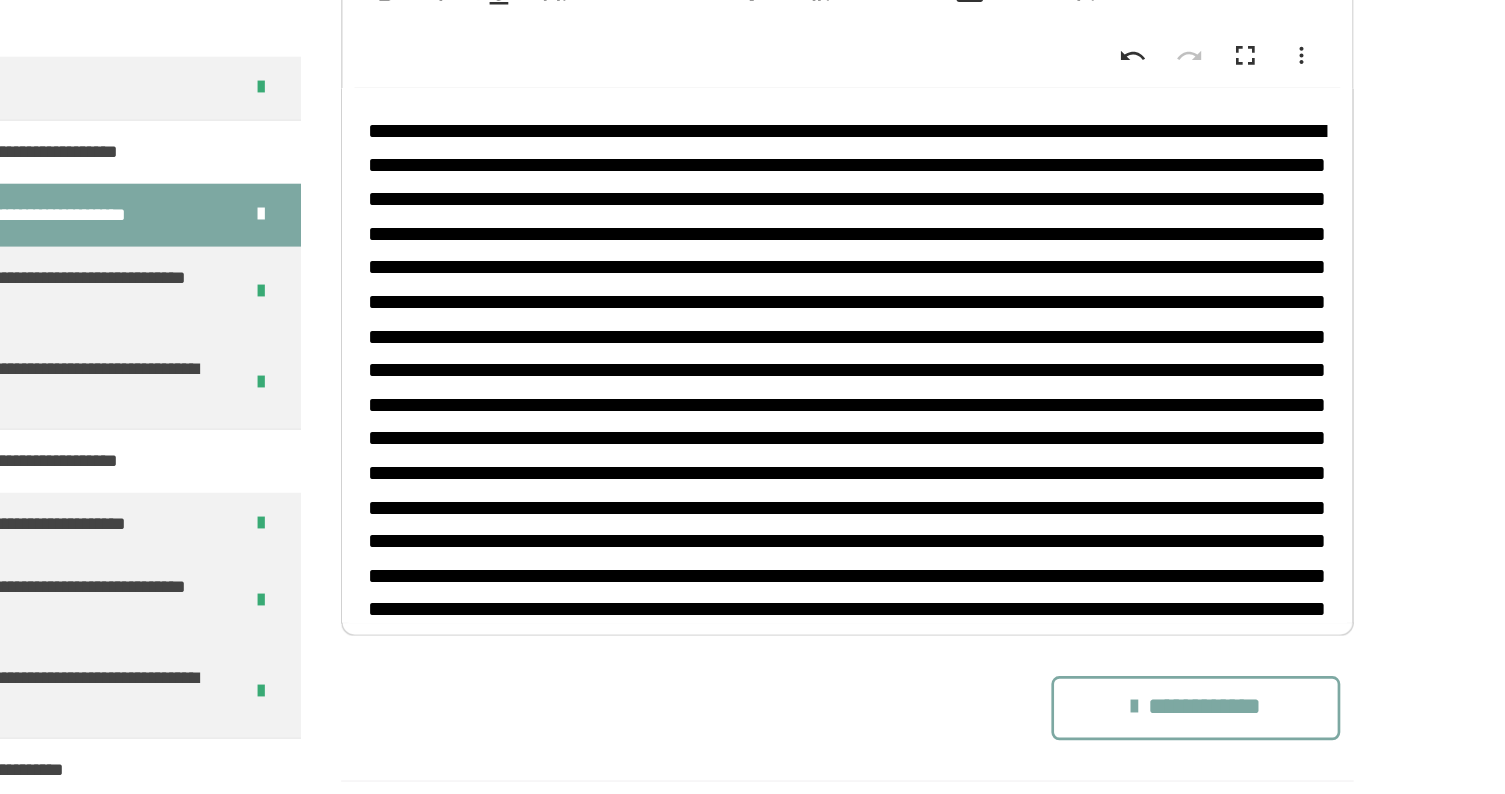 scroll, scrollTop: 329, scrollLeft: 0, axis: vertical 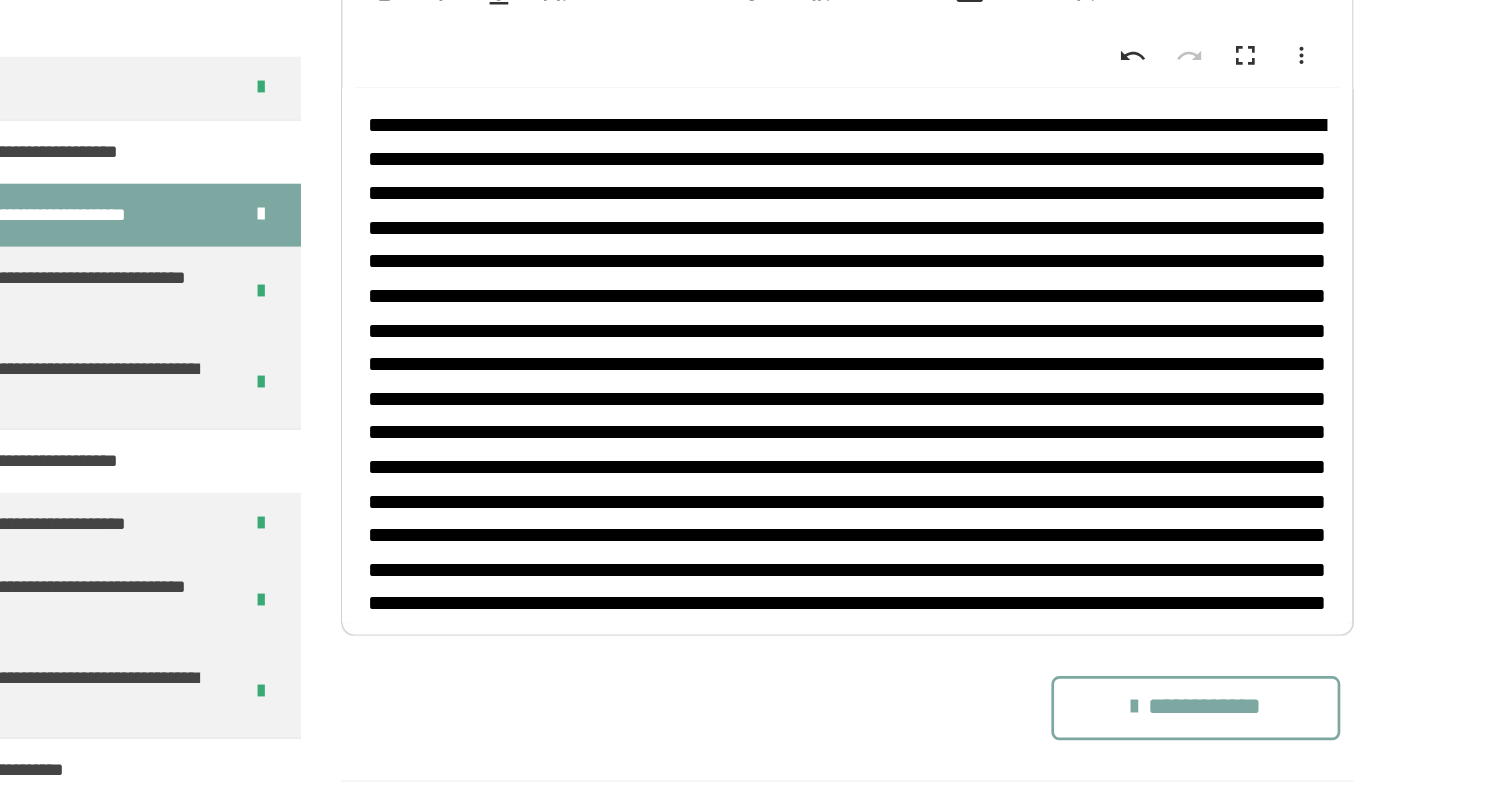 click at bounding box center (945, 356) 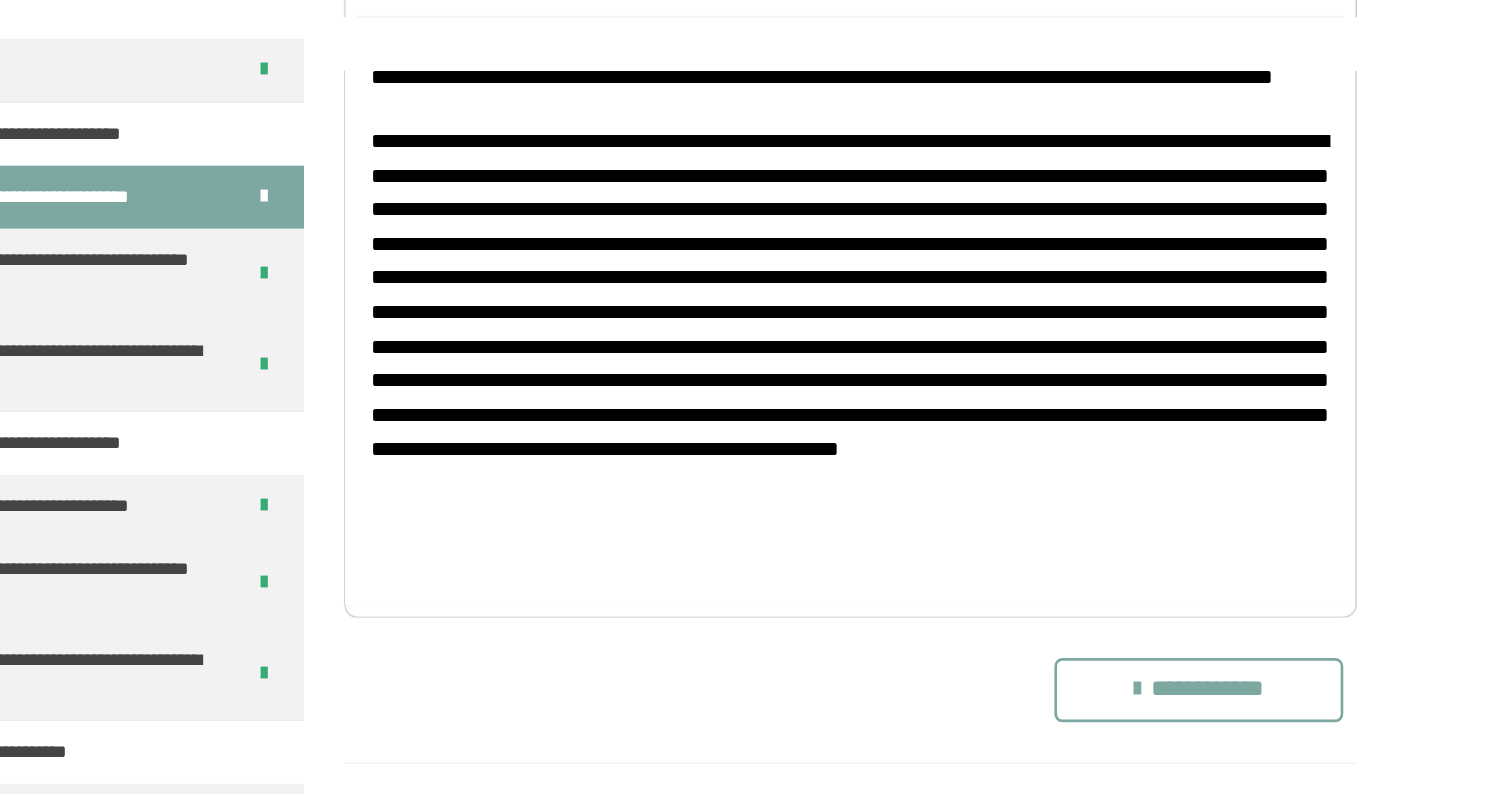 scroll, scrollTop: 479, scrollLeft: 0, axis: vertical 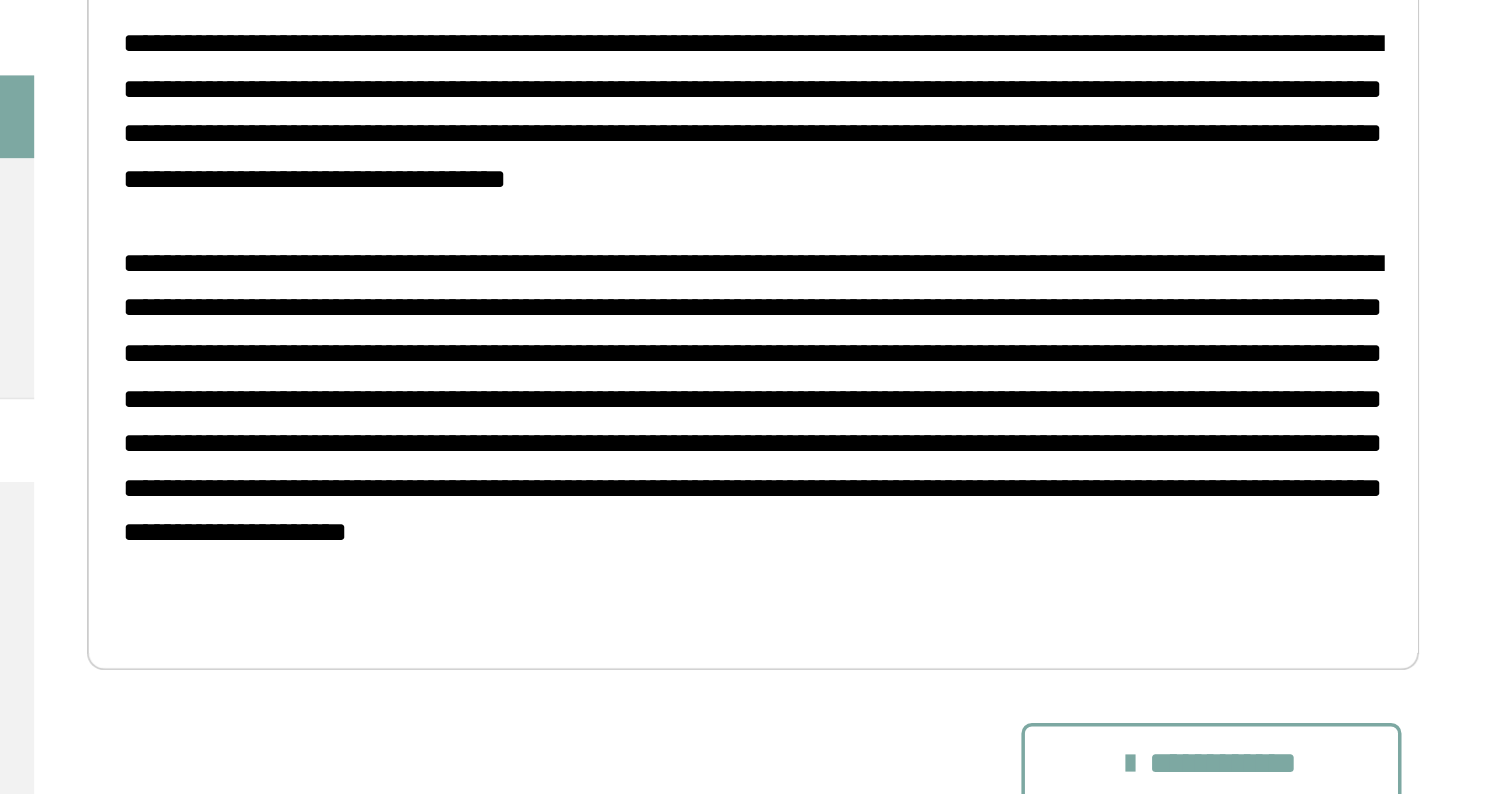 click on "**********" at bounding box center (945, 392) 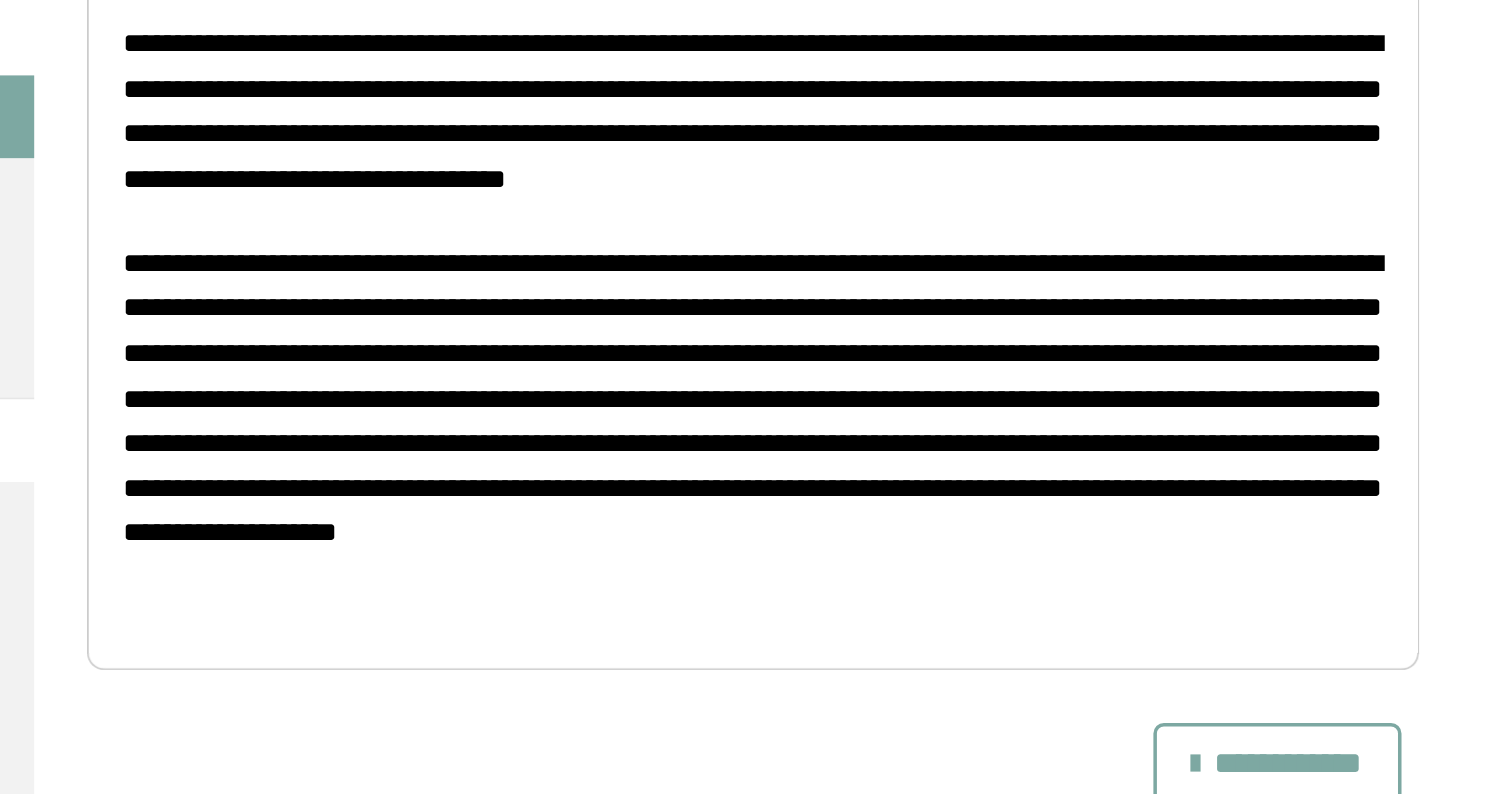 type 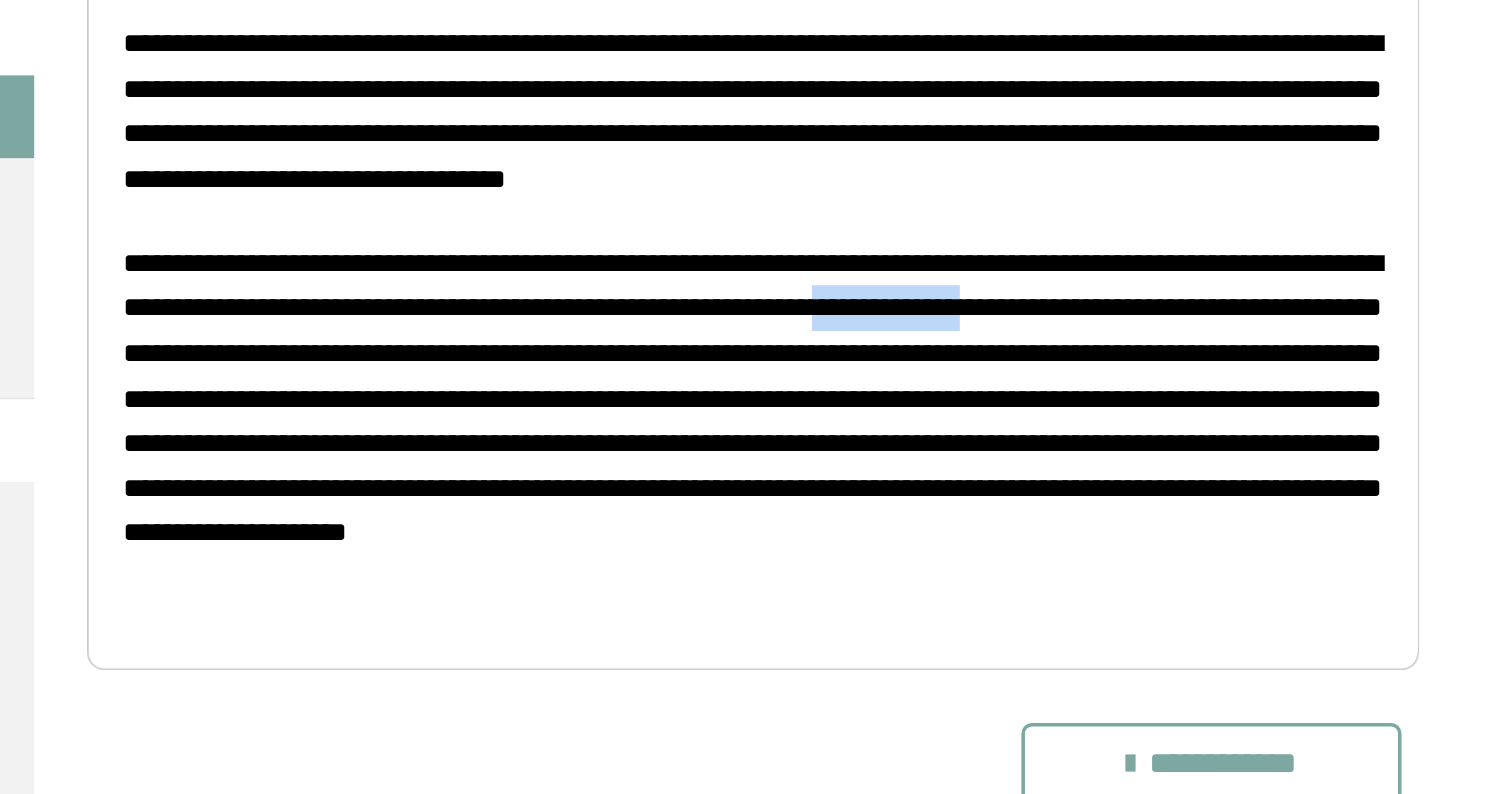 drag, startPoint x: 686, startPoint y: 244, endPoint x: 778, endPoint y: 242, distance: 92.021736 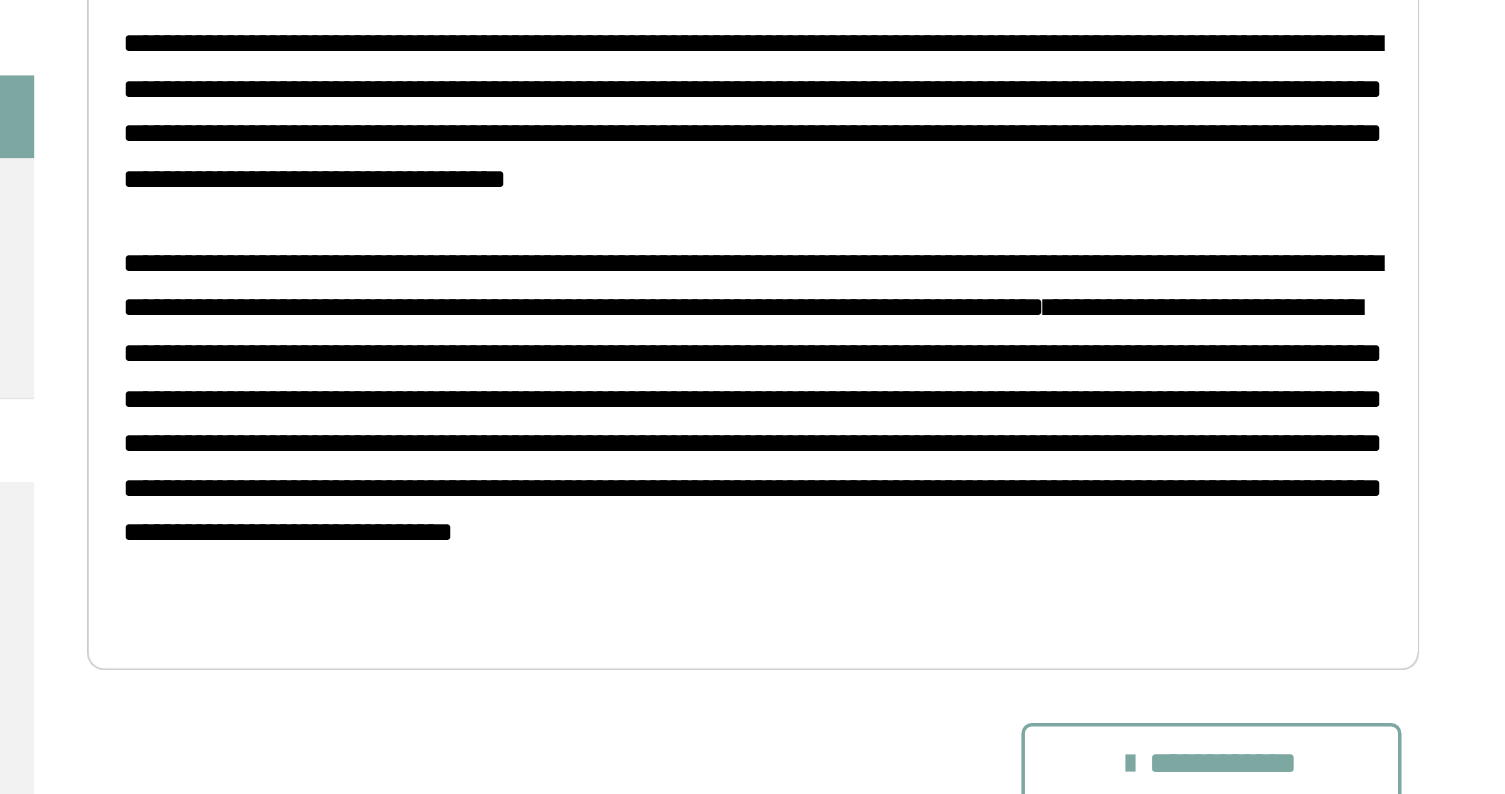 click on "**********" at bounding box center [945, 392] 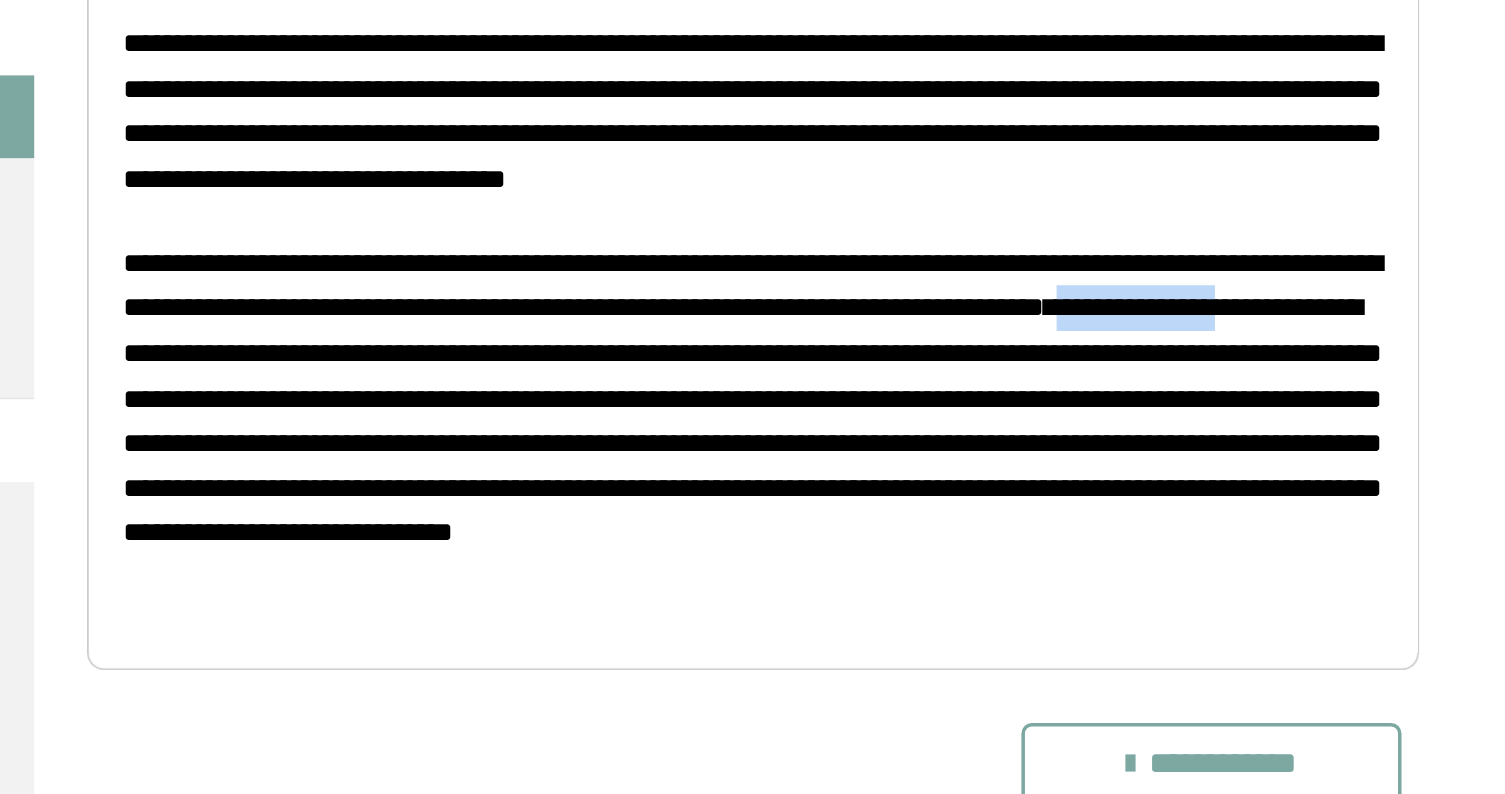 click on "**********" at bounding box center (945, 392) 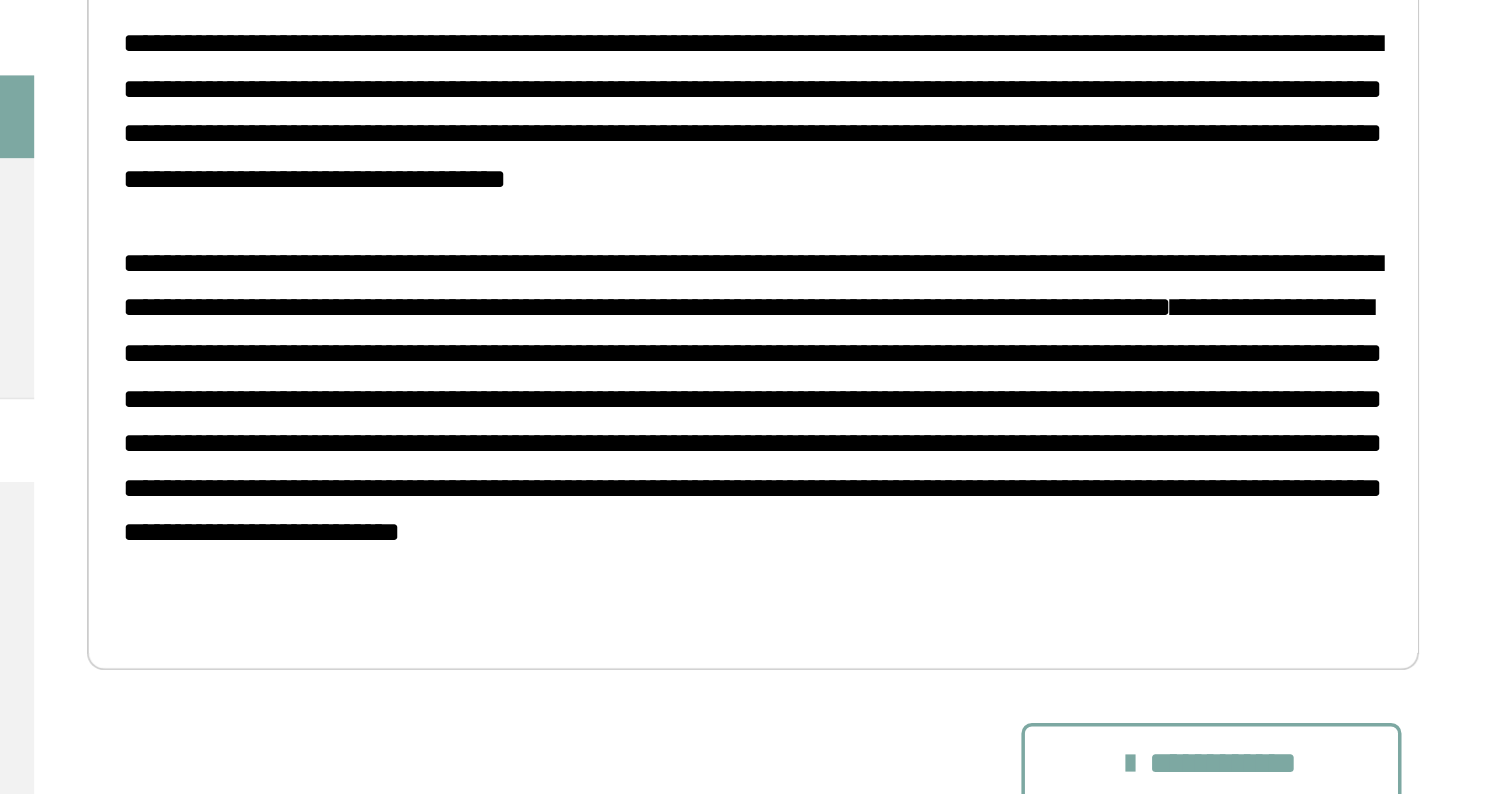 click on "**********" at bounding box center (945, 392) 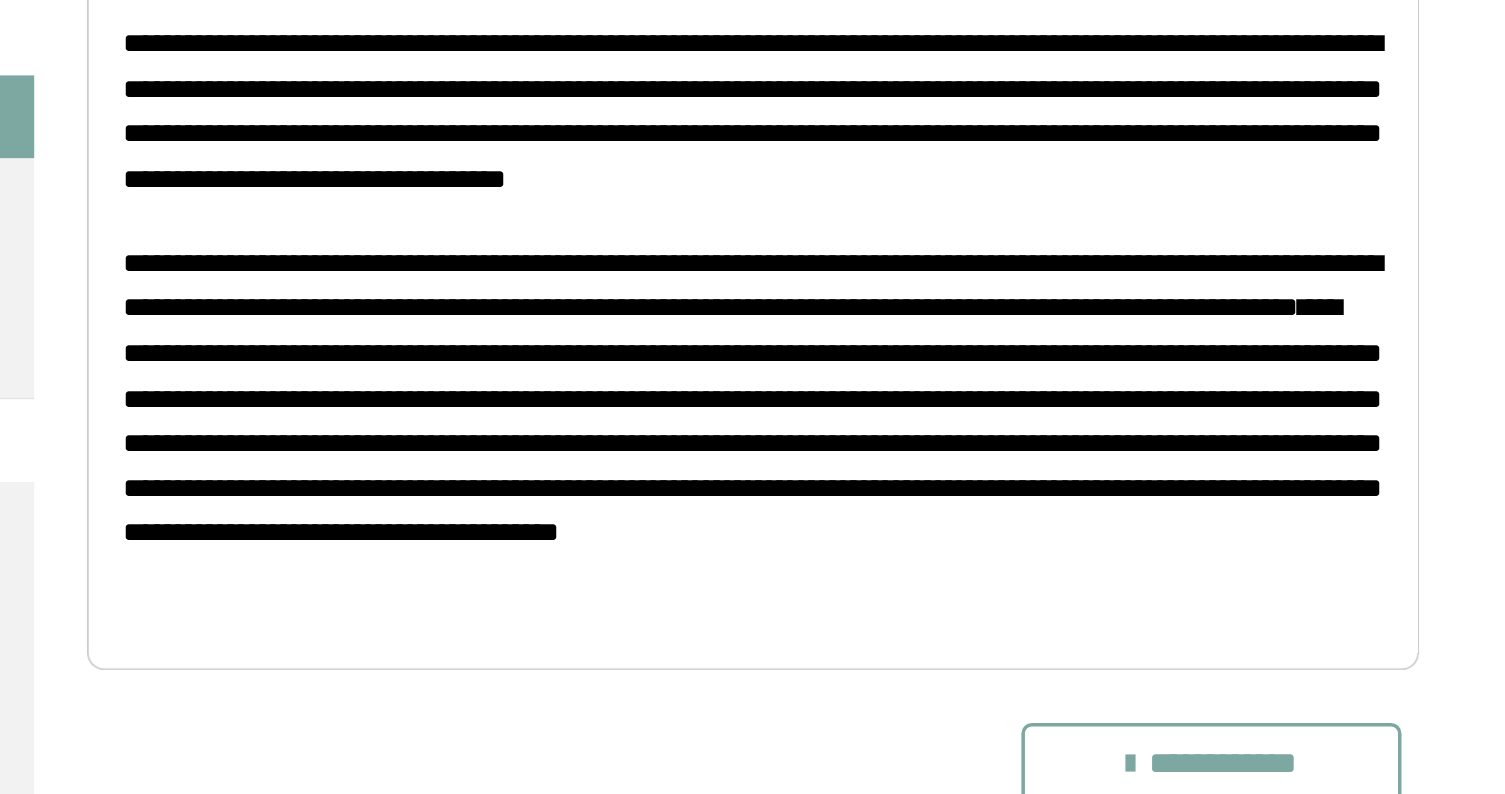 click on "**********" at bounding box center (945, 392) 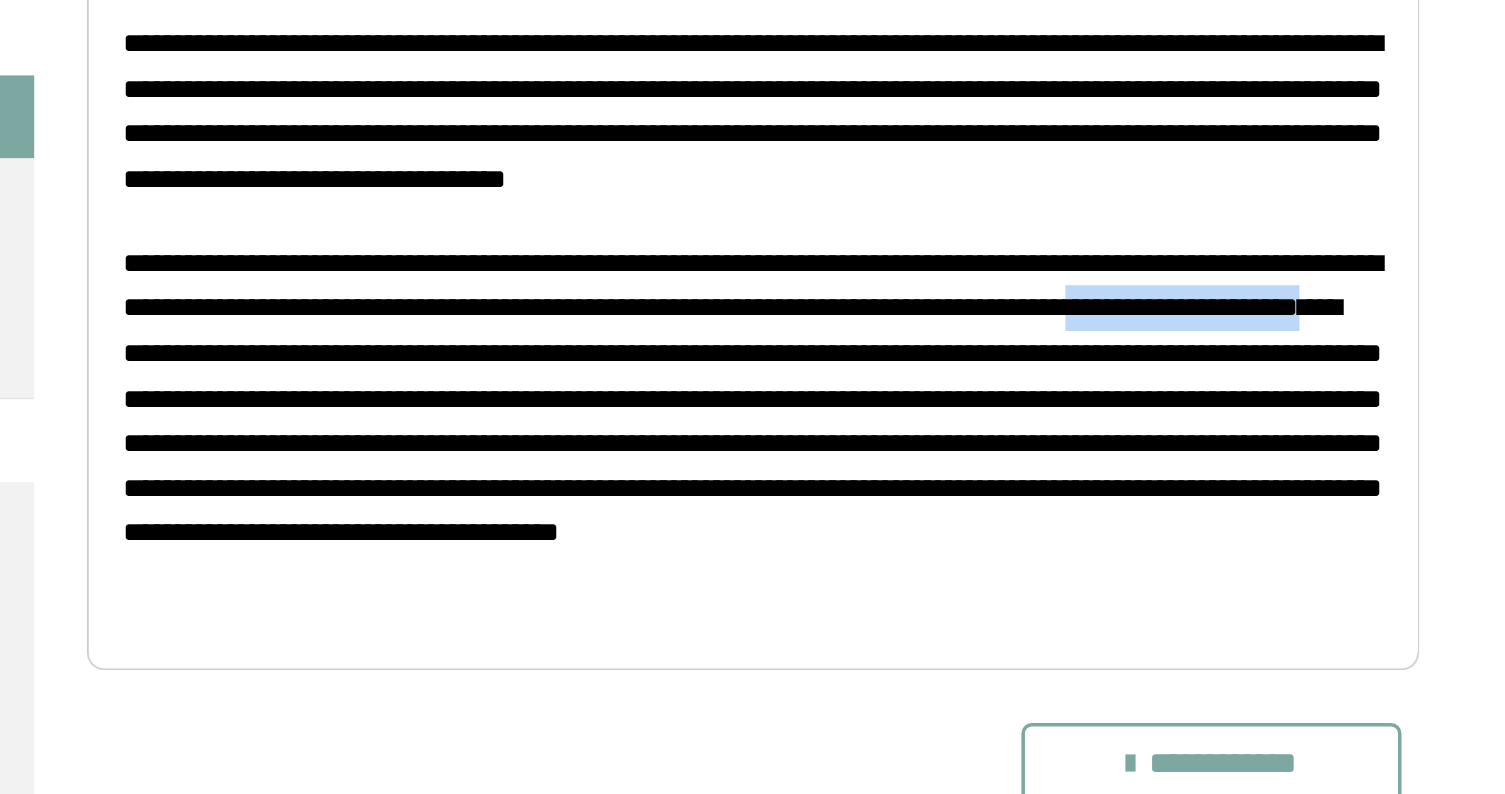 click on "**********" at bounding box center [945, 392] 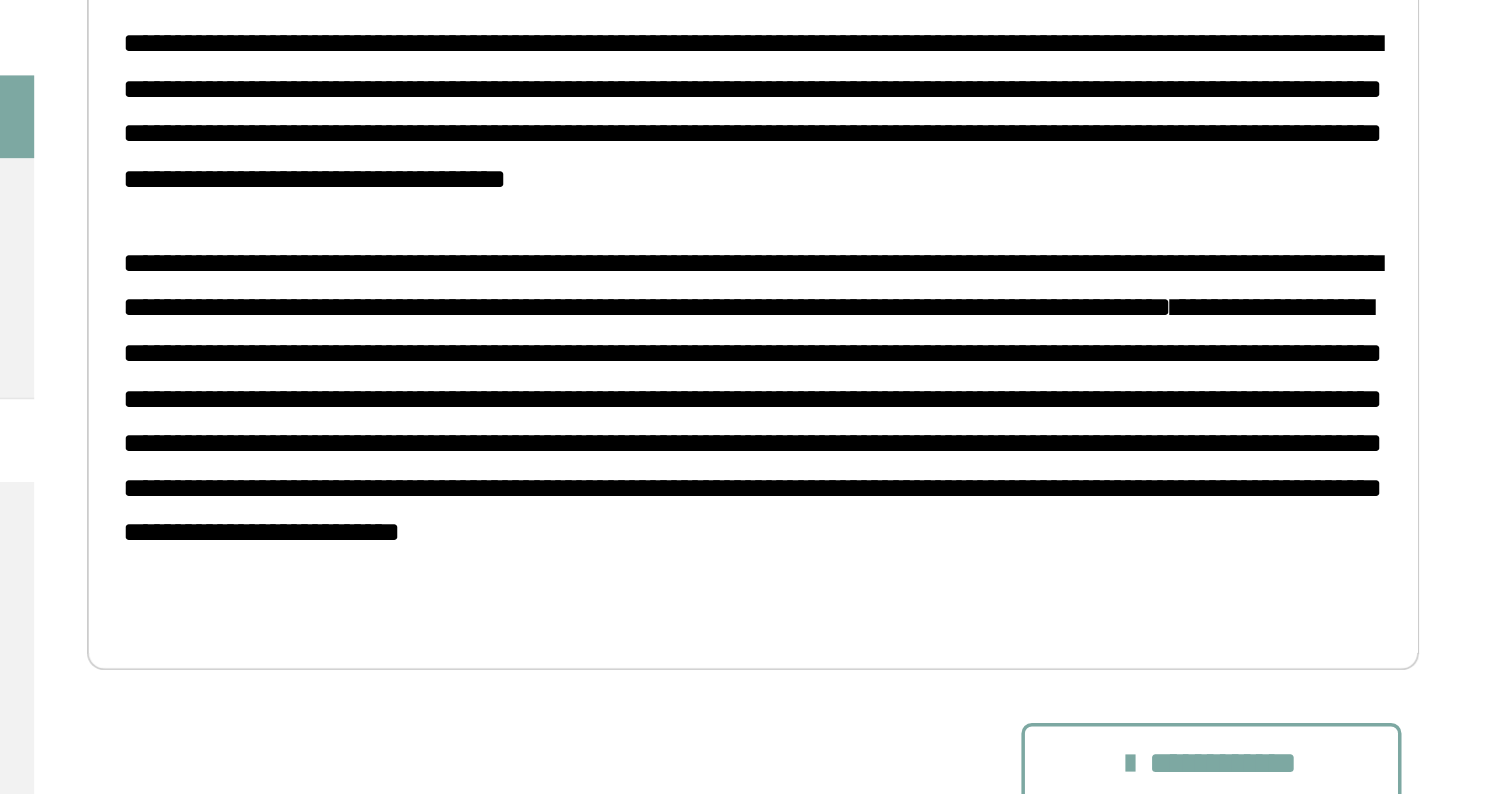 click on "**********" at bounding box center (945, 392) 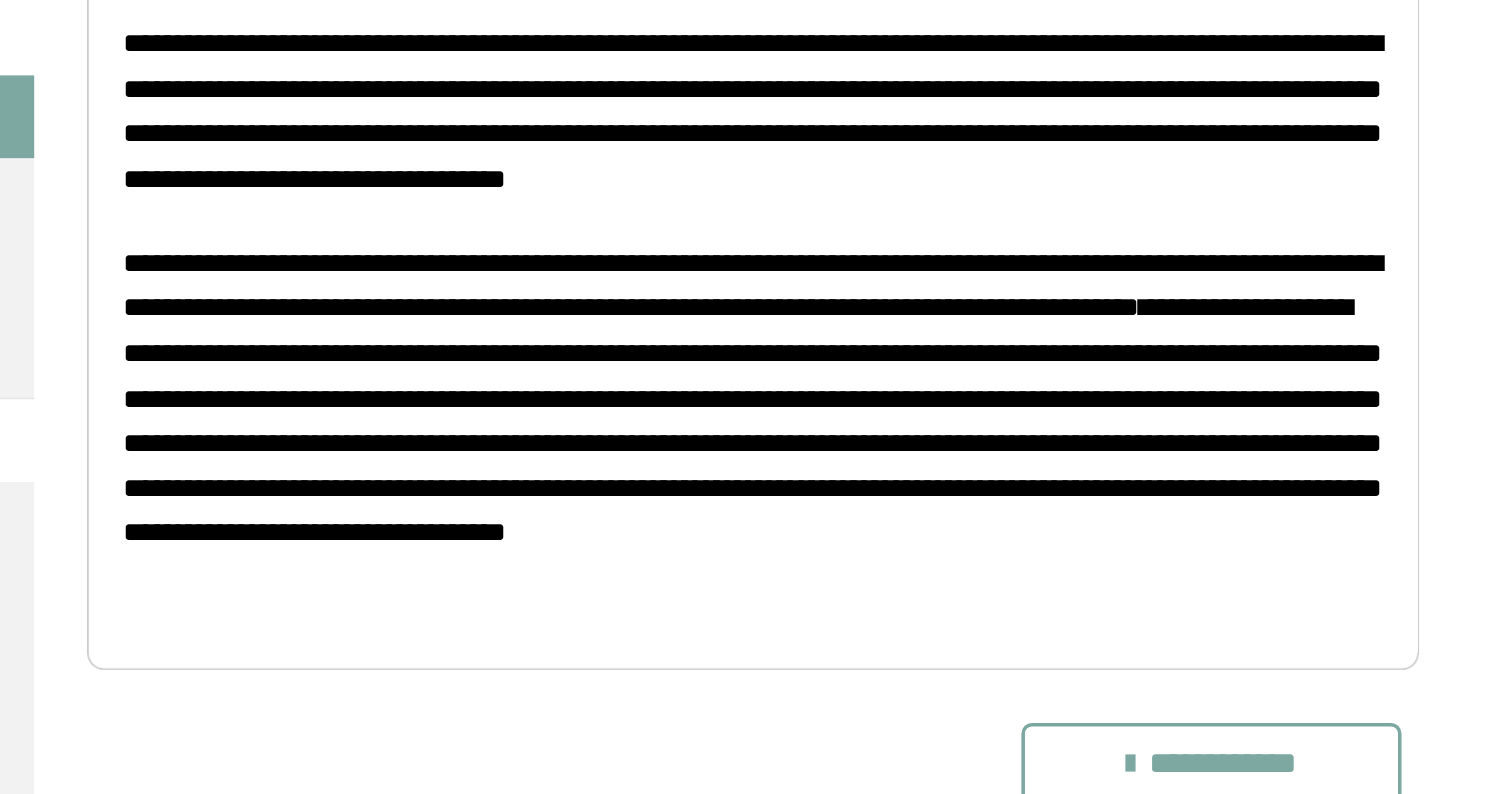 click on "**********" at bounding box center [945, 392] 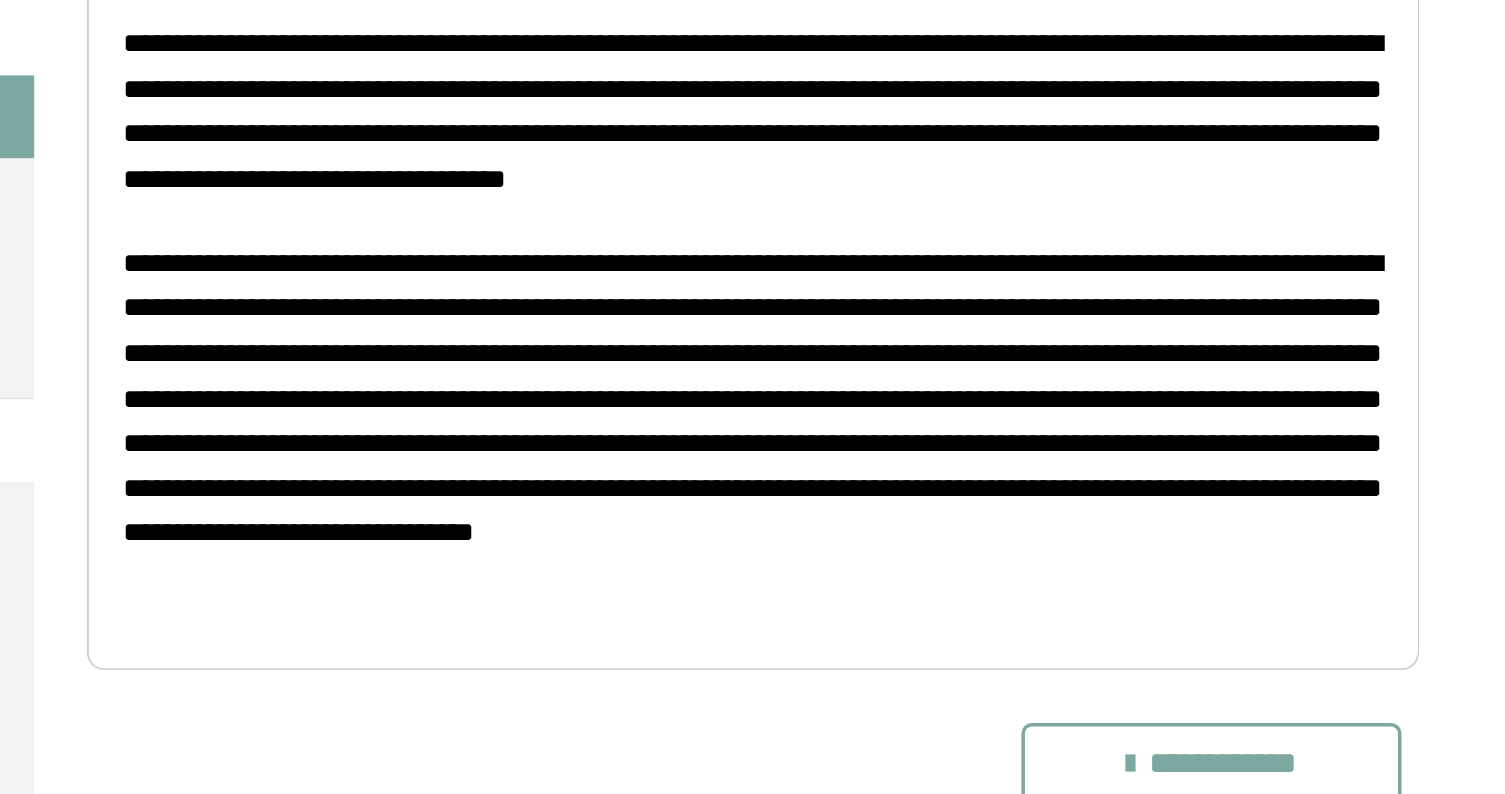 click on "**********" at bounding box center (945, 392) 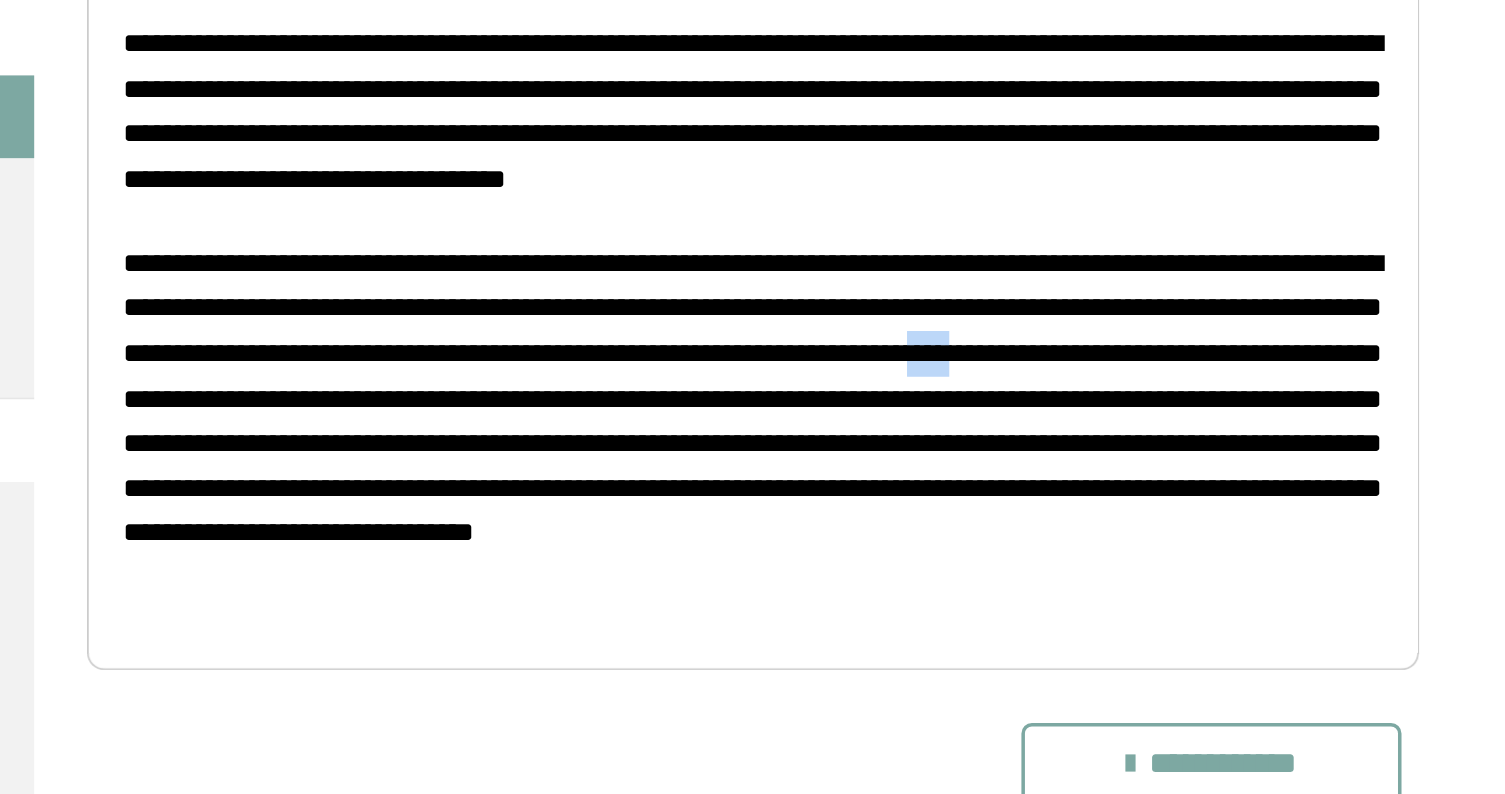 click on "**********" at bounding box center (945, 392) 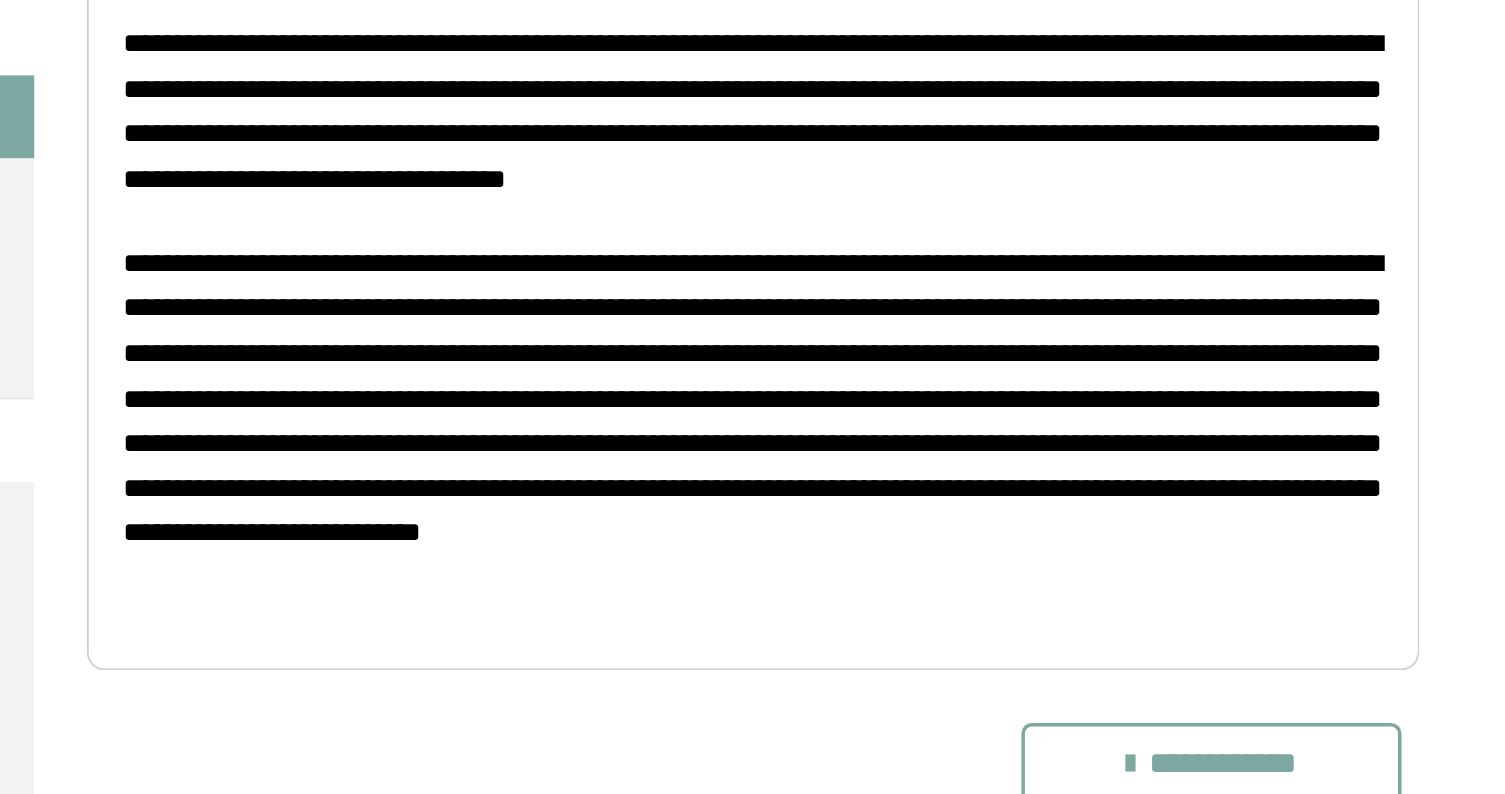 scroll, scrollTop: 2329, scrollLeft: 0, axis: vertical 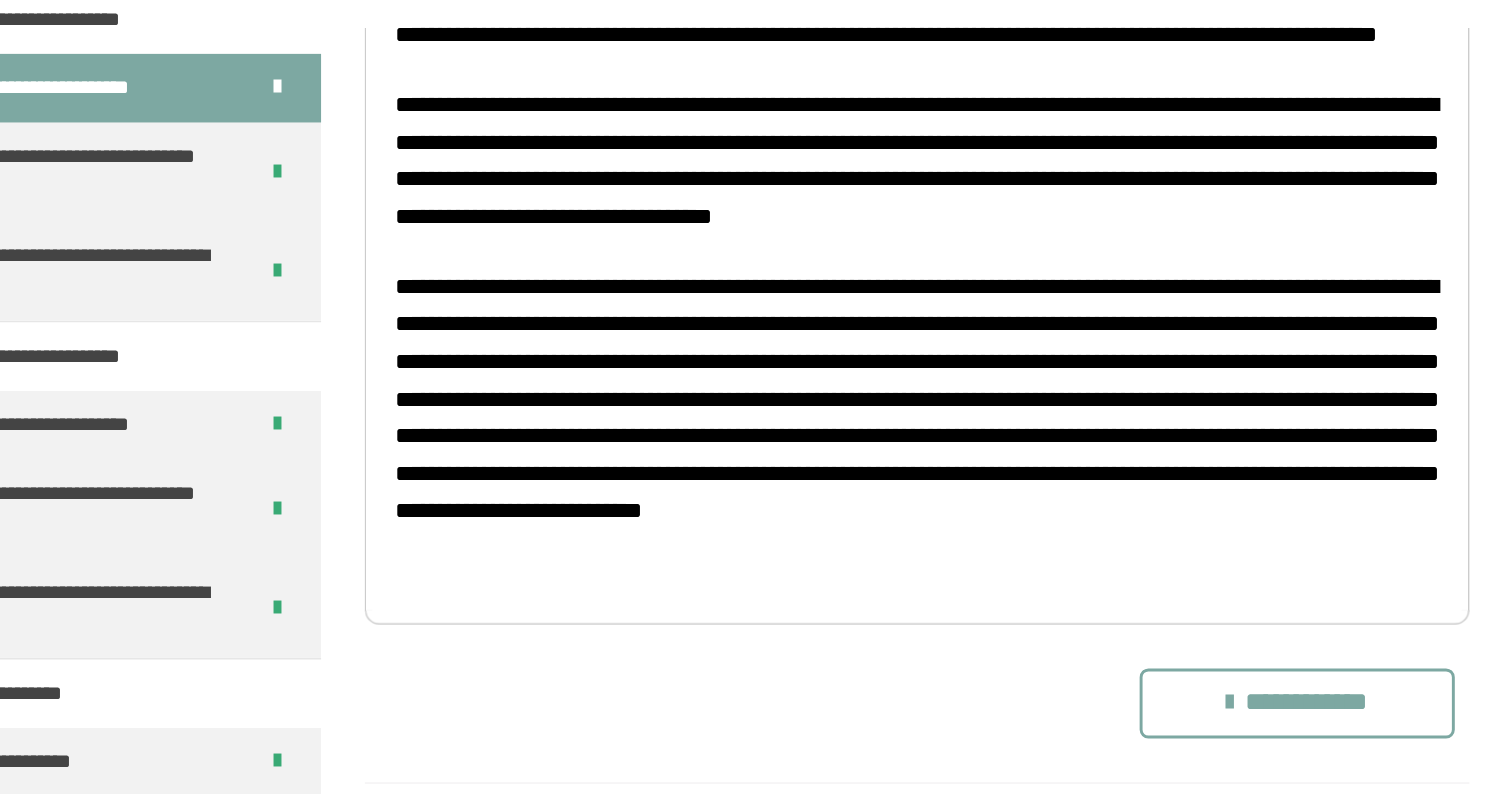 click on "**********" at bounding box center (945, 445) 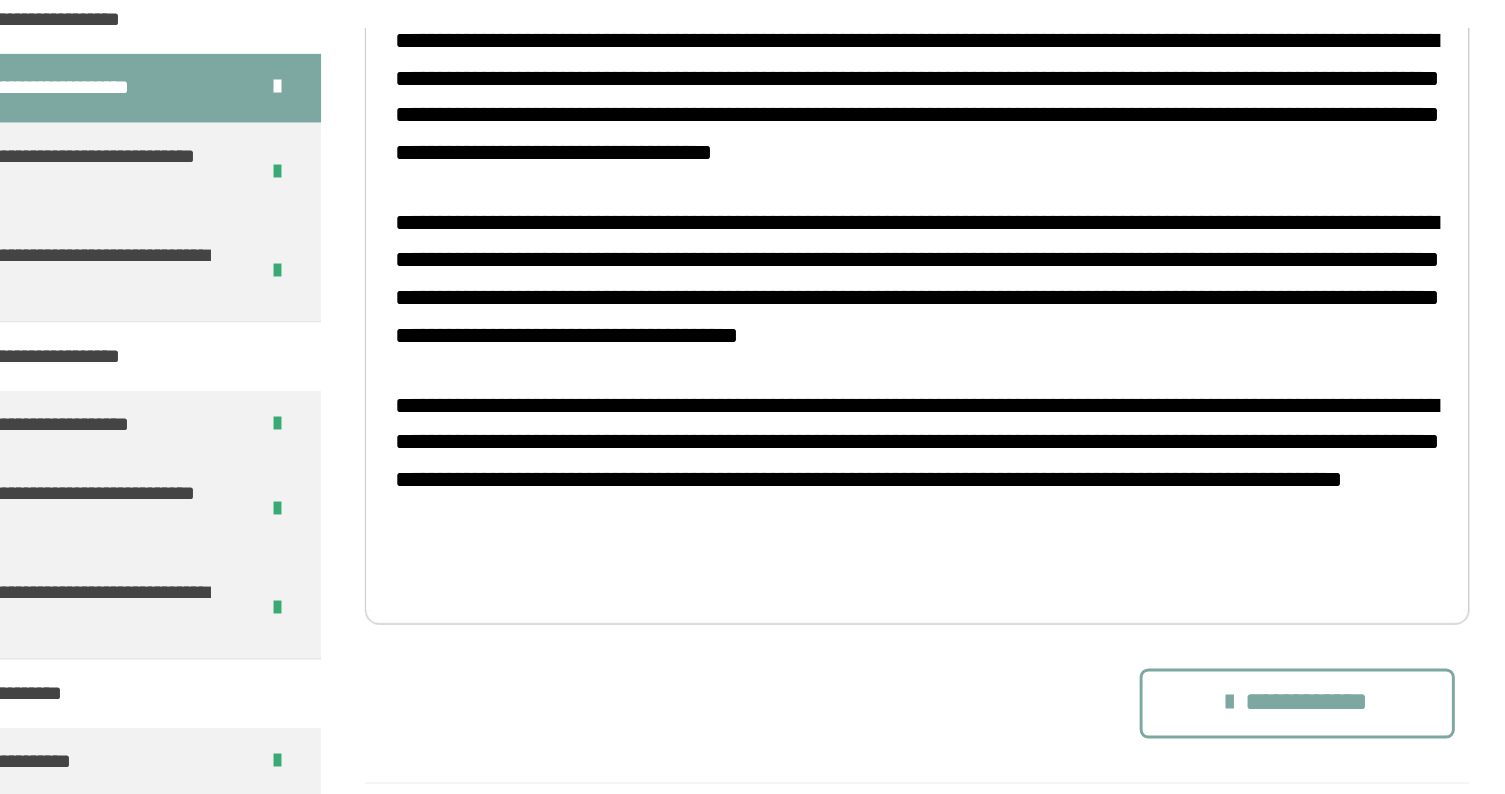 scroll, scrollTop: 523, scrollLeft: 0, axis: vertical 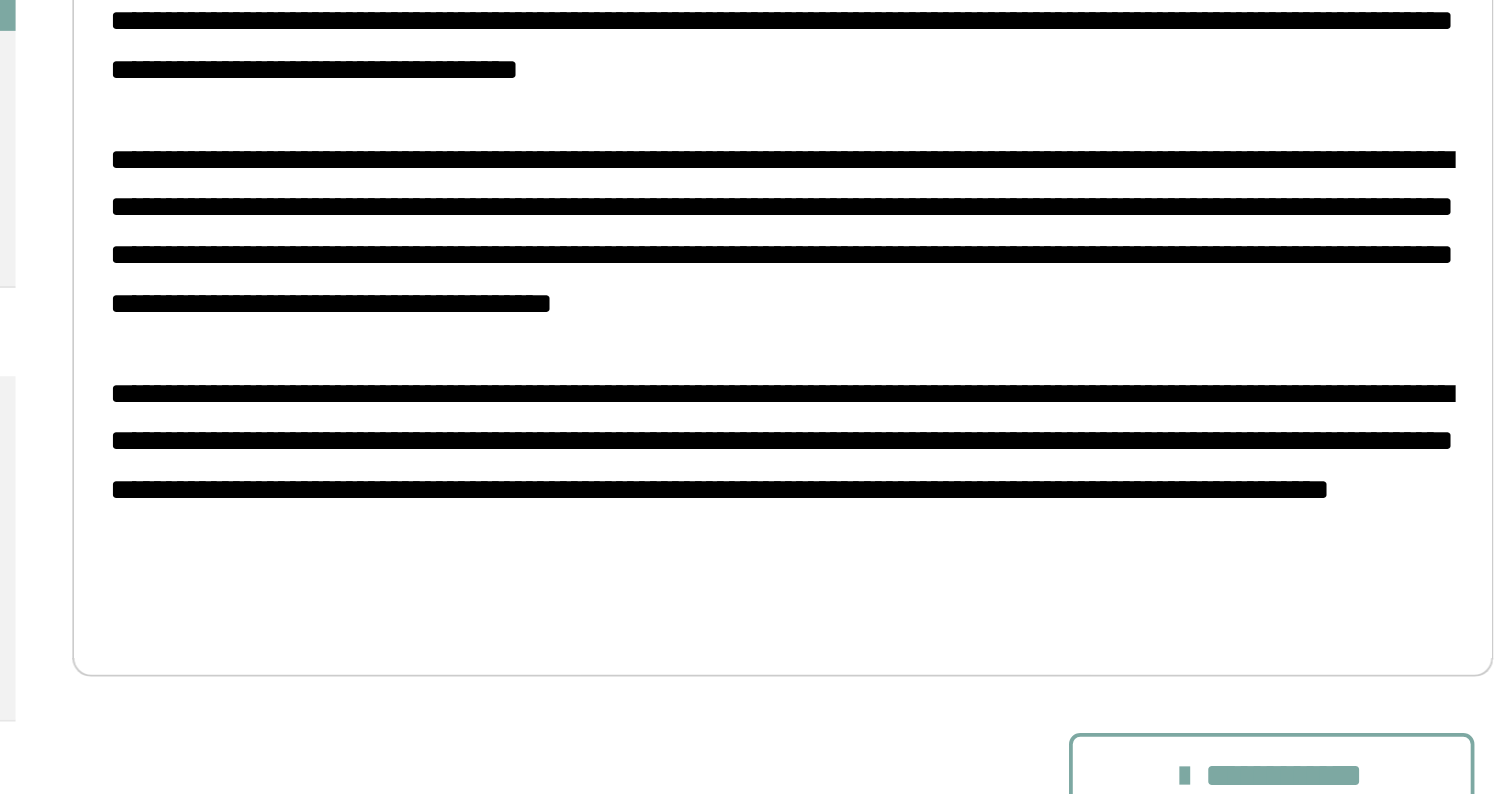 click on "**********" at bounding box center (945, 475) 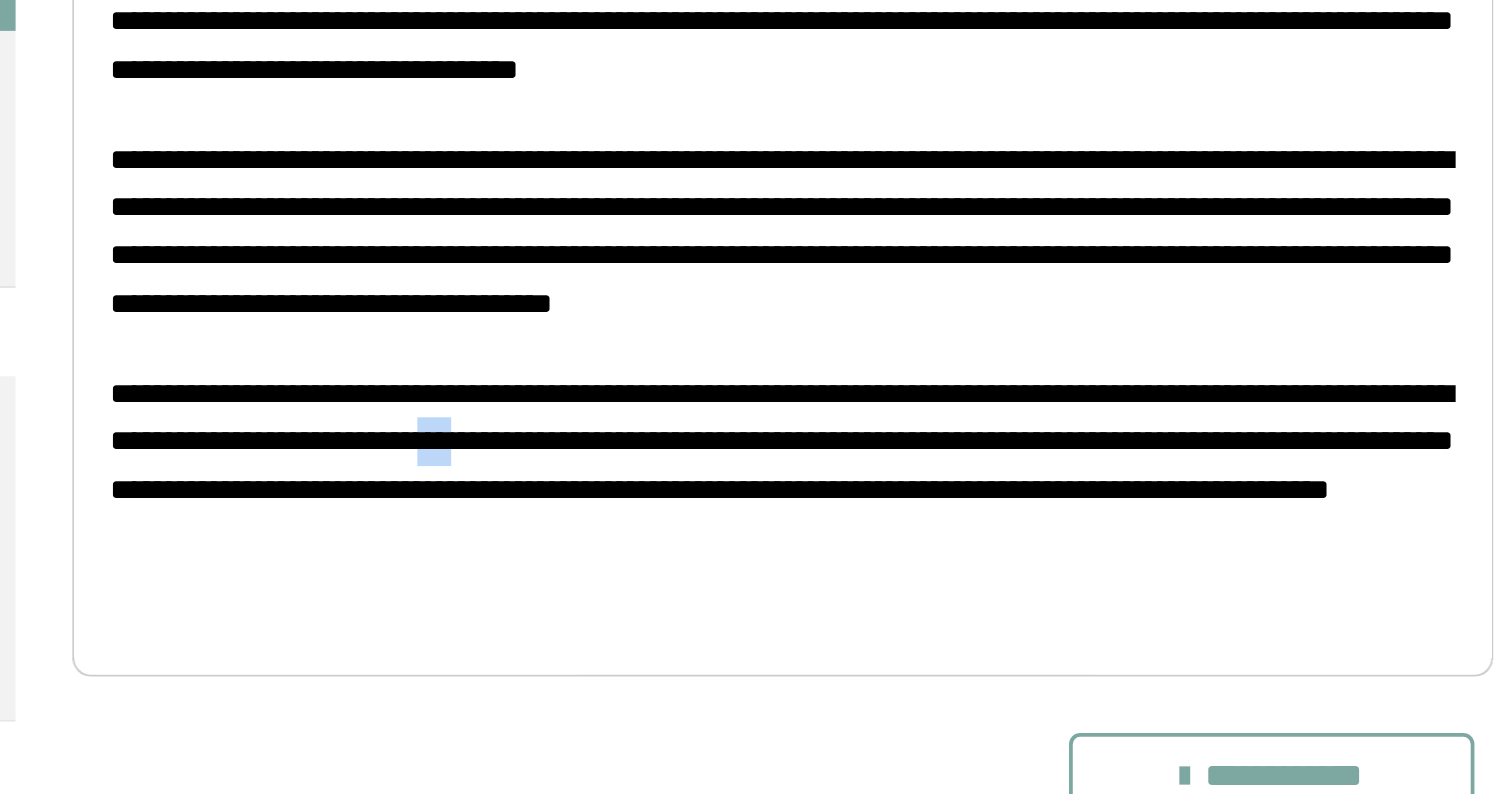 click on "**********" at bounding box center [945, 475] 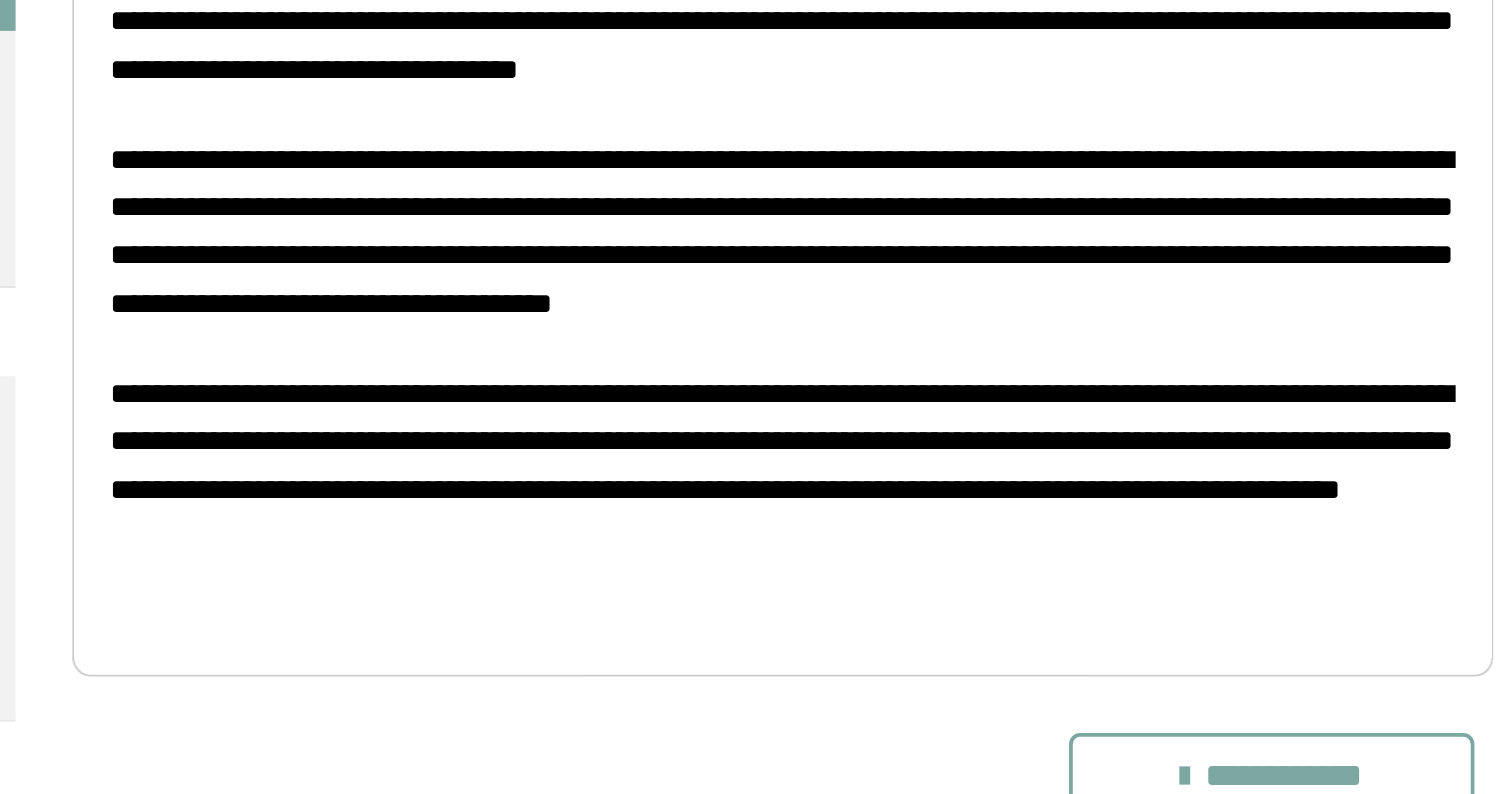 scroll, scrollTop: 2293, scrollLeft: 0, axis: vertical 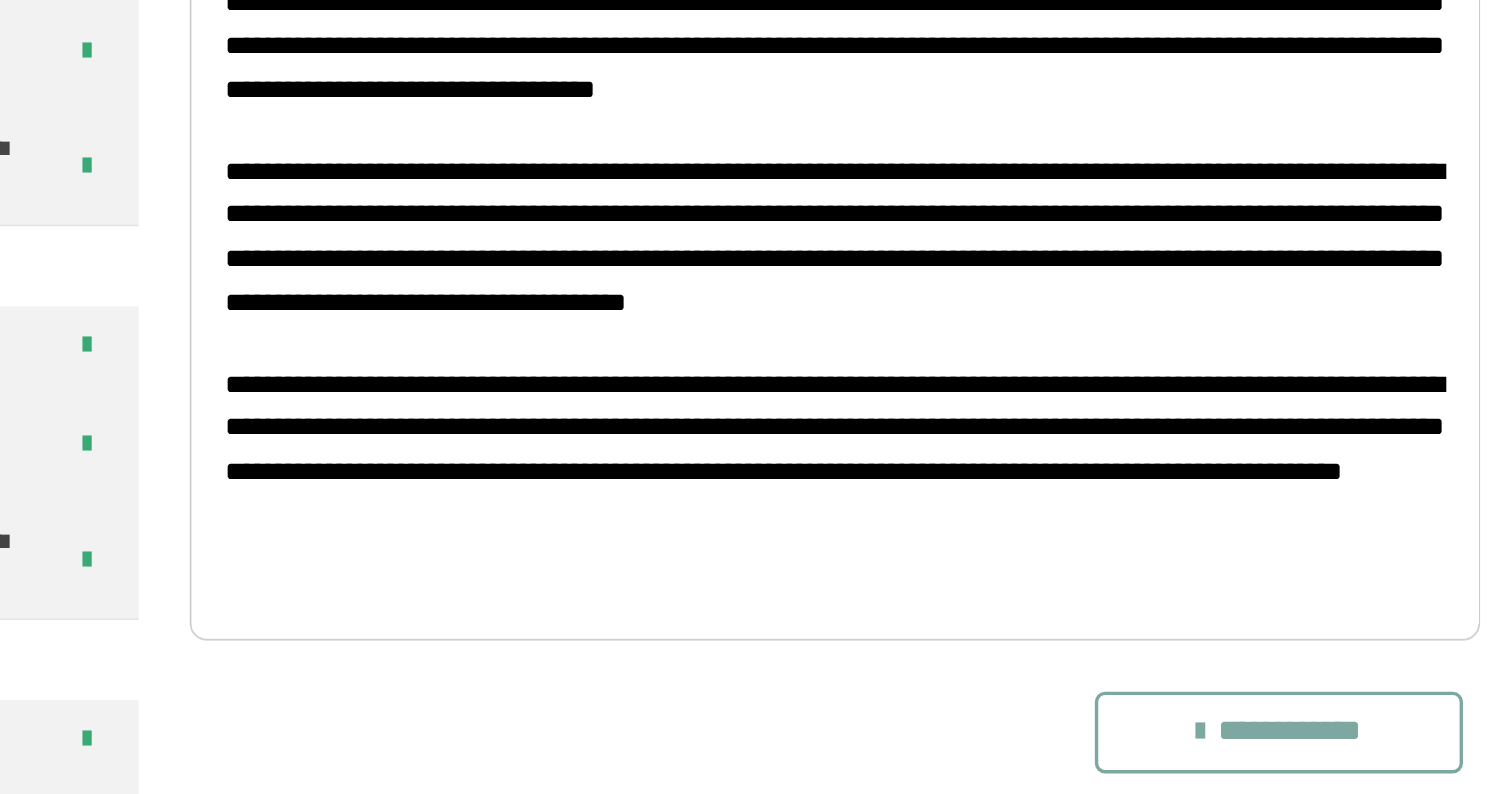 click on "**********" at bounding box center (945, 511) 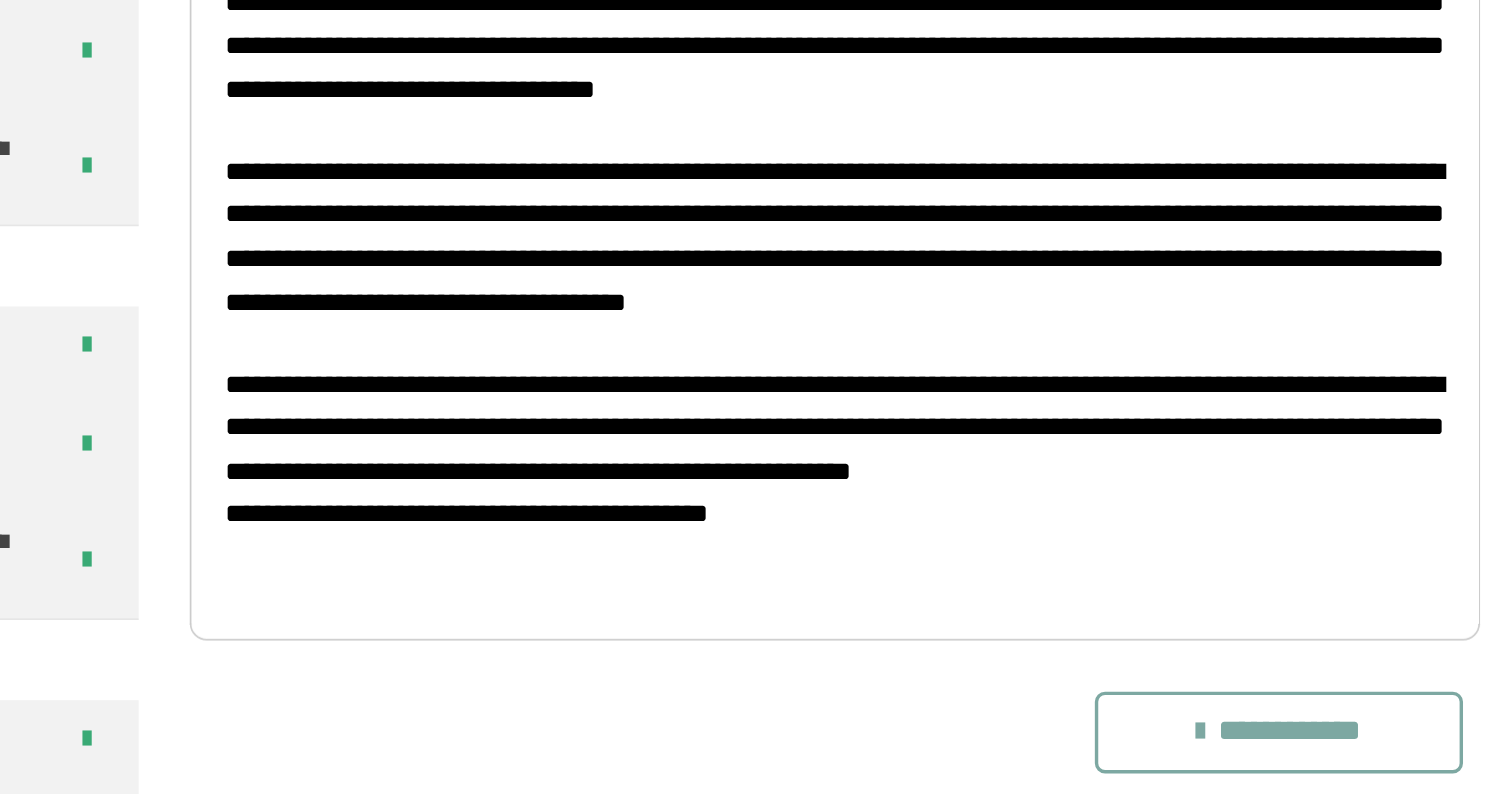 scroll, scrollTop: 2268, scrollLeft: 0, axis: vertical 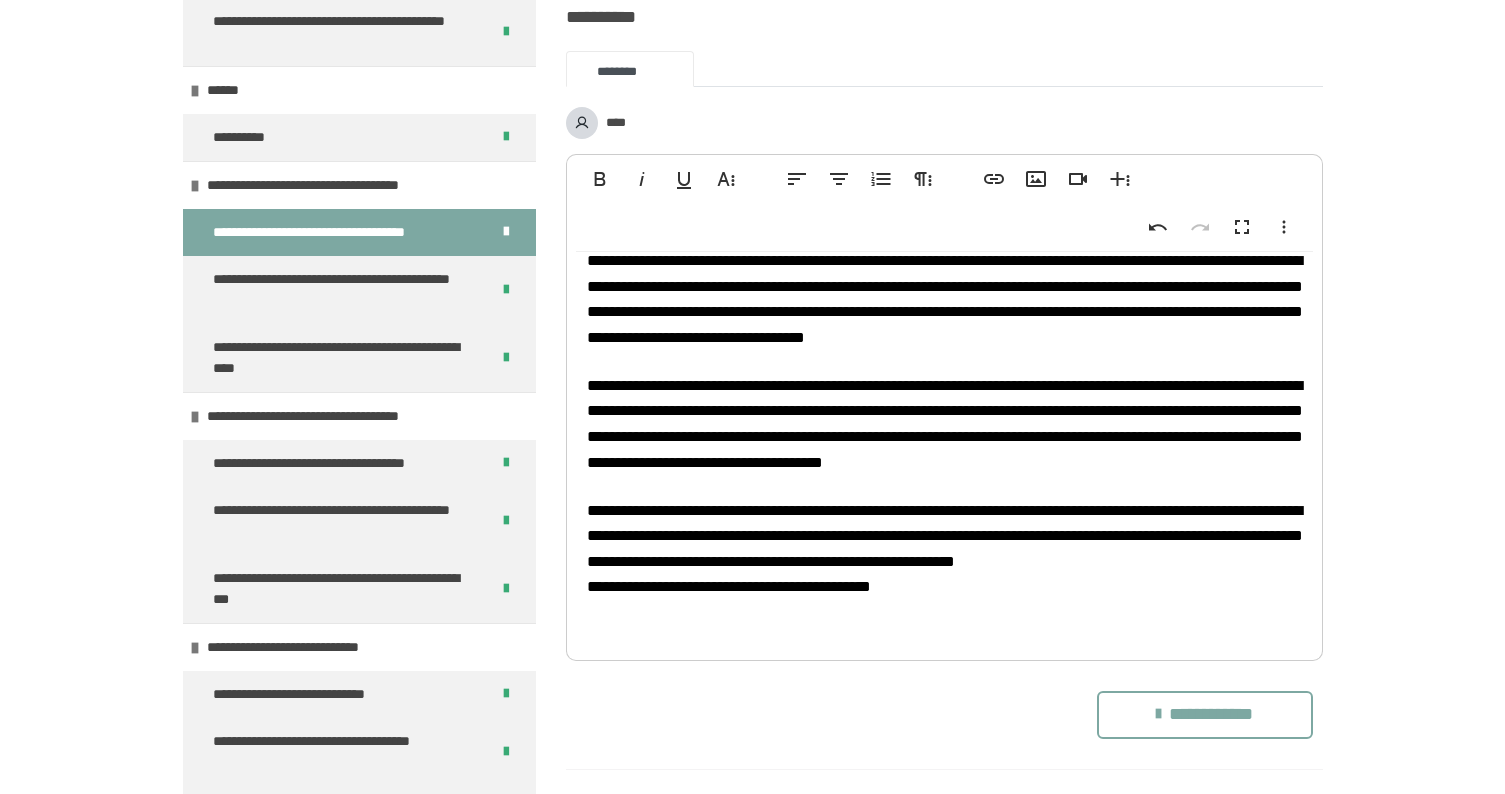 click on "**********" at bounding box center [944, 190] 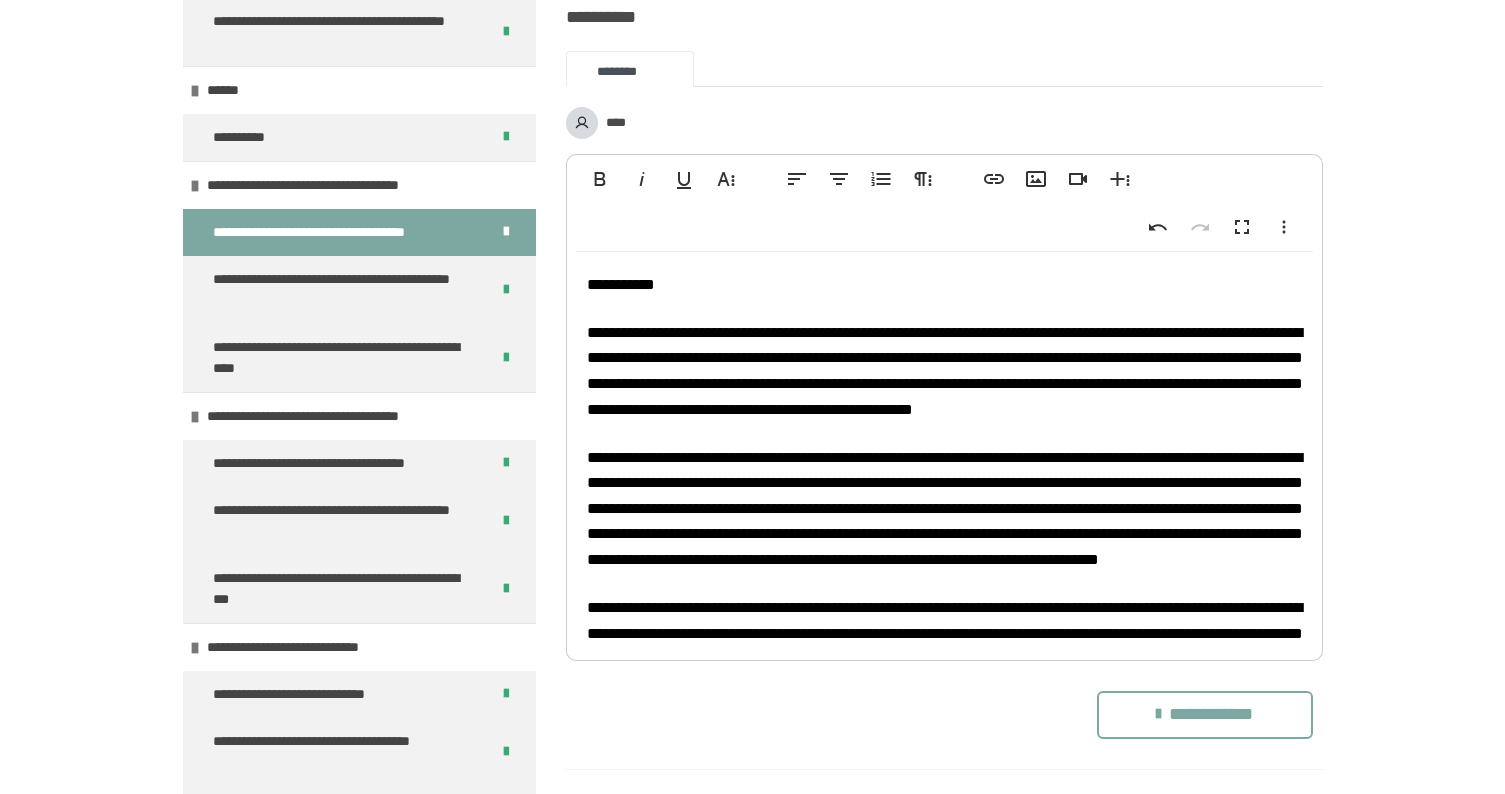 scroll, scrollTop: 0, scrollLeft: 0, axis: both 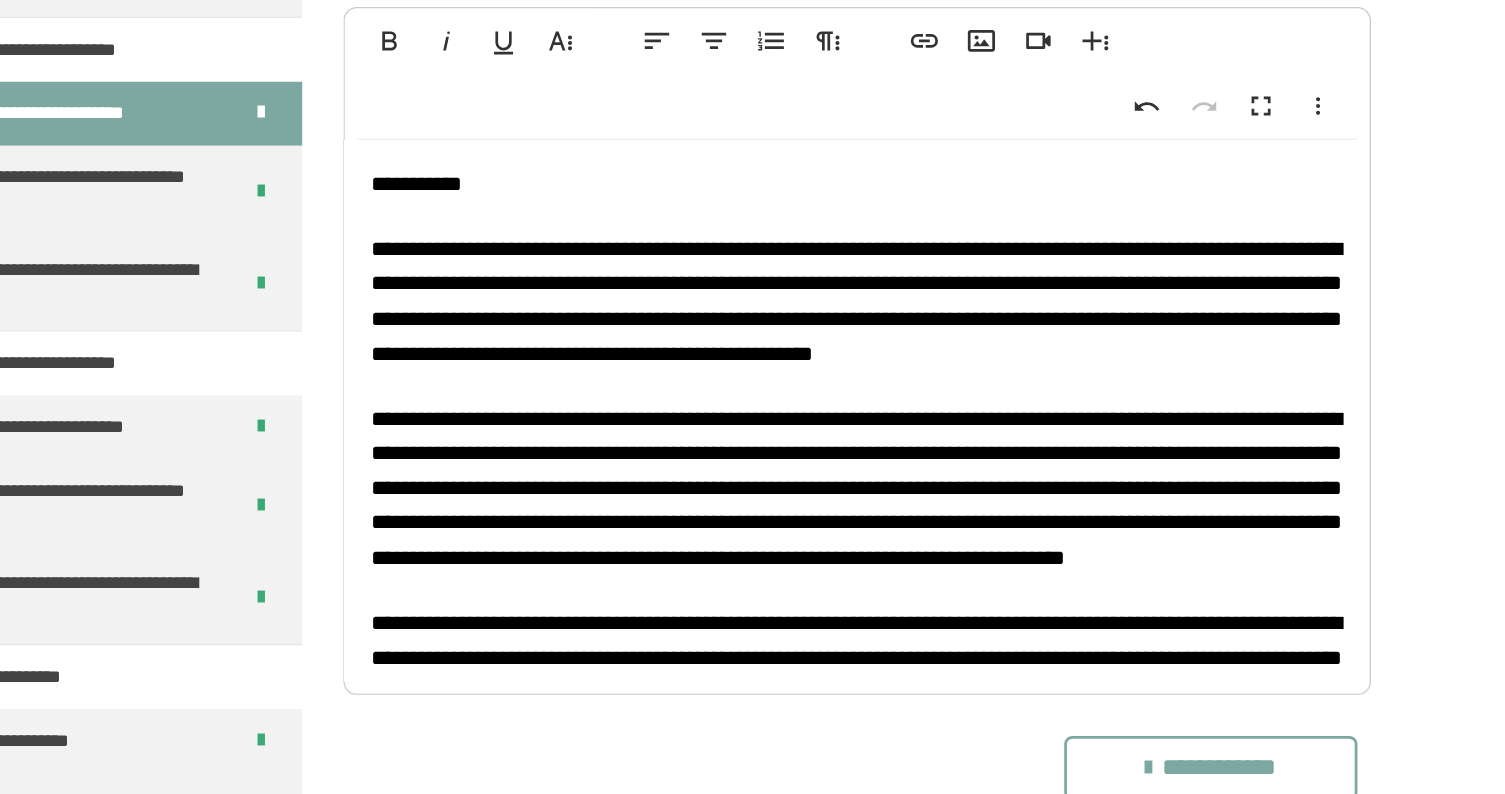 click on "**********" at bounding box center [945, 371] 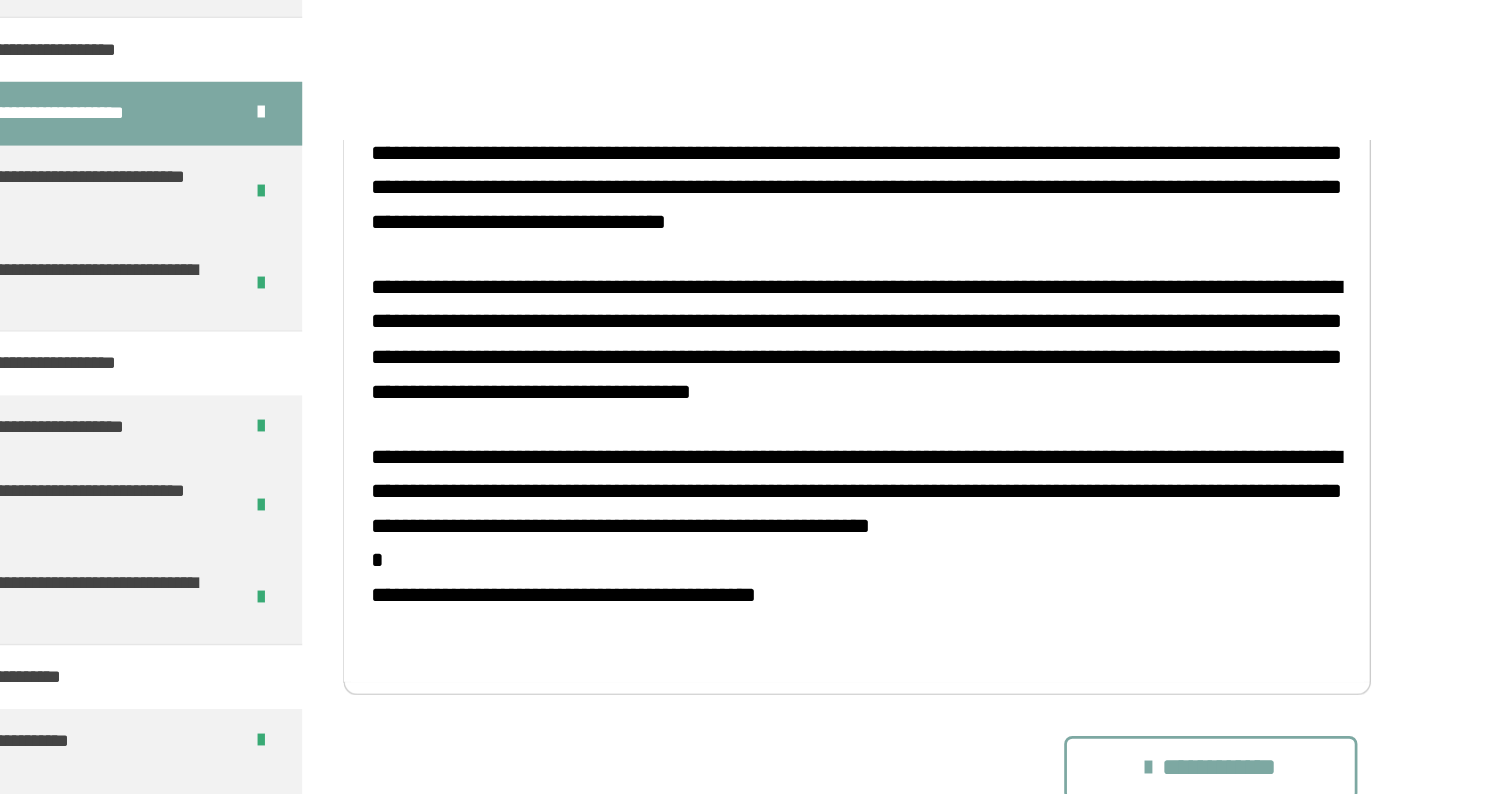 scroll, scrollTop: 548, scrollLeft: 0, axis: vertical 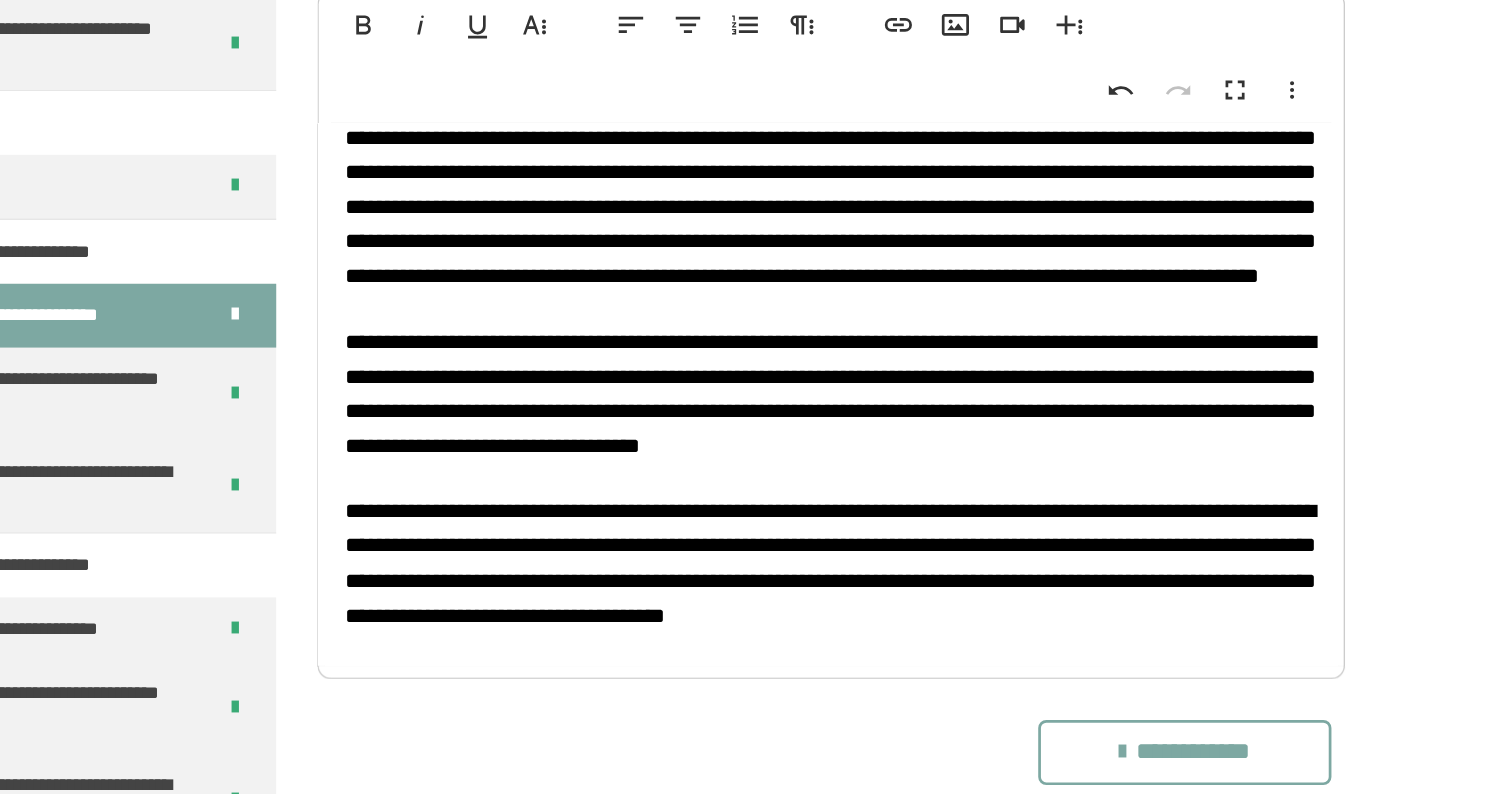 click on "**********" at bounding box center (945, 139) 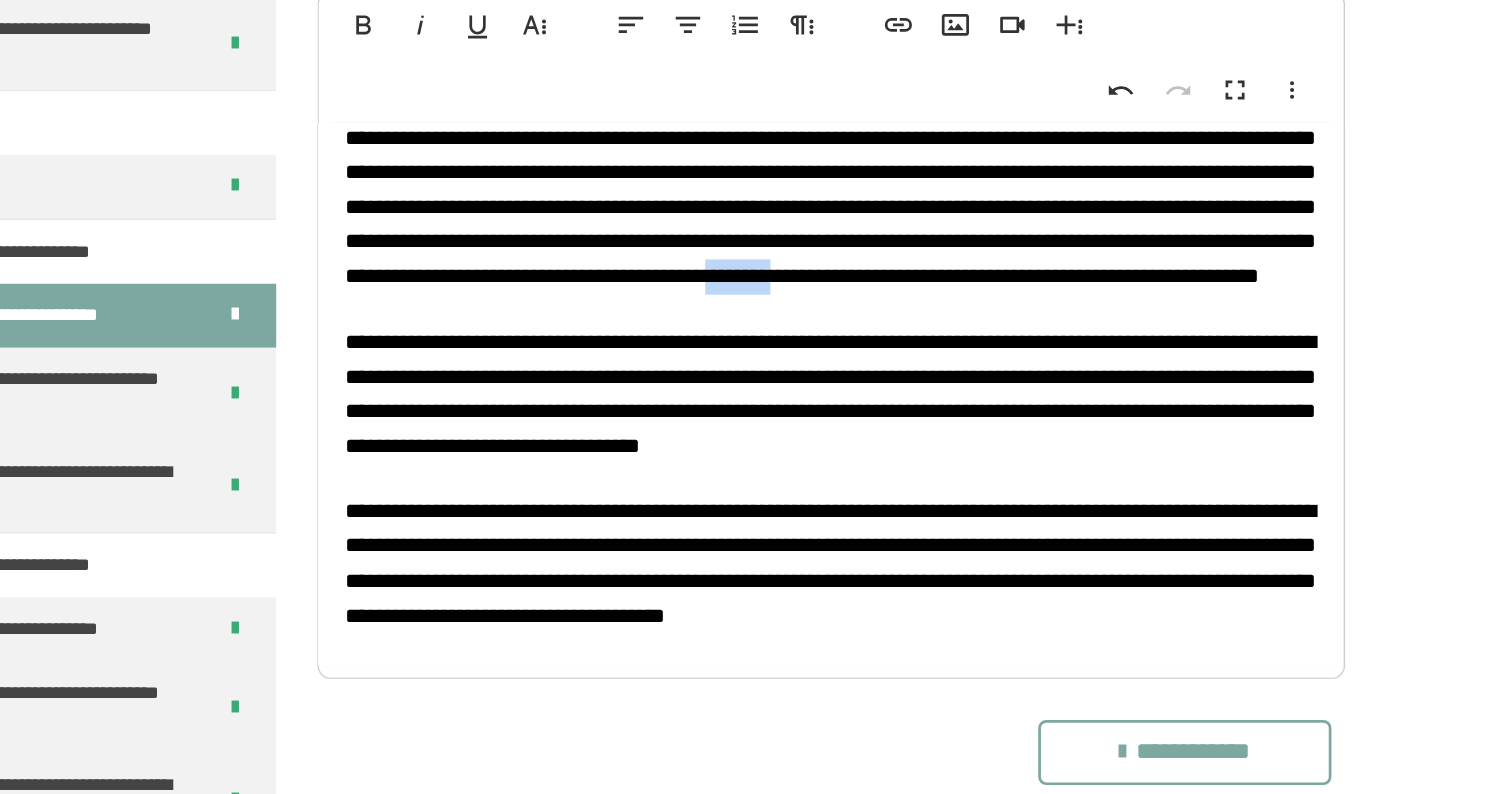 click on "**********" at bounding box center [945, 139] 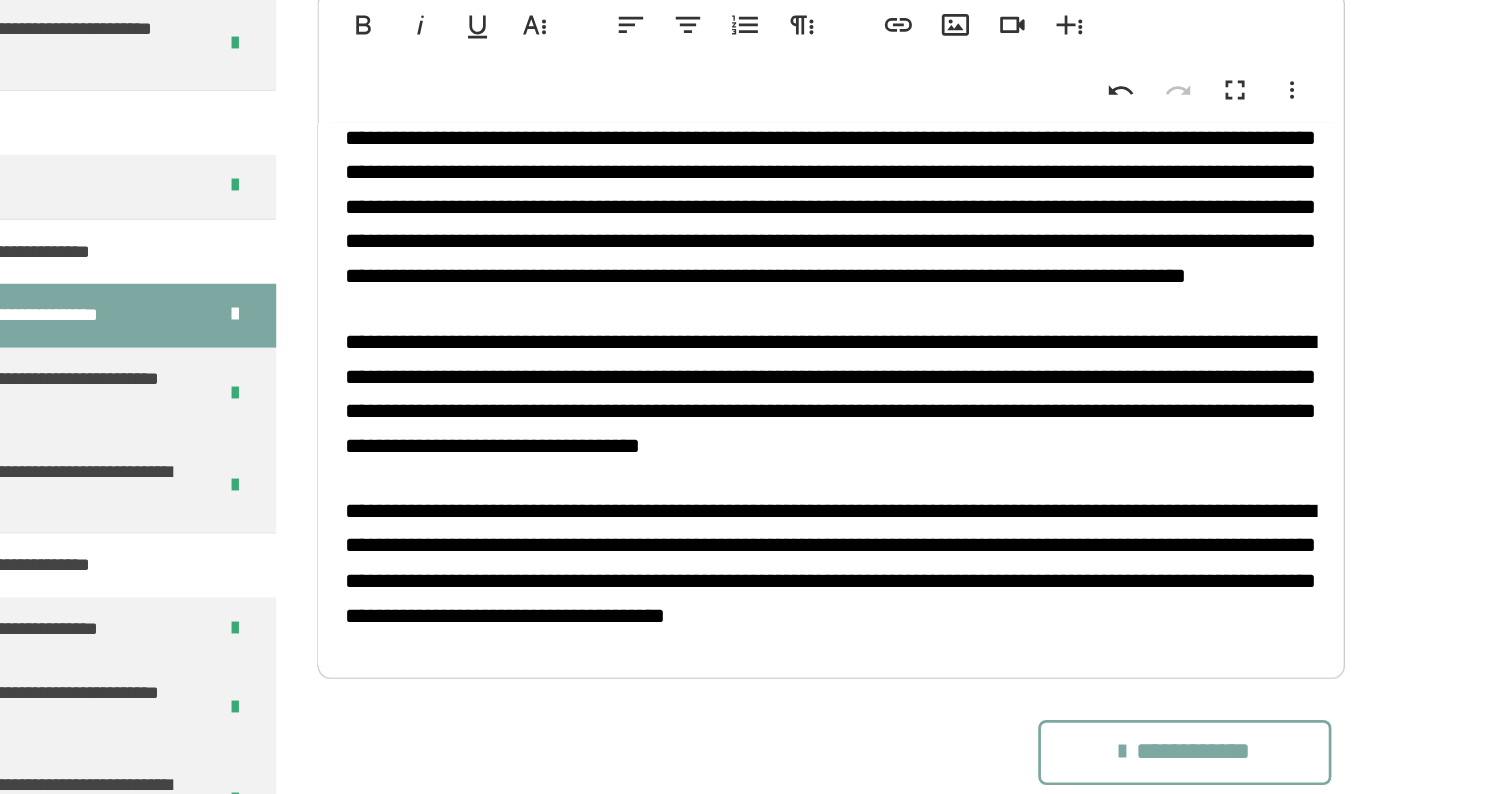 click on "**********" at bounding box center (945, 139) 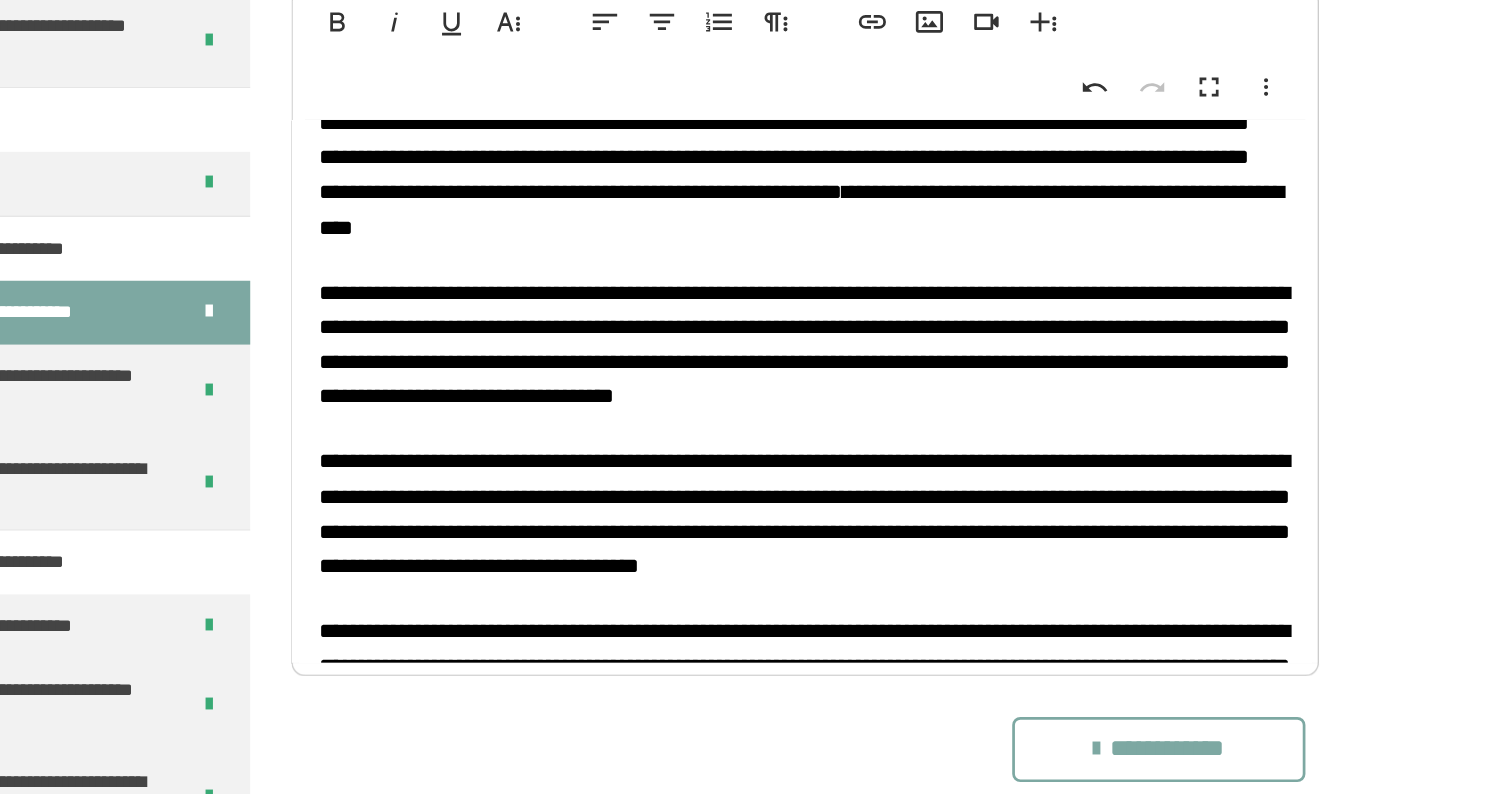 scroll, scrollTop: 434, scrollLeft: 0, axis: vertical 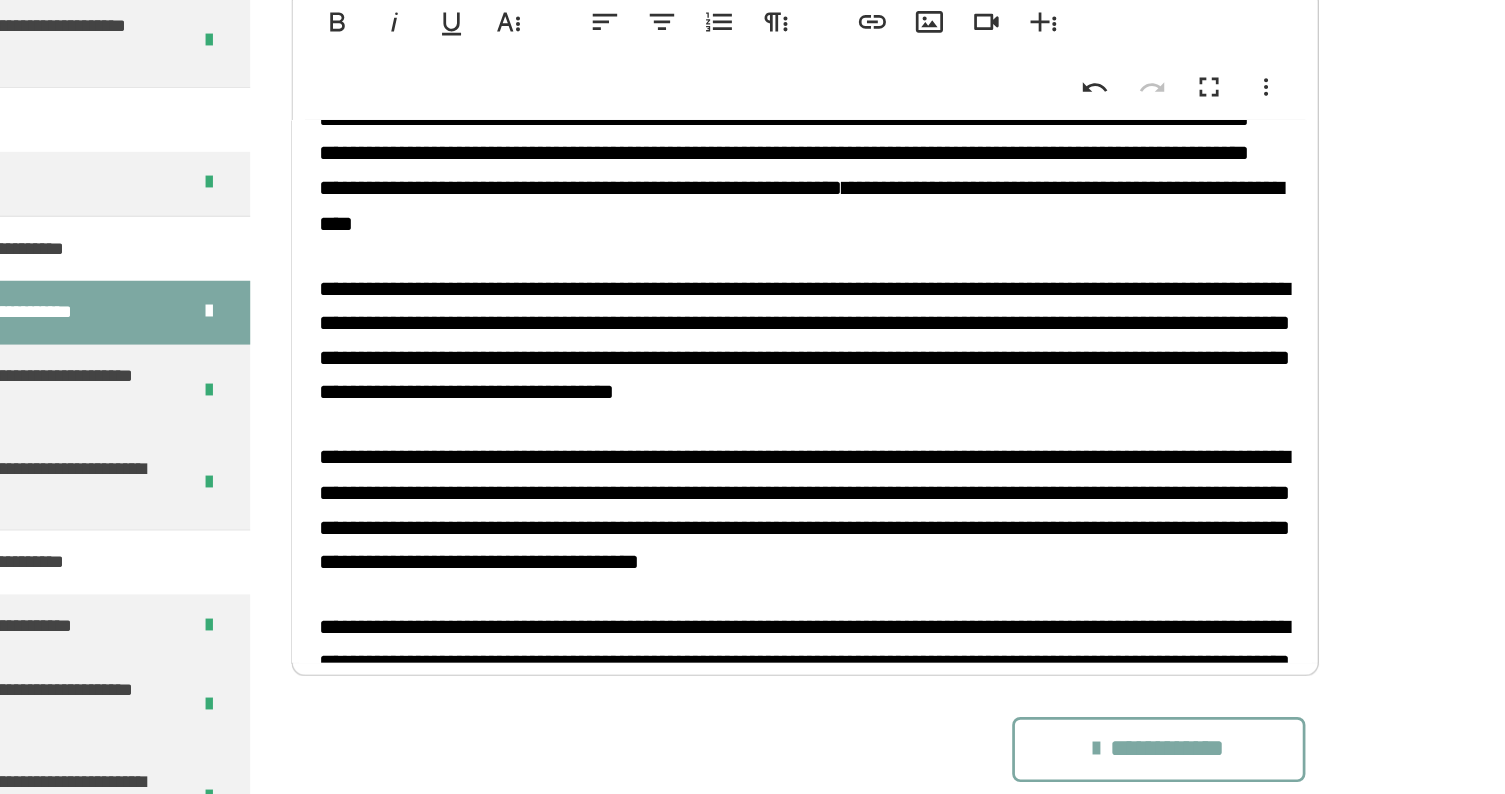 click on "**********" at bounding box center (944, 89) 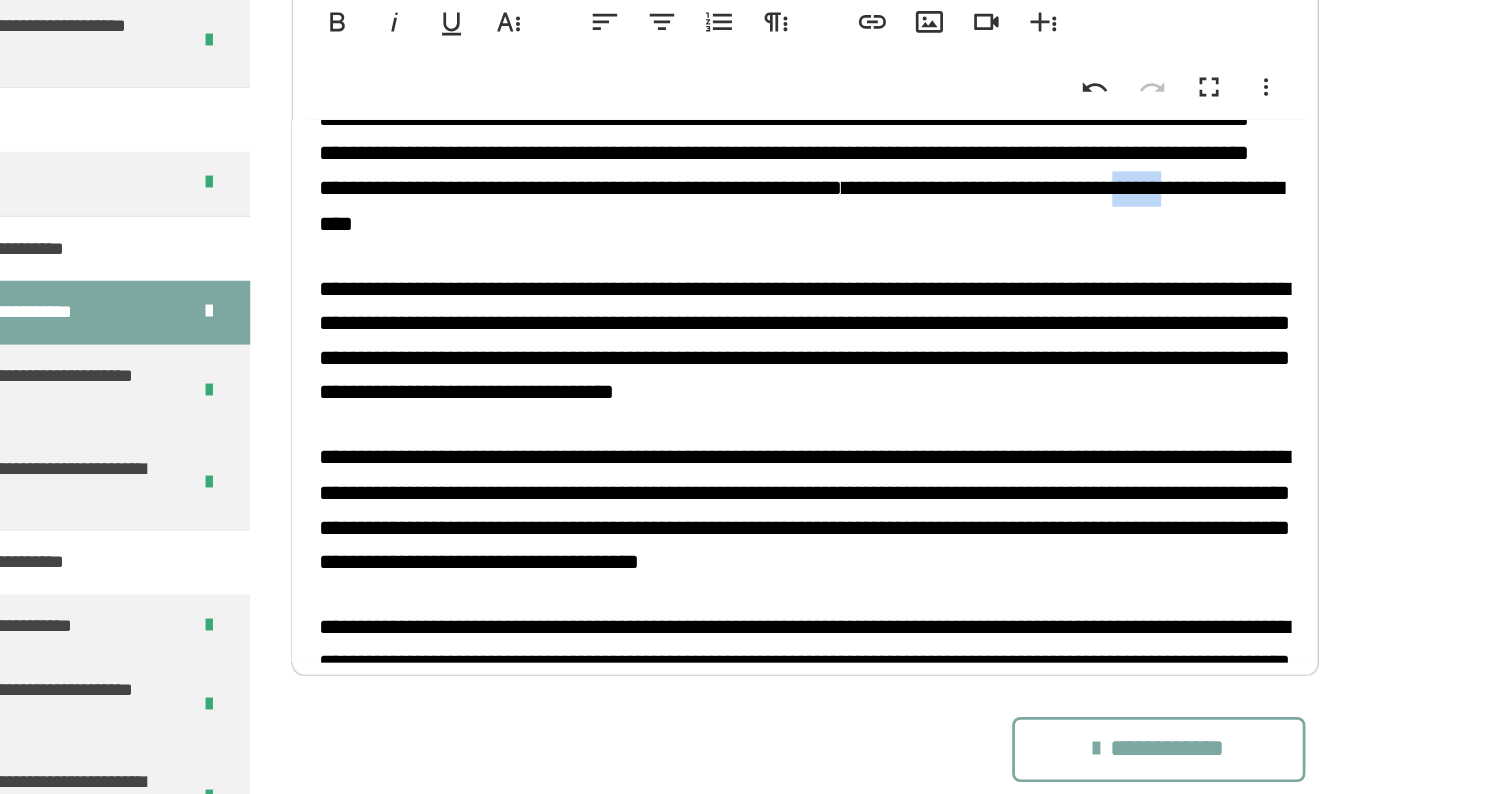 click on "**********" at bounding box center [944, 89] 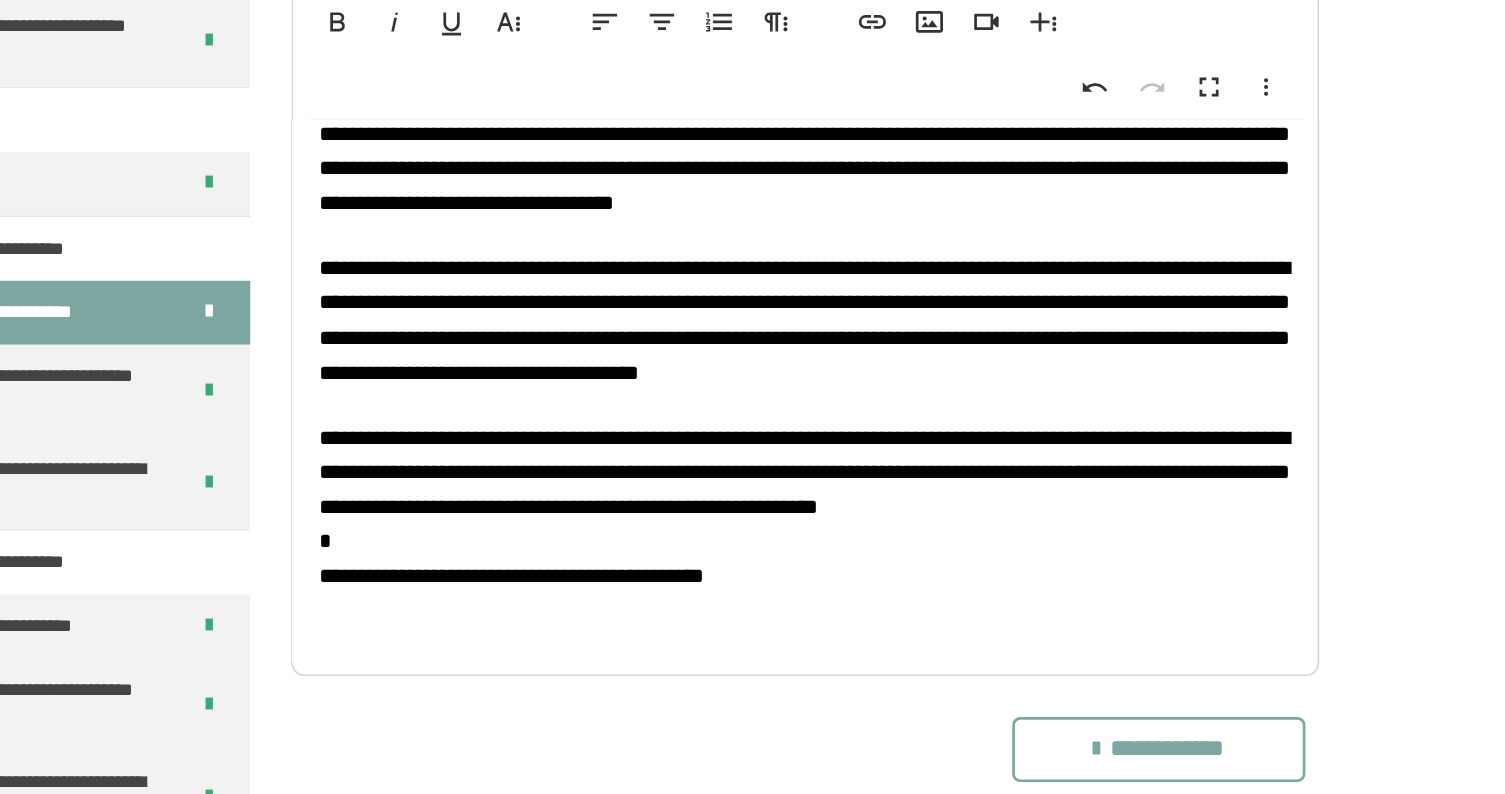 scroll, scrollTop: 548, scrollLeft: 0, axis: vertical 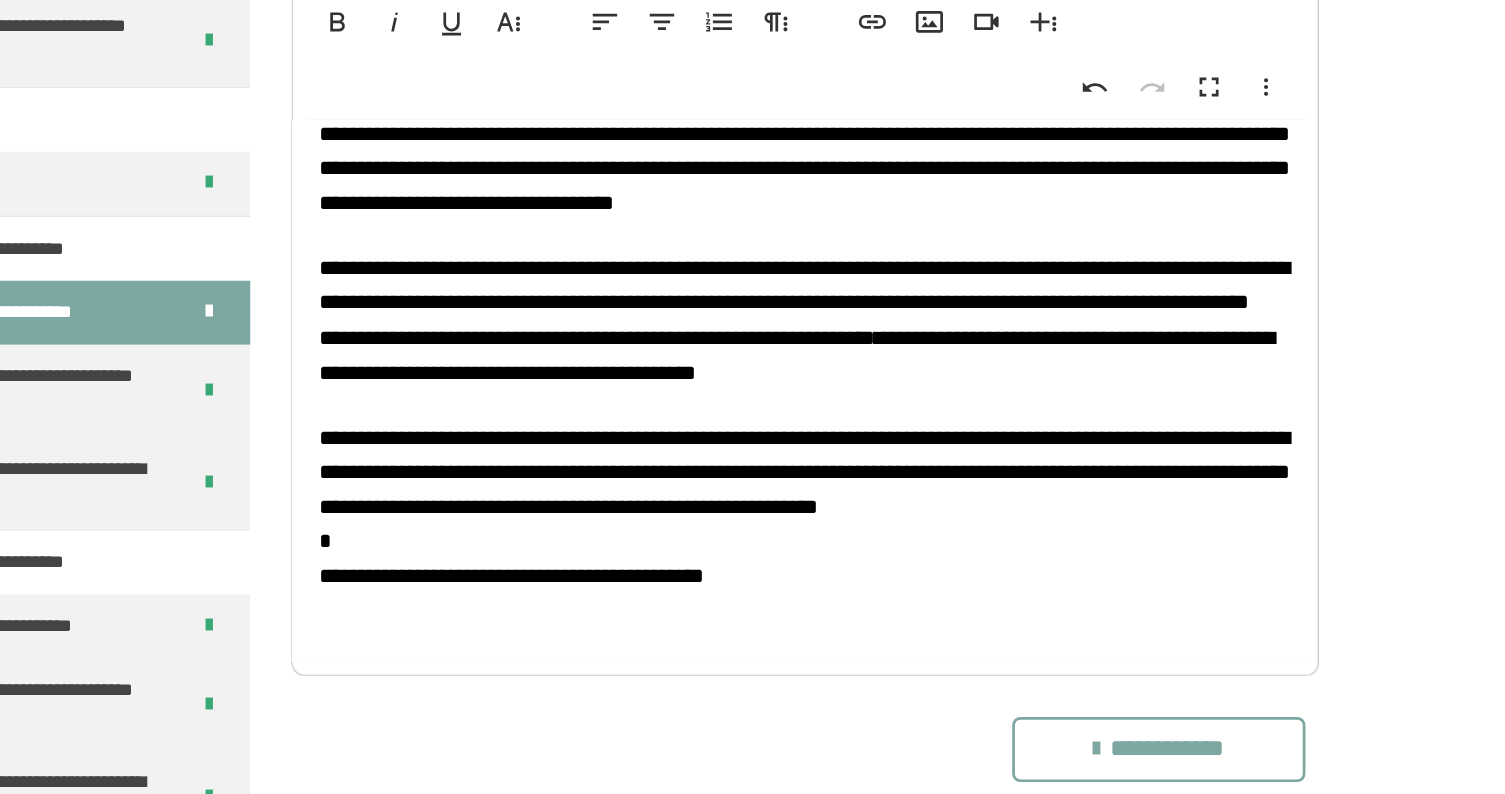 click on "**********" at bounding box center (944, 238) 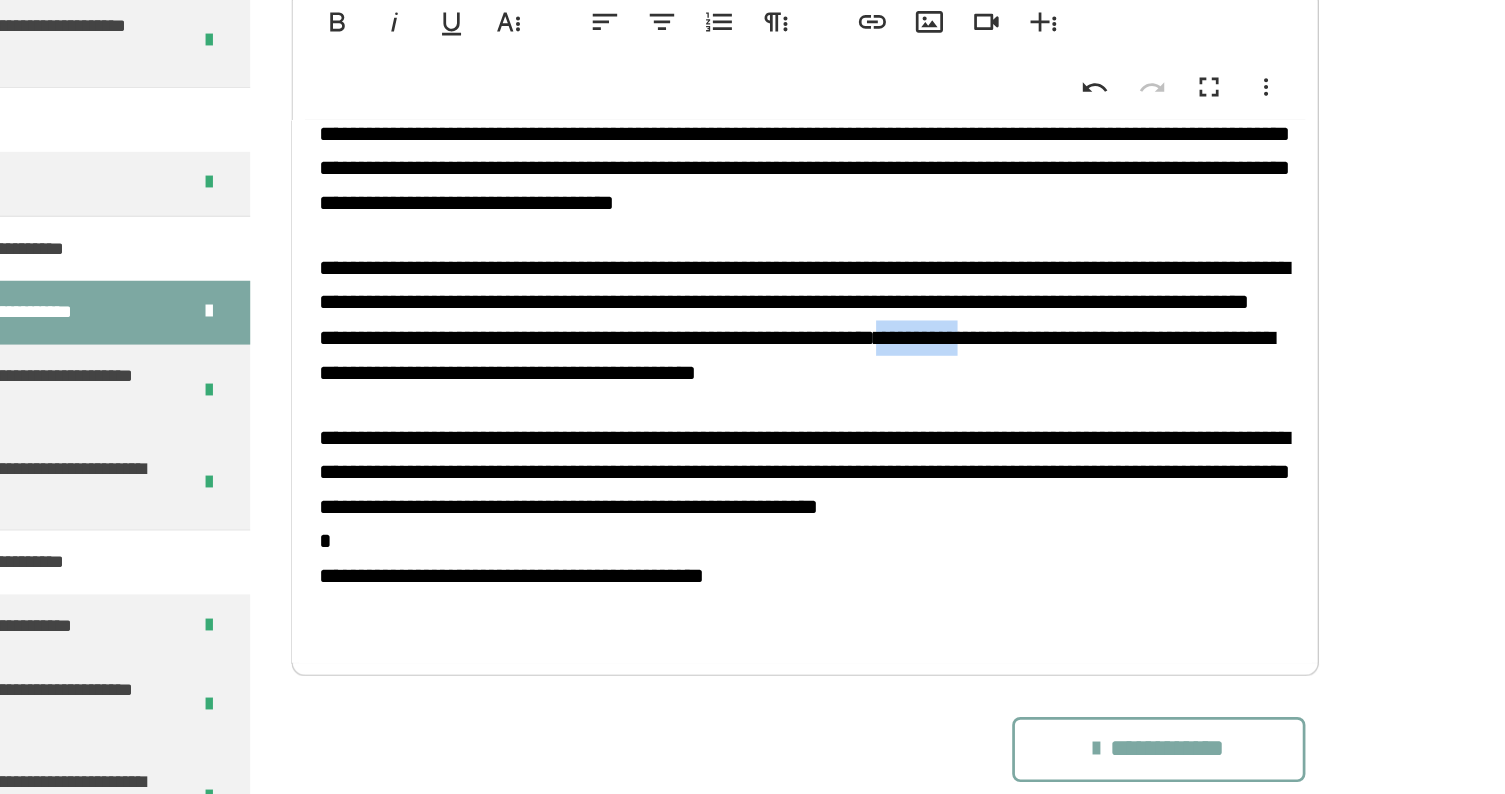 click on "**********" at bounding box center (944, 238) 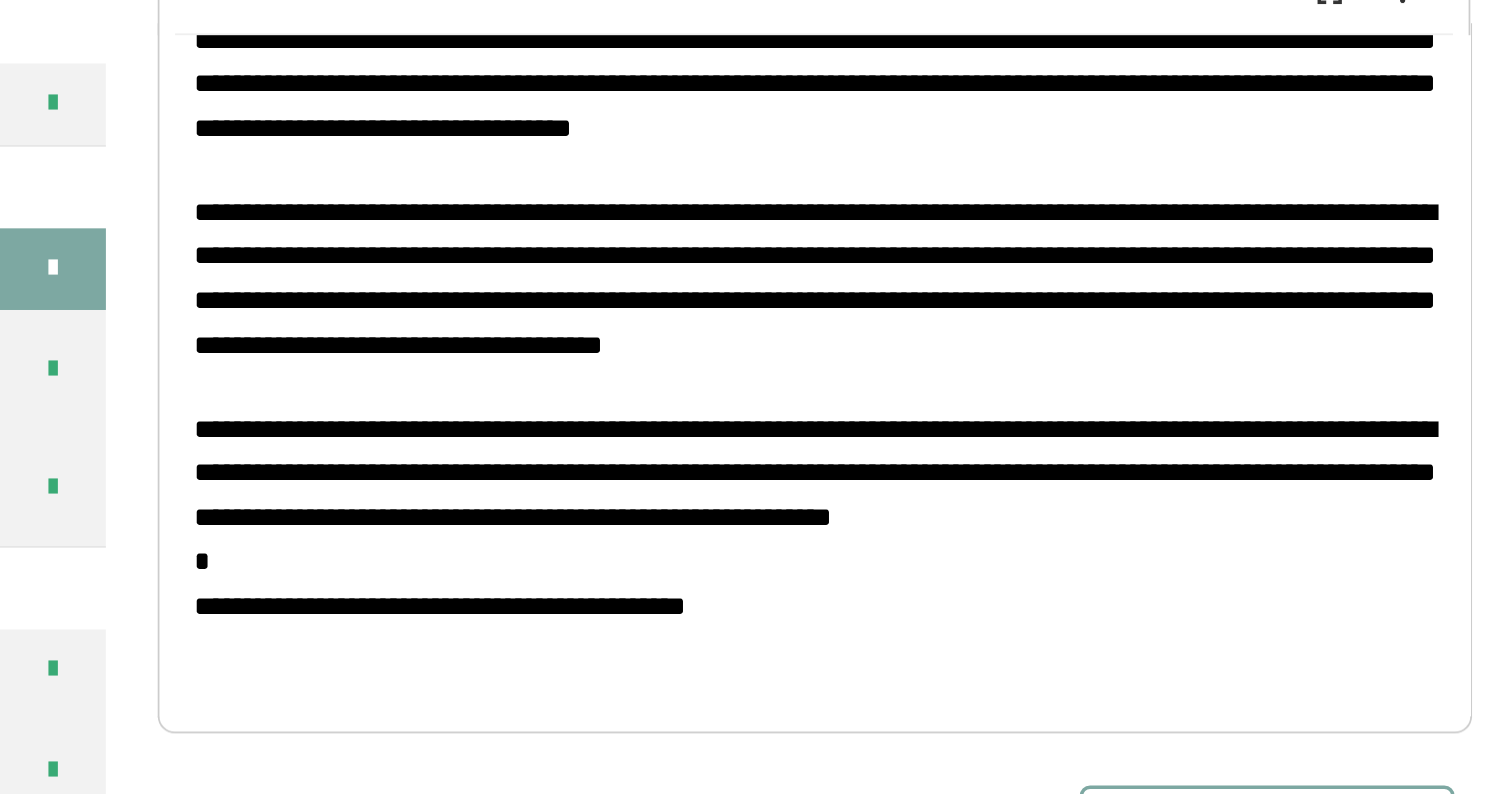 click on "**********" at bounding box center [945, 238] 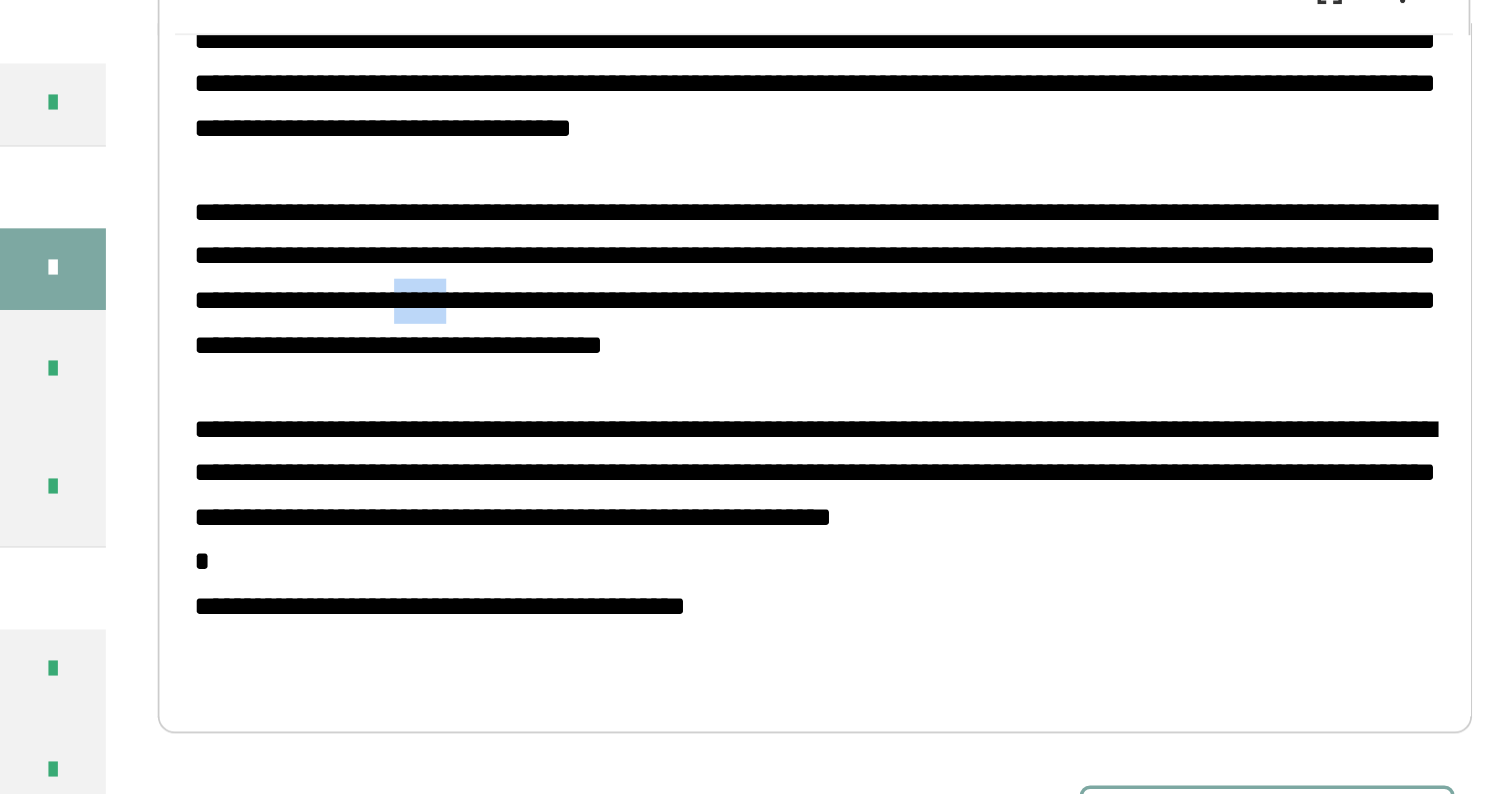 click on "**********" at bounding box center [945, 238] 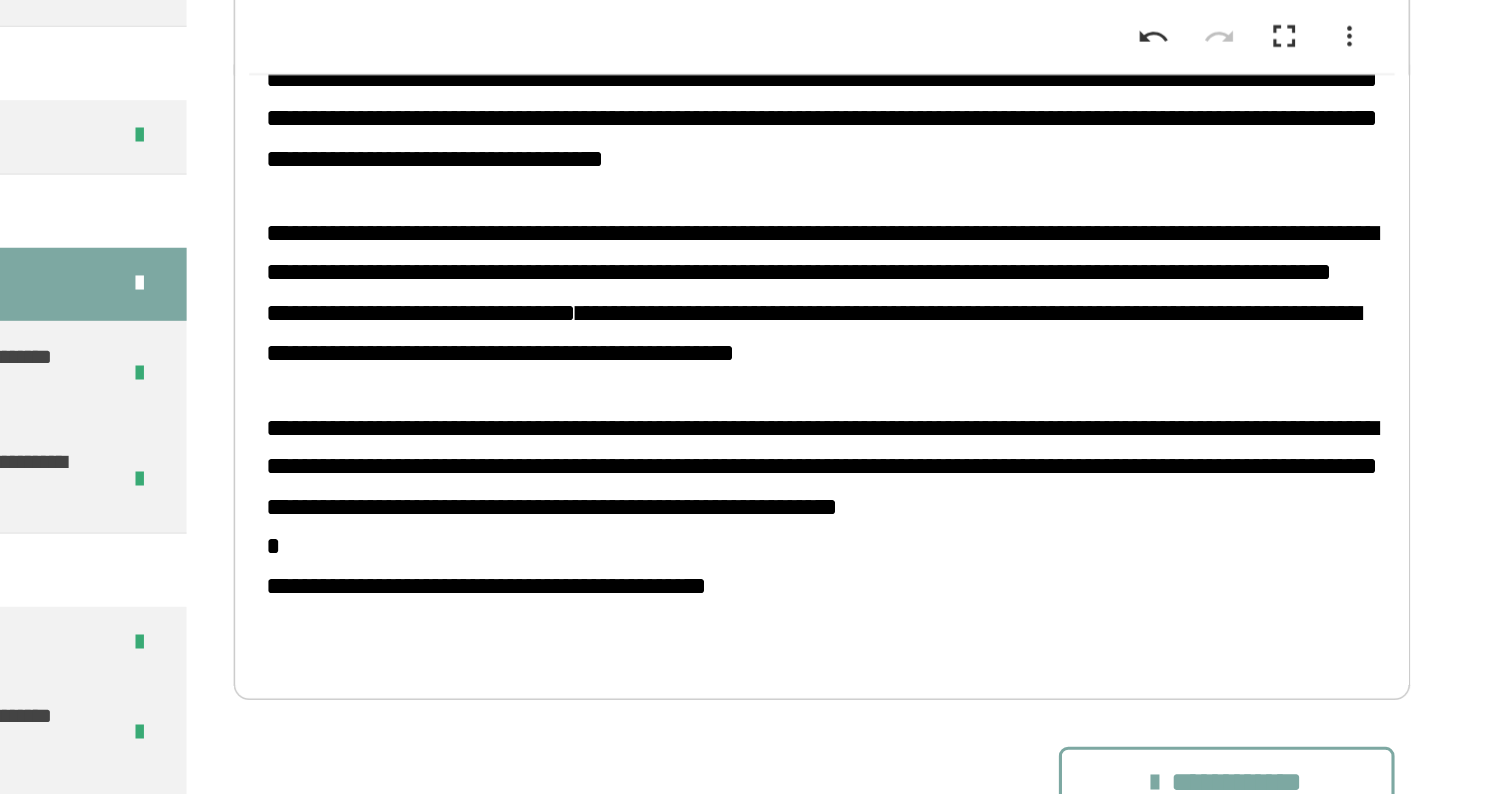 click on "**********" at bounding box center (944, 16) 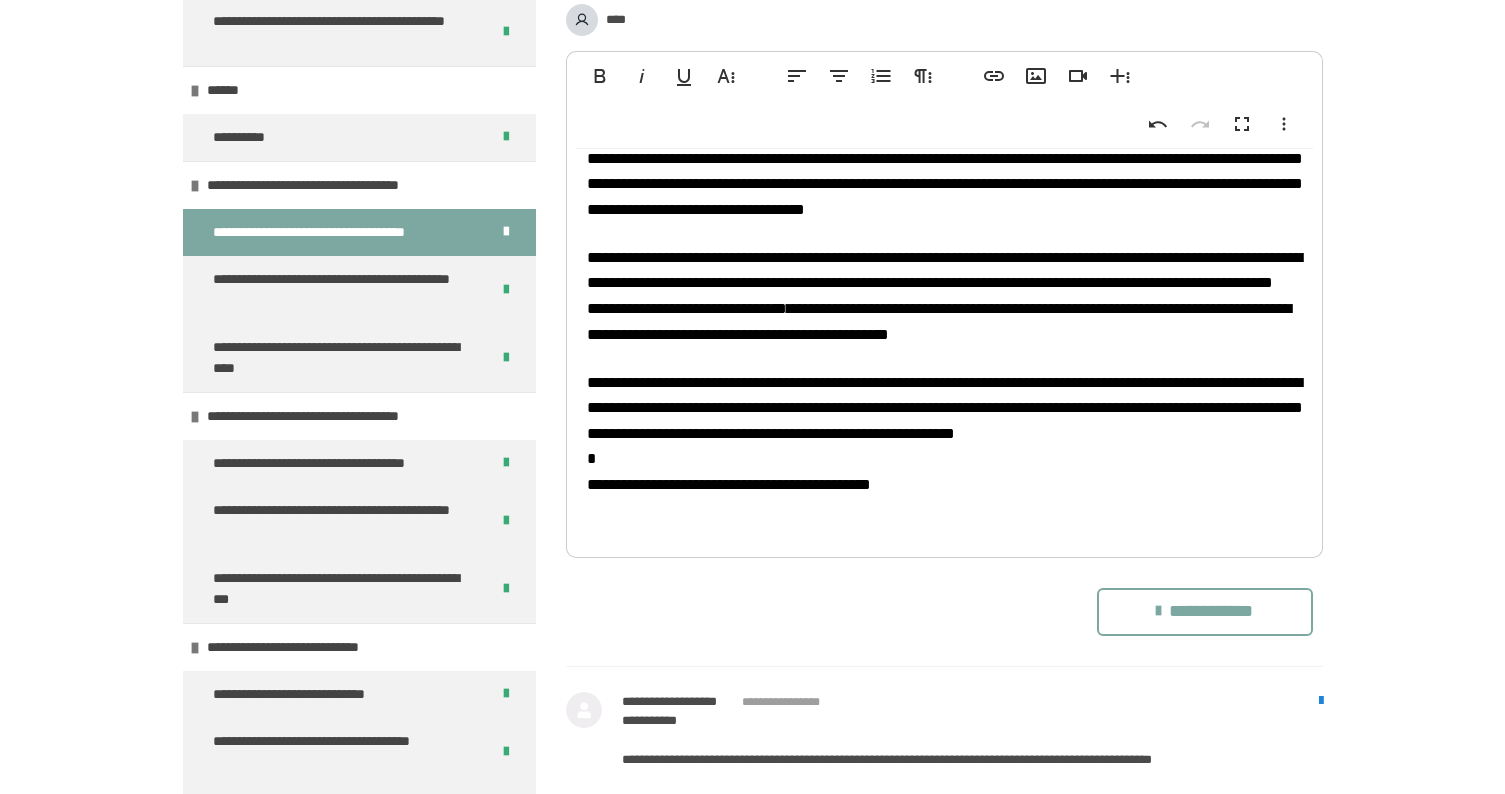 scroll, scrollTop: 2377, scrollLeft: 0, axis: vertical 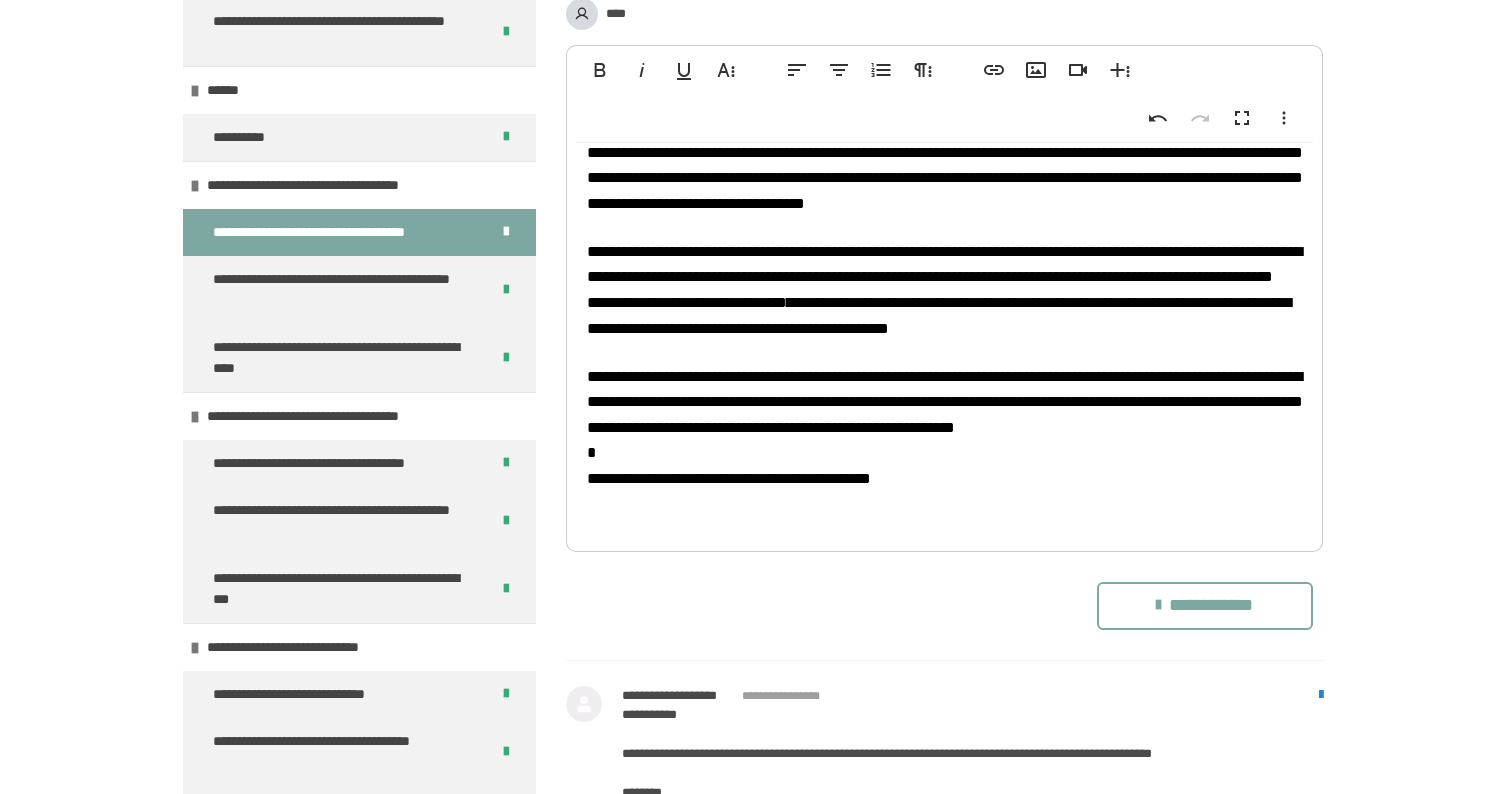 click on "**********" at bounding box center (1204, 606) 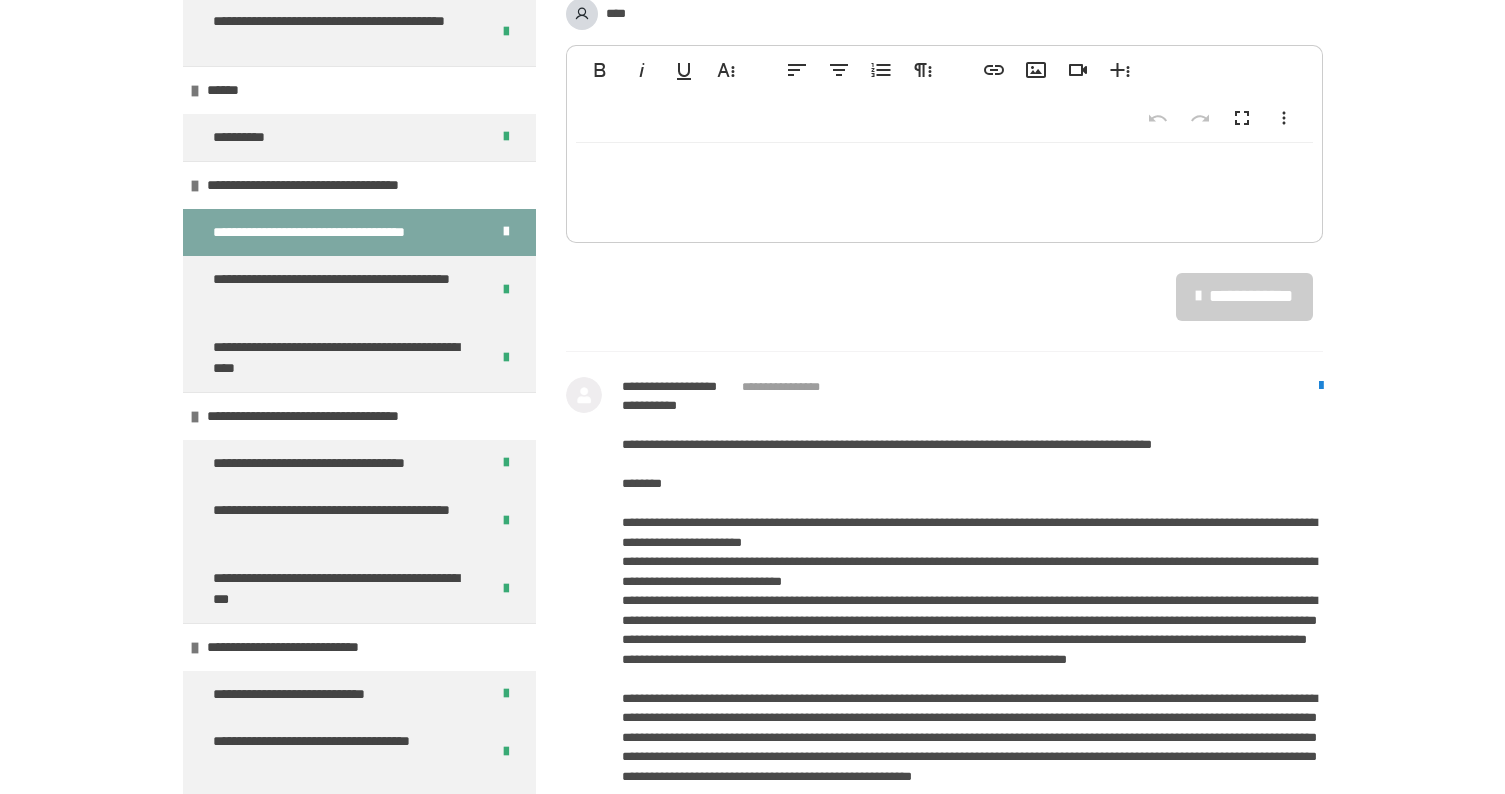 scroll, scrollTop: 0, scrollLeft: 0, axis: both 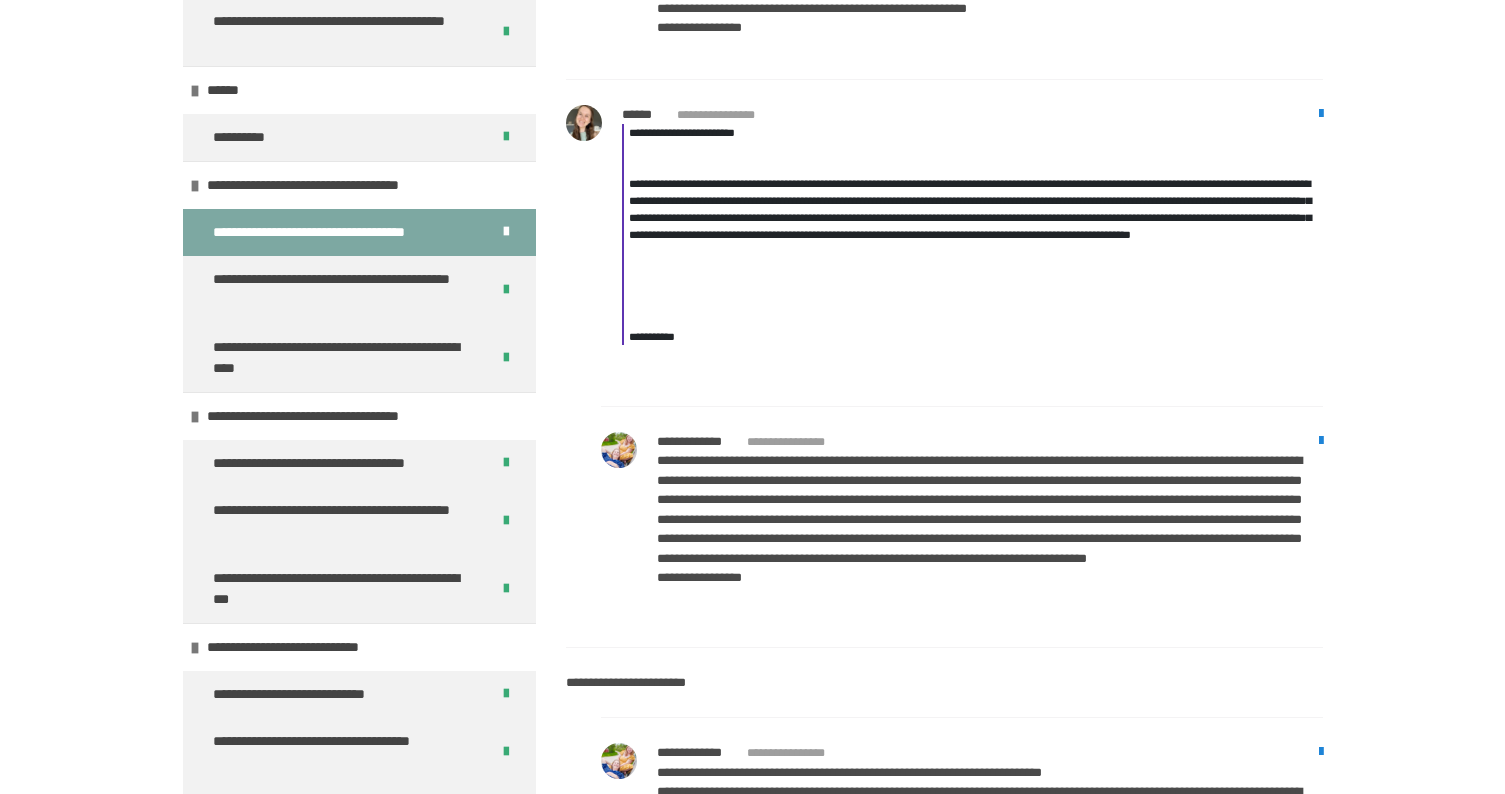 click on "**********" at bounding box center (976, 234) 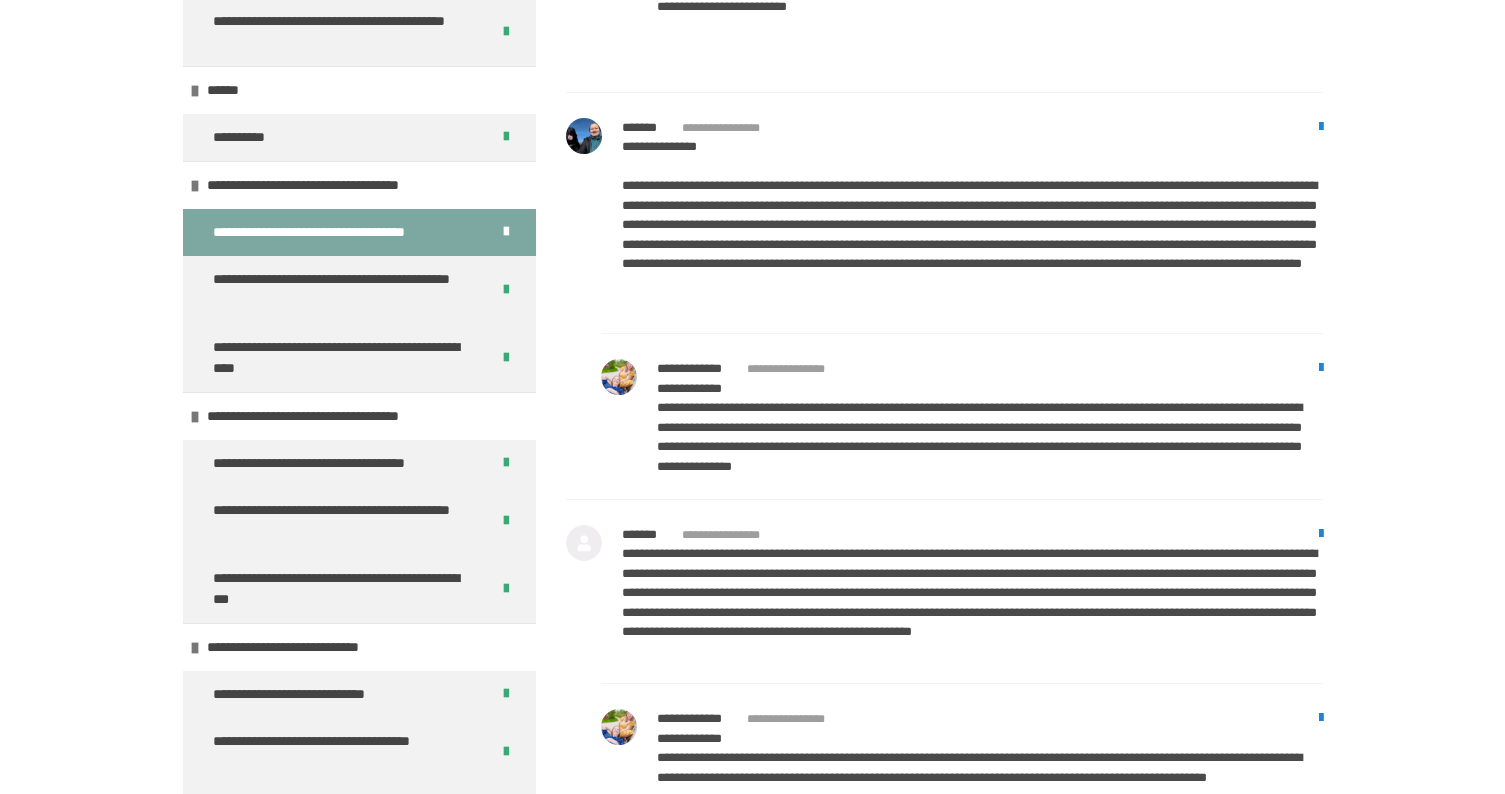 scroll, scrollTop: 36697, scrollLeft: 0, axis: vertical 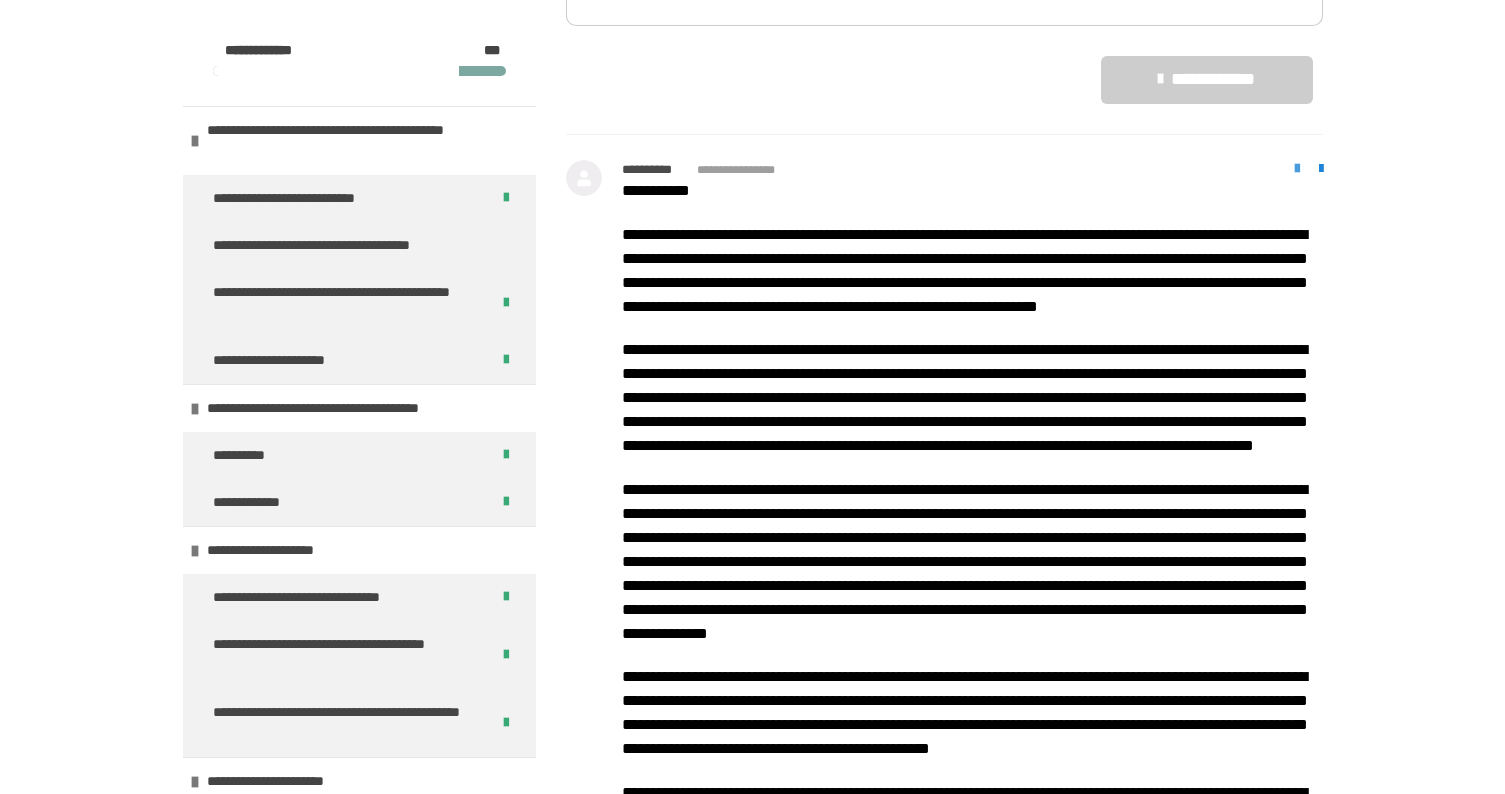 click at bounding box center [1297, 169] 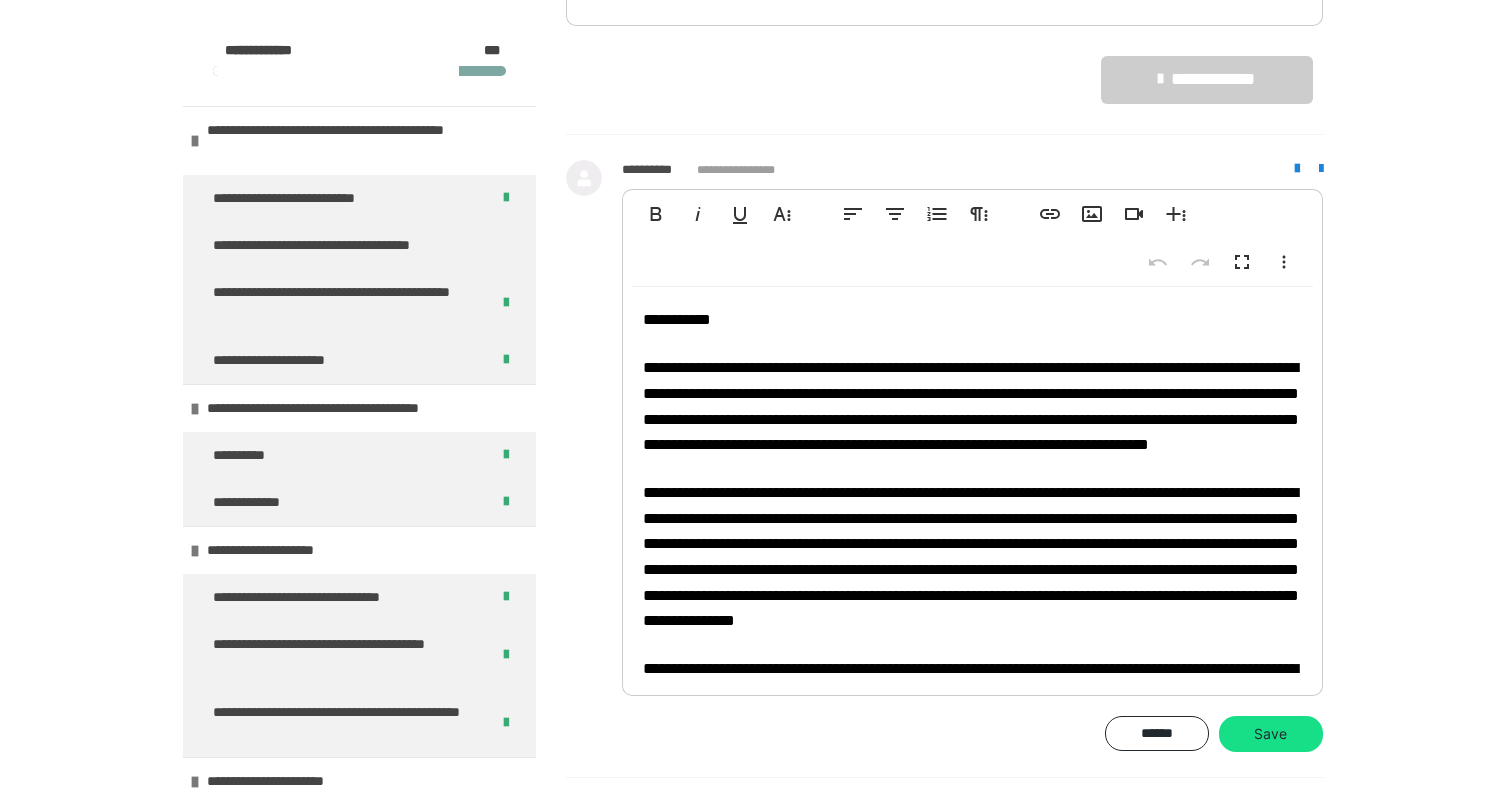 scroll, scrollTop: 12, scrollLeft: 0, axis: vertical 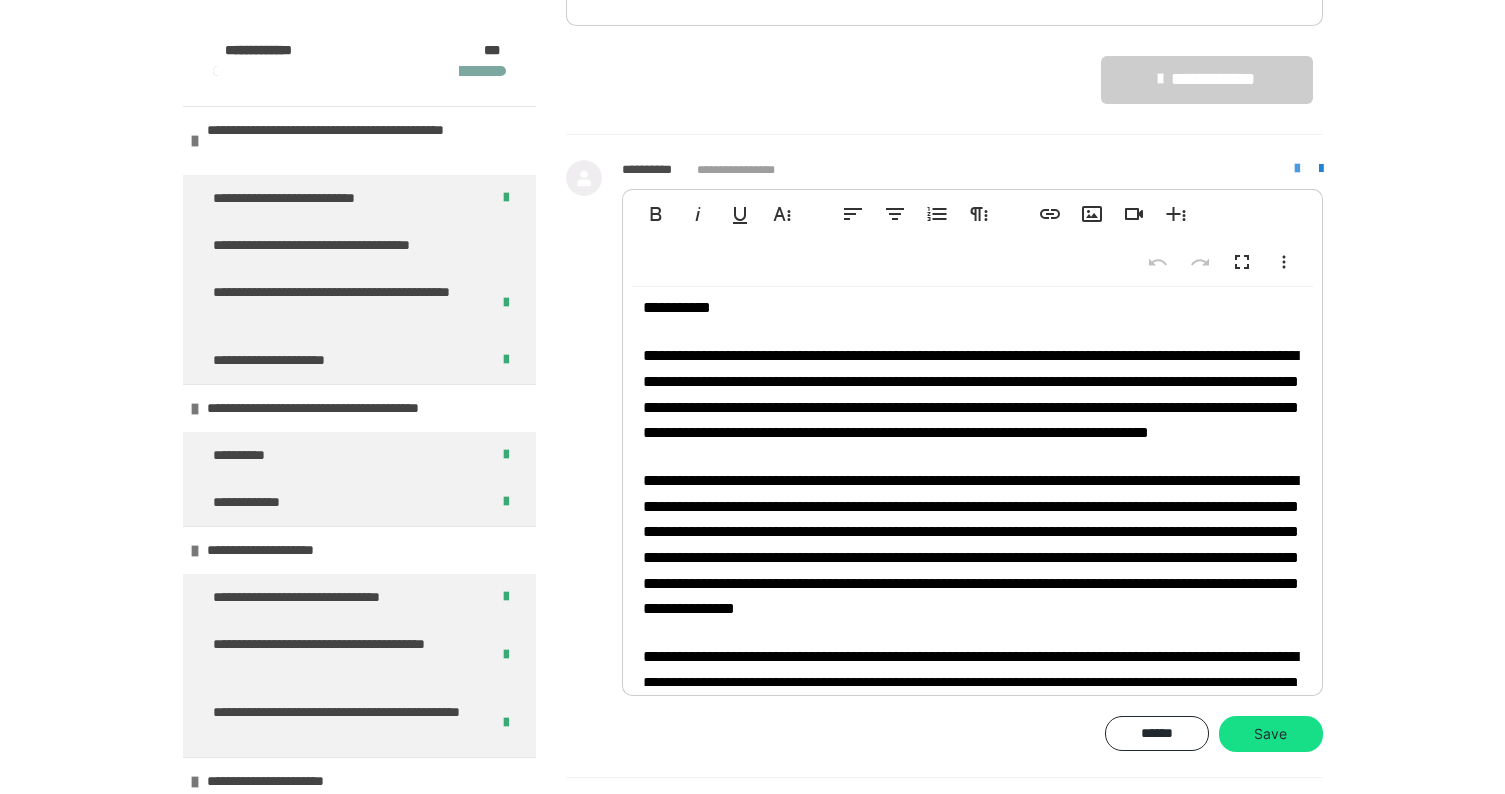 click at bounding box center [1297, 169] 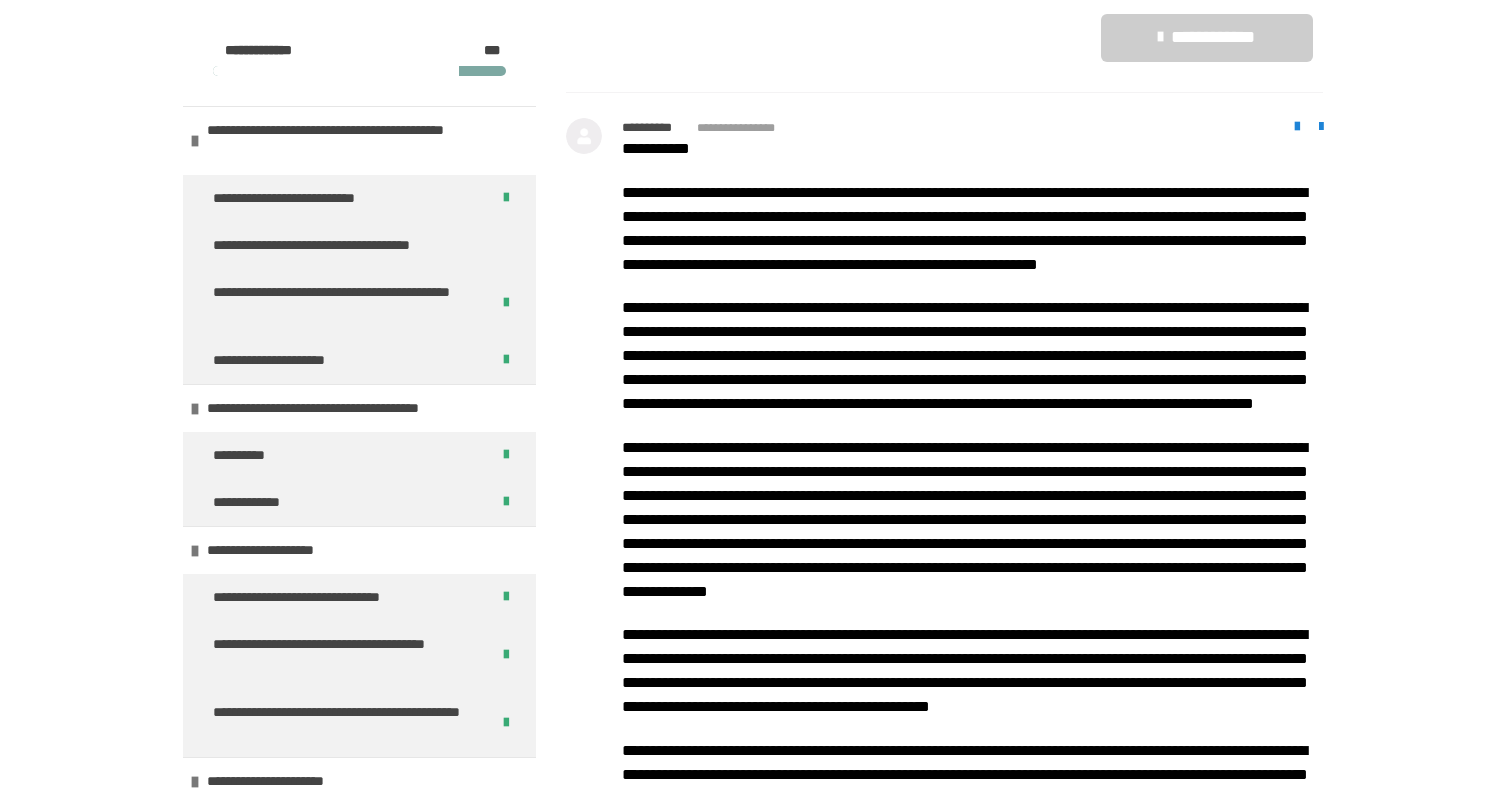 scroll, scrollTop: 2636, scrollLeft: 0, axis: vertical 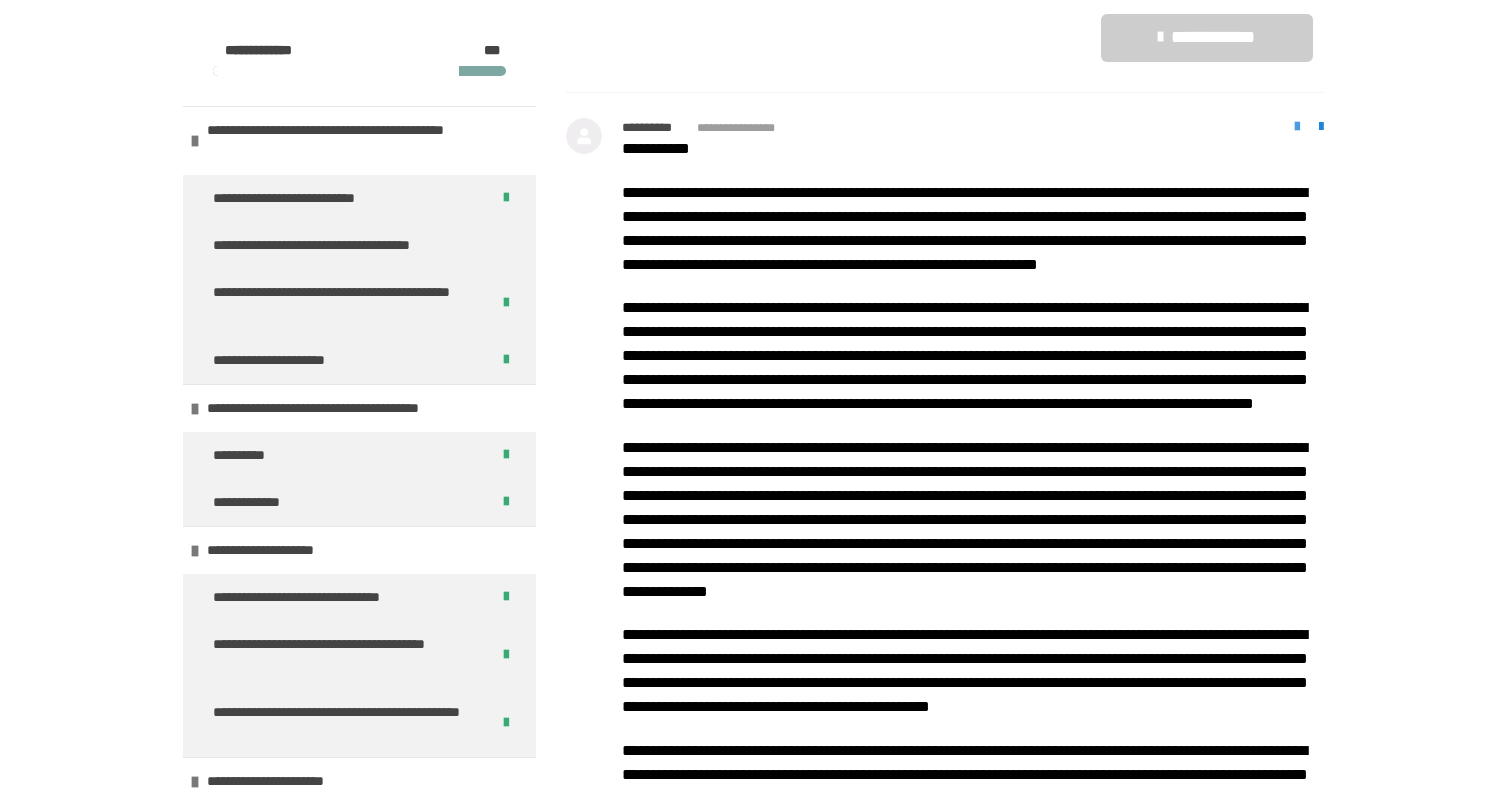 click at bounding box center [1297, 127] 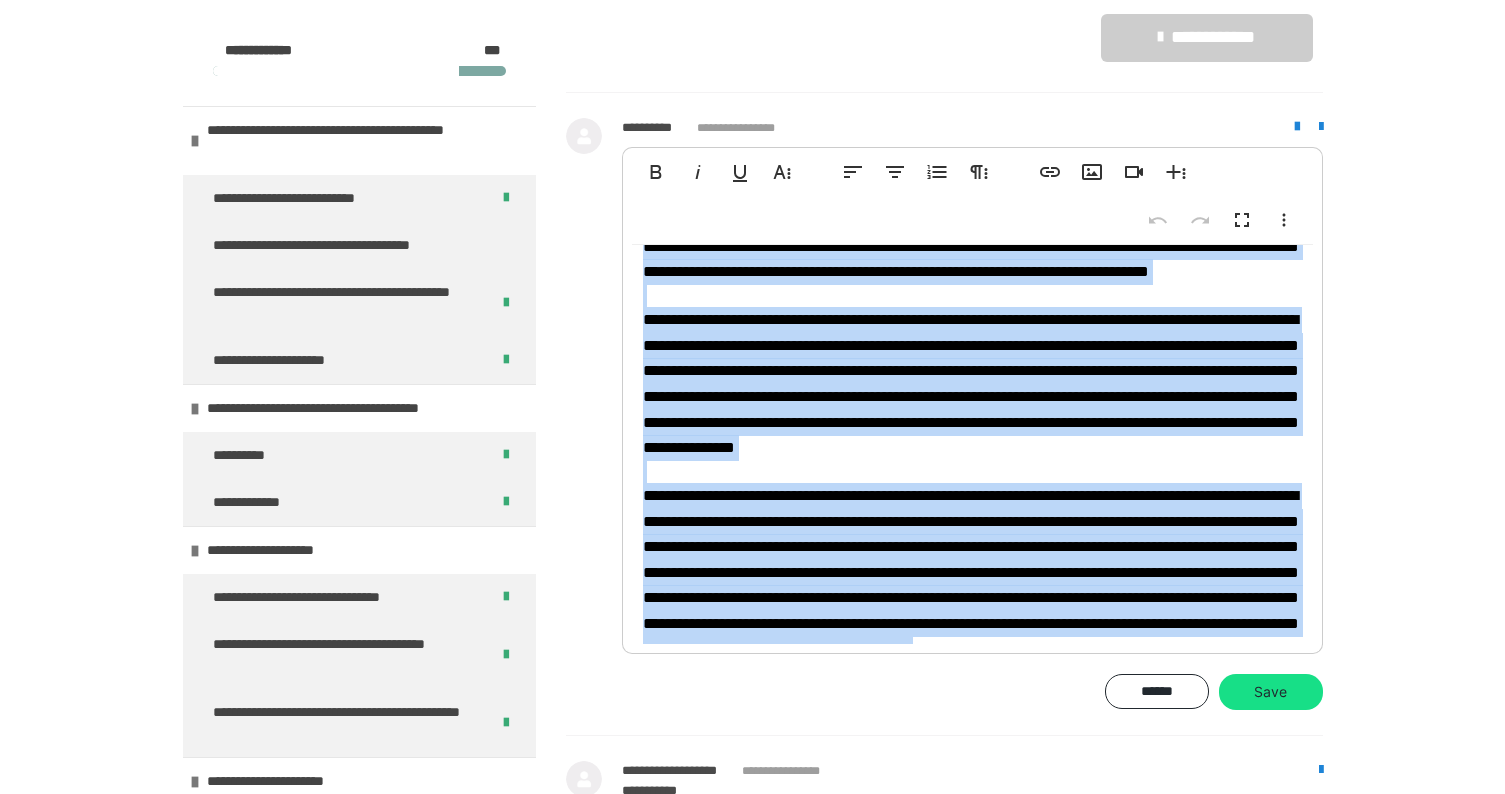 scroll, scrollTop: 0, scrollLeft: 0, axis: both 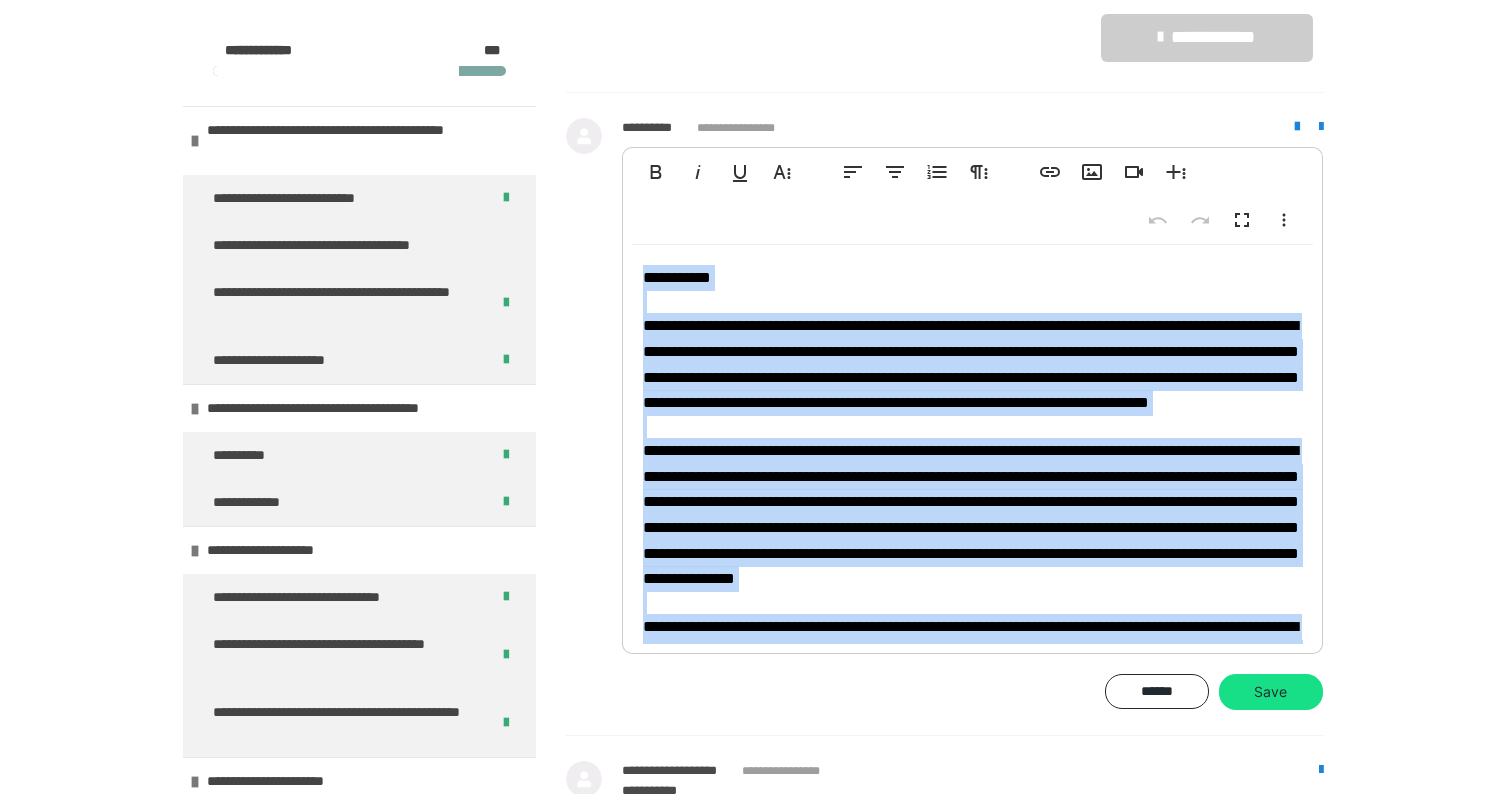 drag, startPoint x: 979, startPoint y: 644, endPoint x: 556, endPoint y: 187, distance: 622.71826 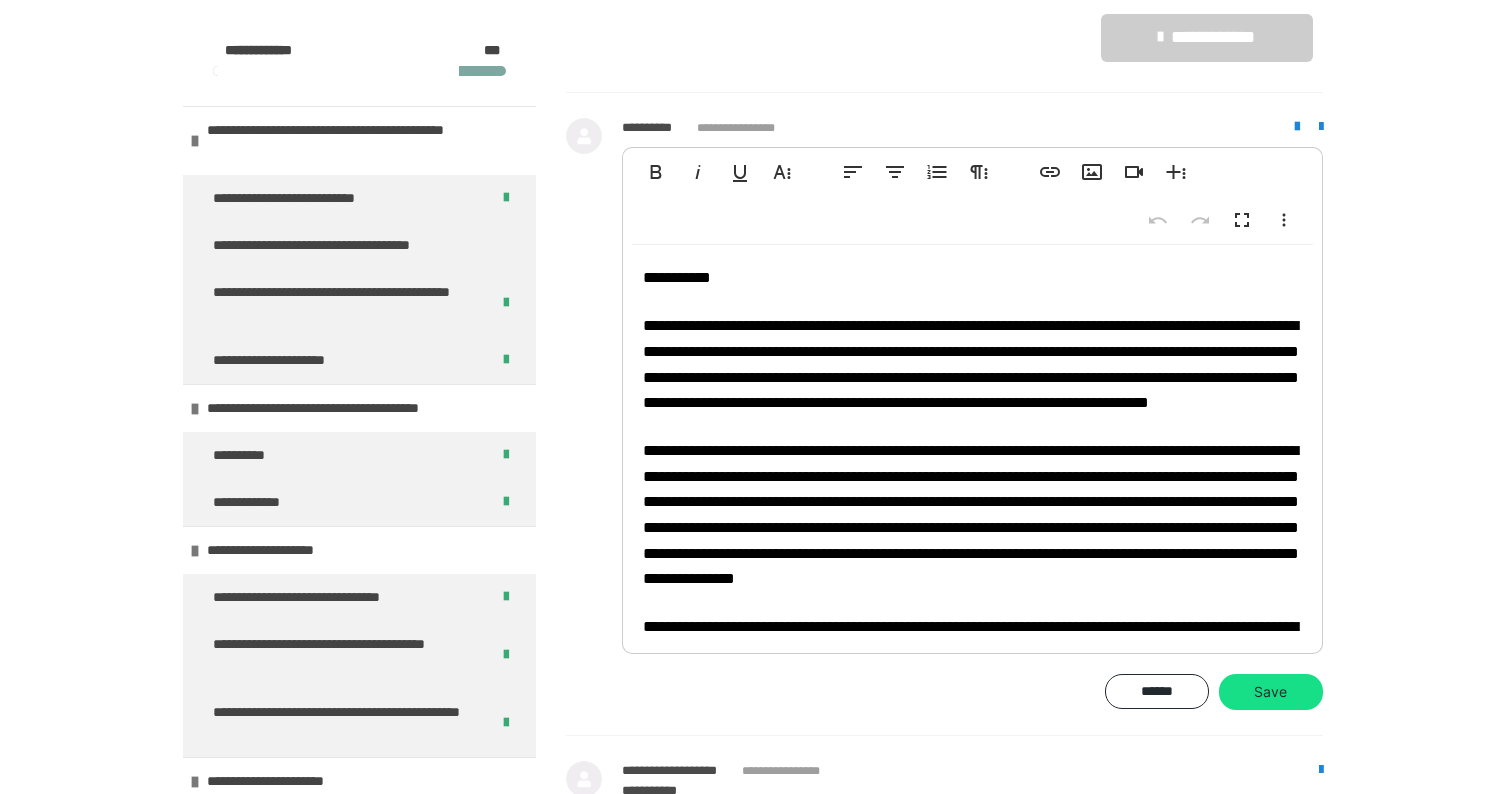 click on "**********" at bounding box center [944, 413] 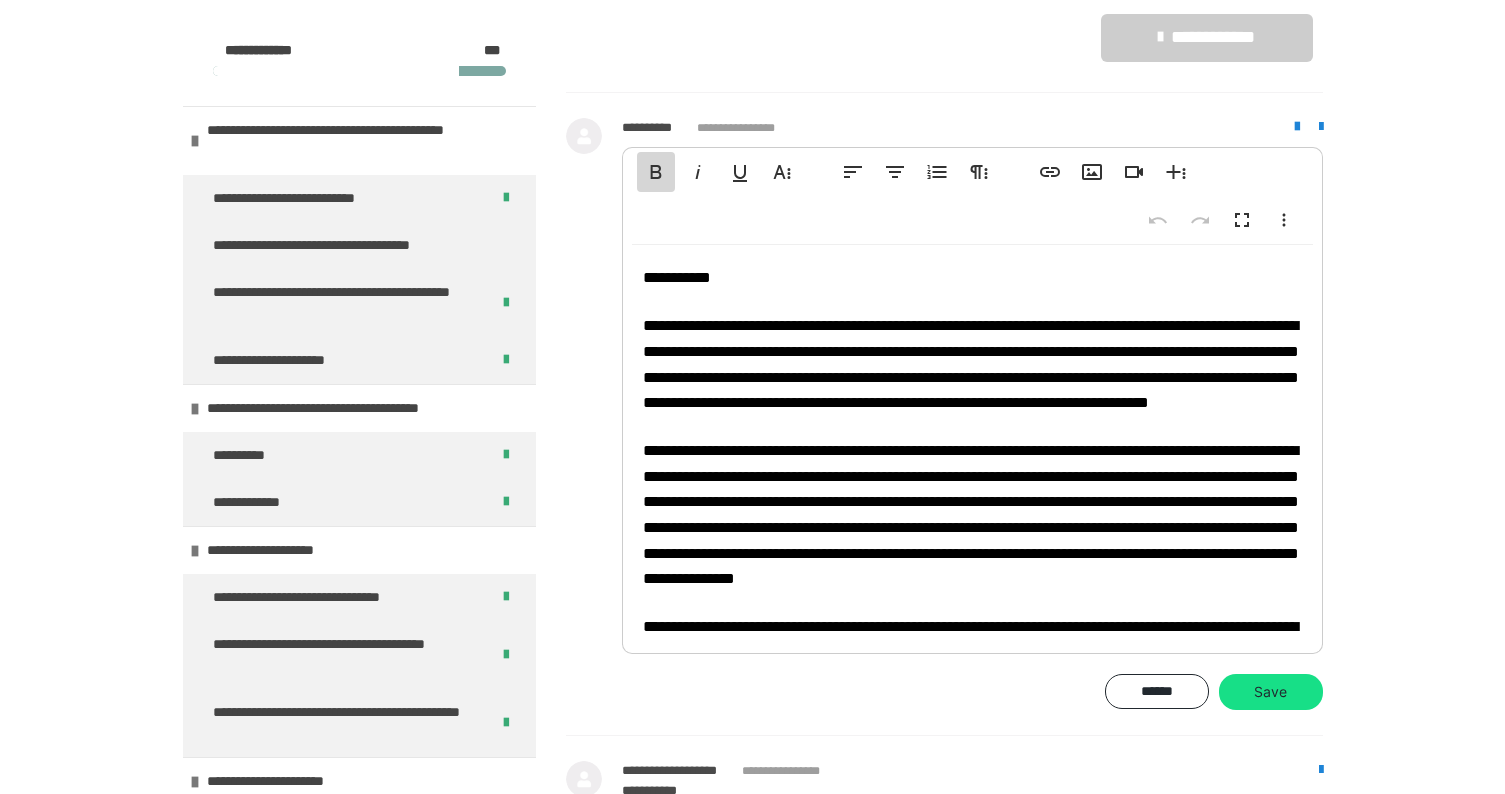click 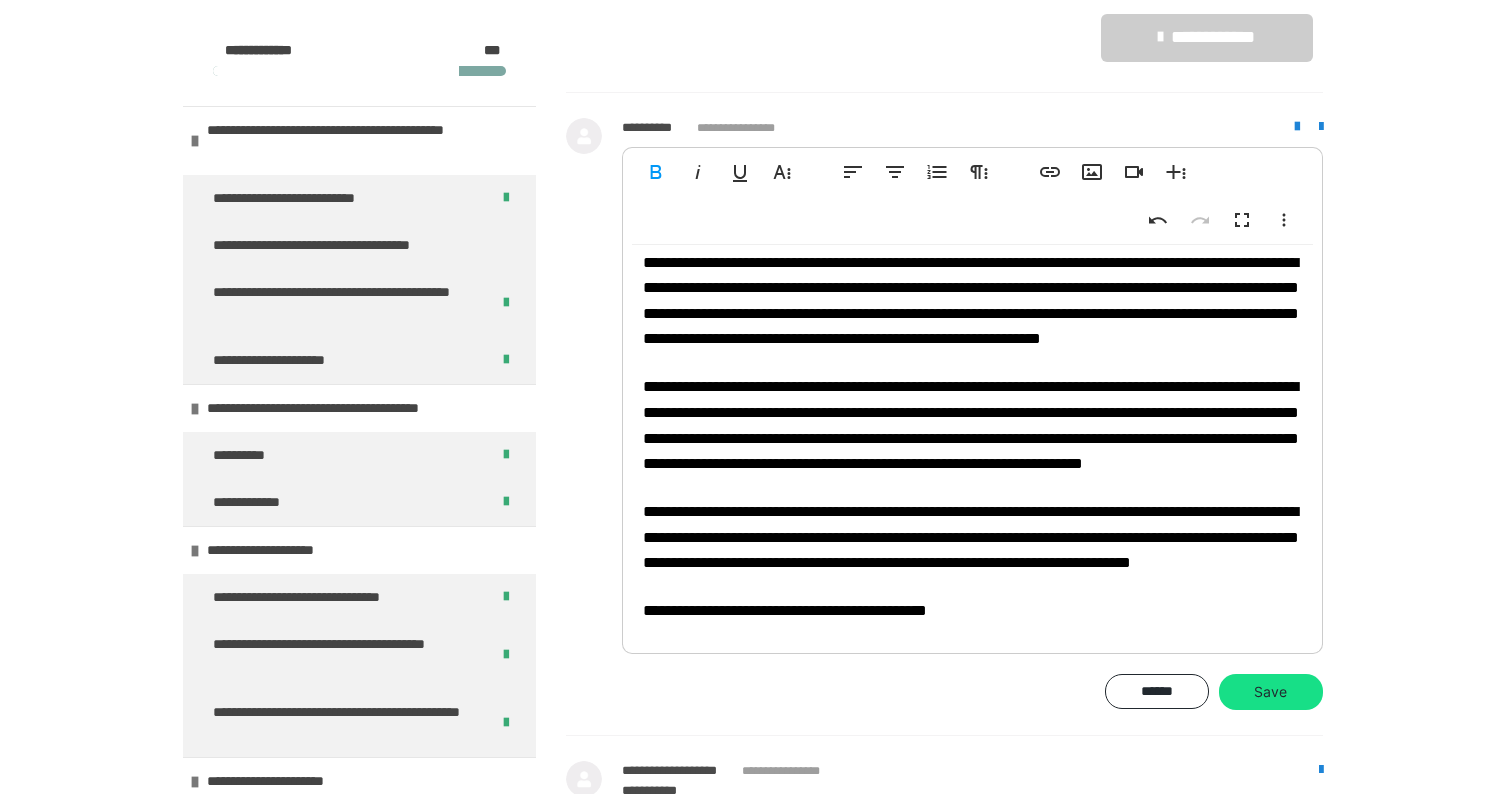 scroll, scrollTop: 670, scrollLeft: 0, axis: vertical 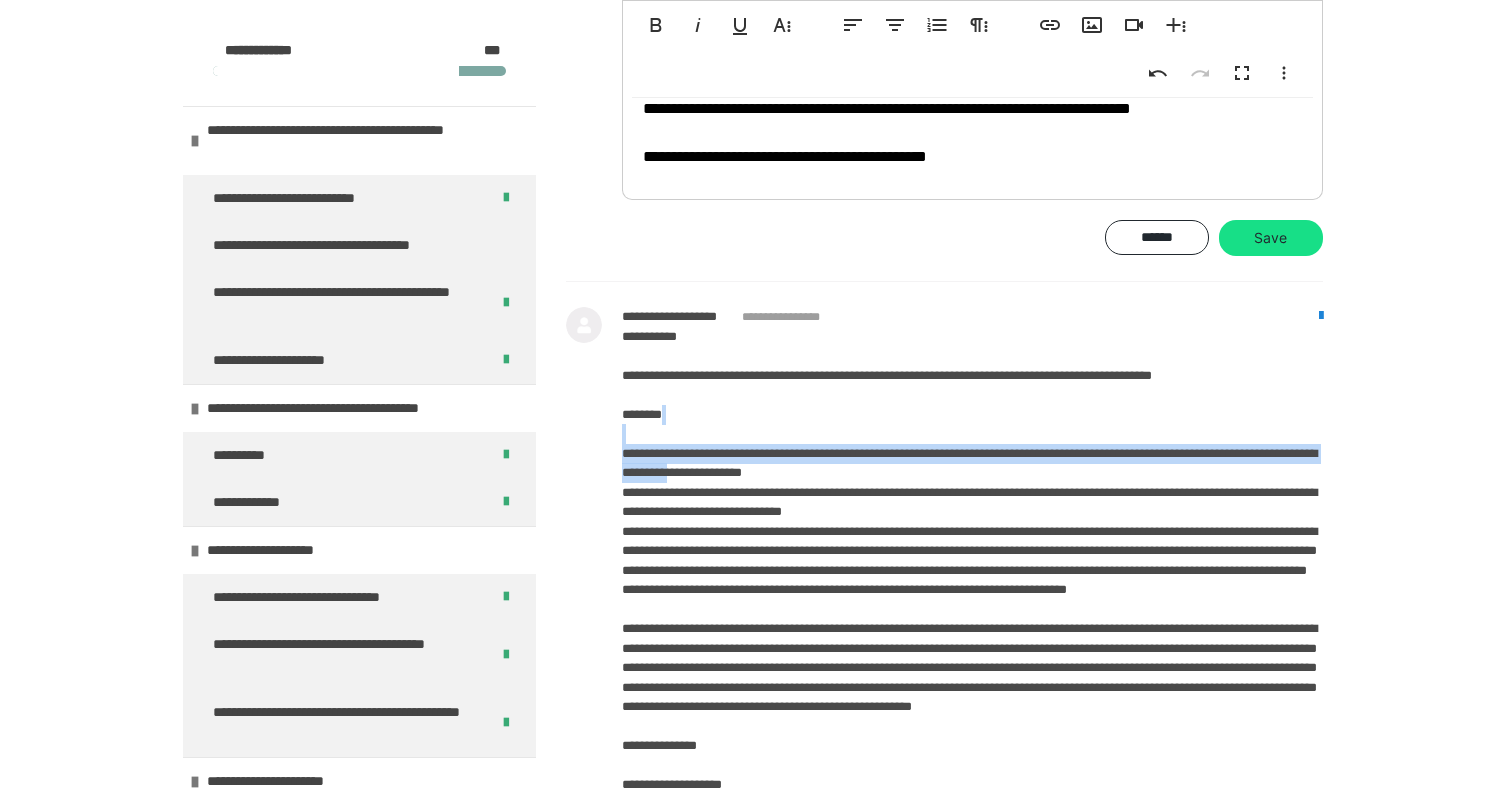 drag, startPoint x: 936, startPoint y: 514, endPoint x: 791, endPoint y: 483, distance: 148.27676 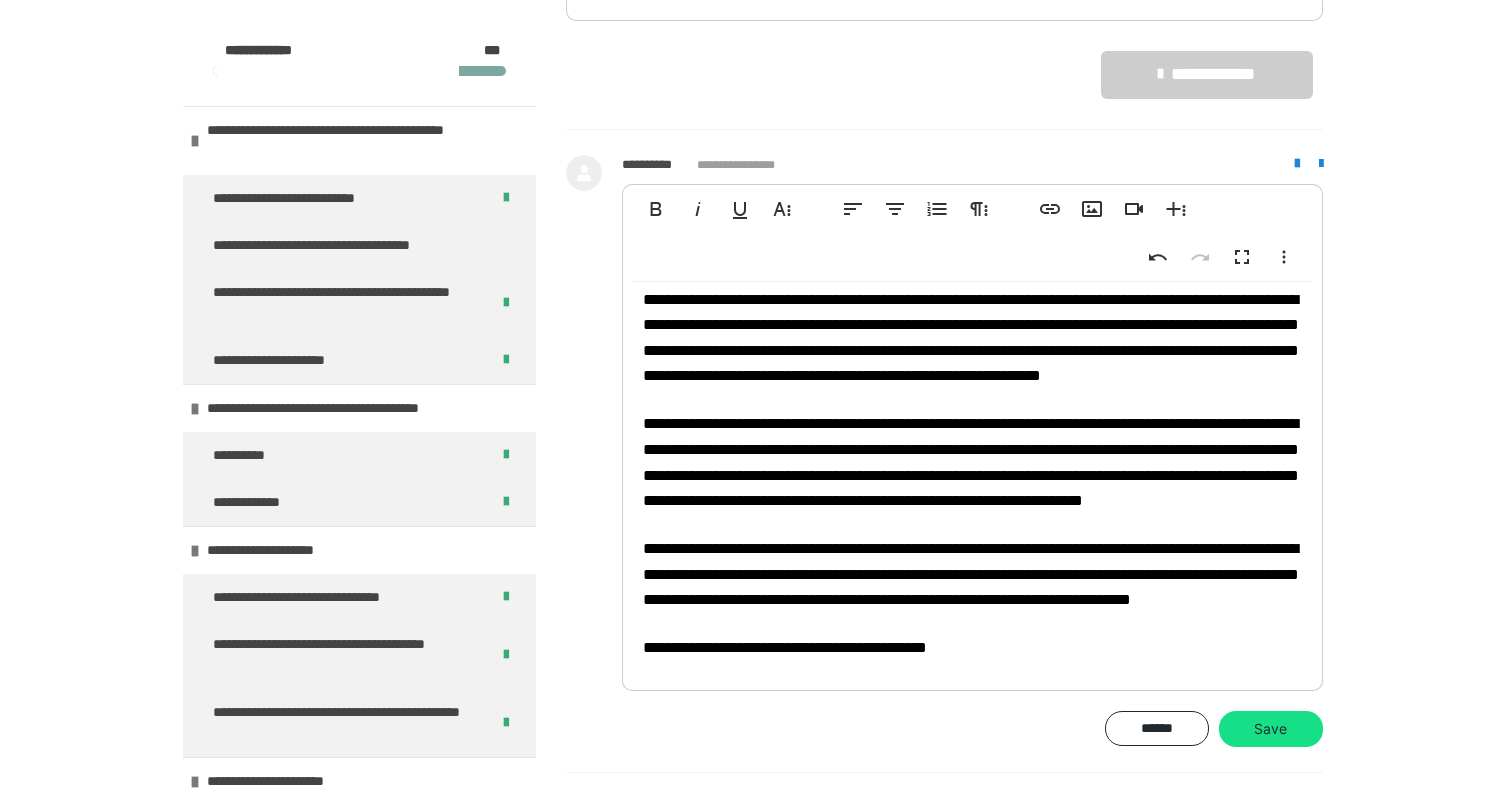scroll, scrollTop: 2593, scrollLeft: 0, axis: vertical 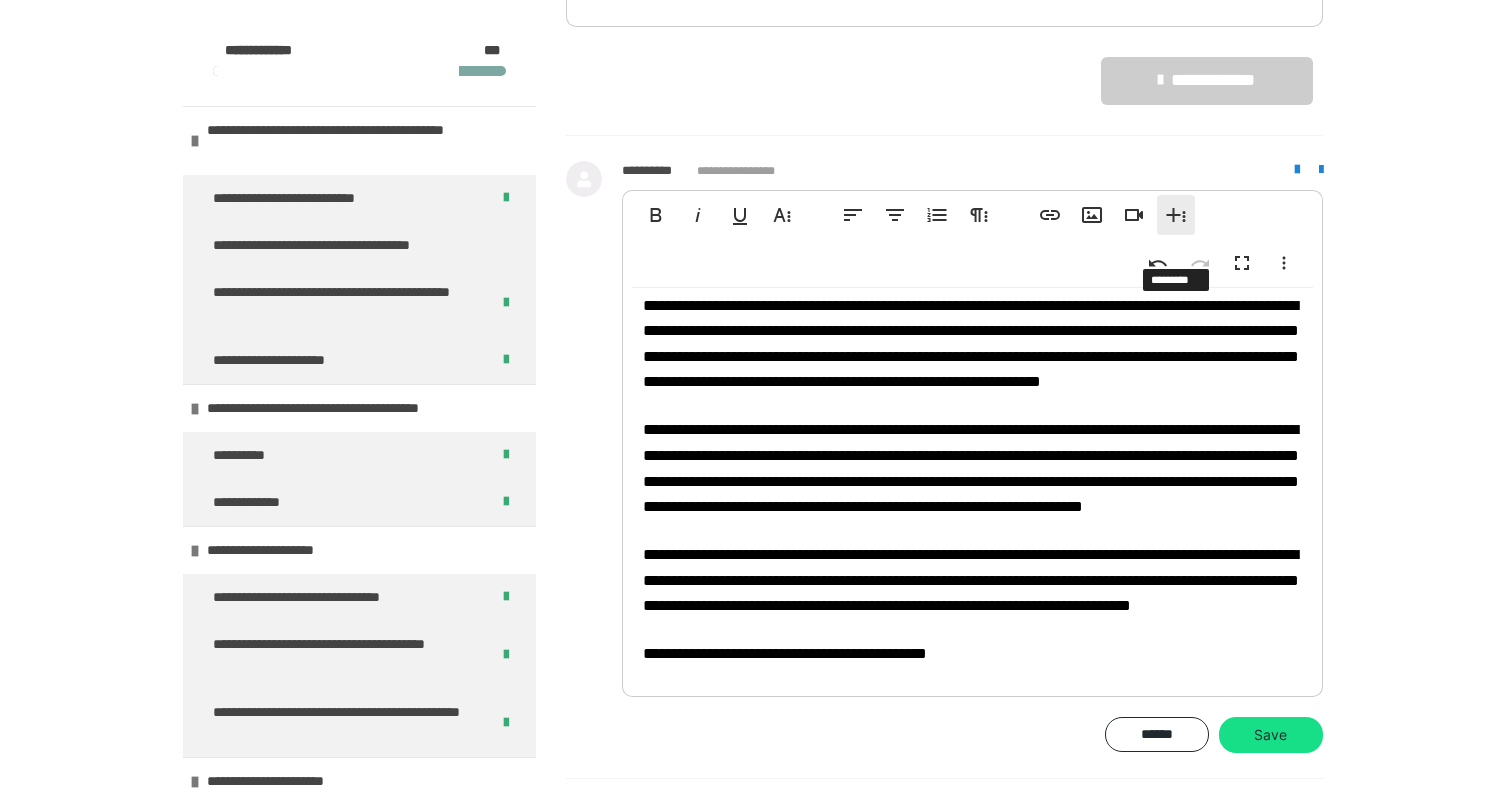 click 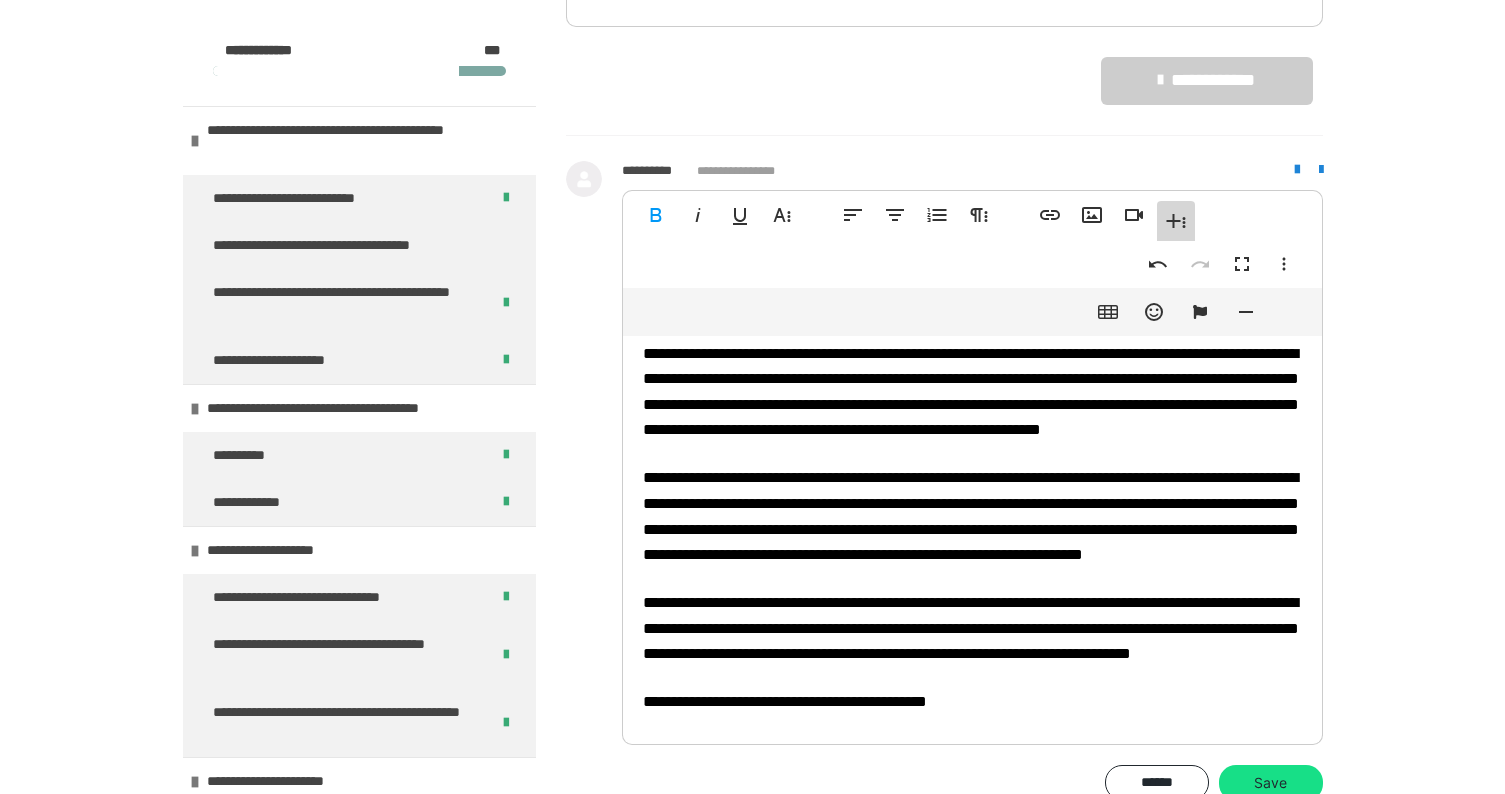 click 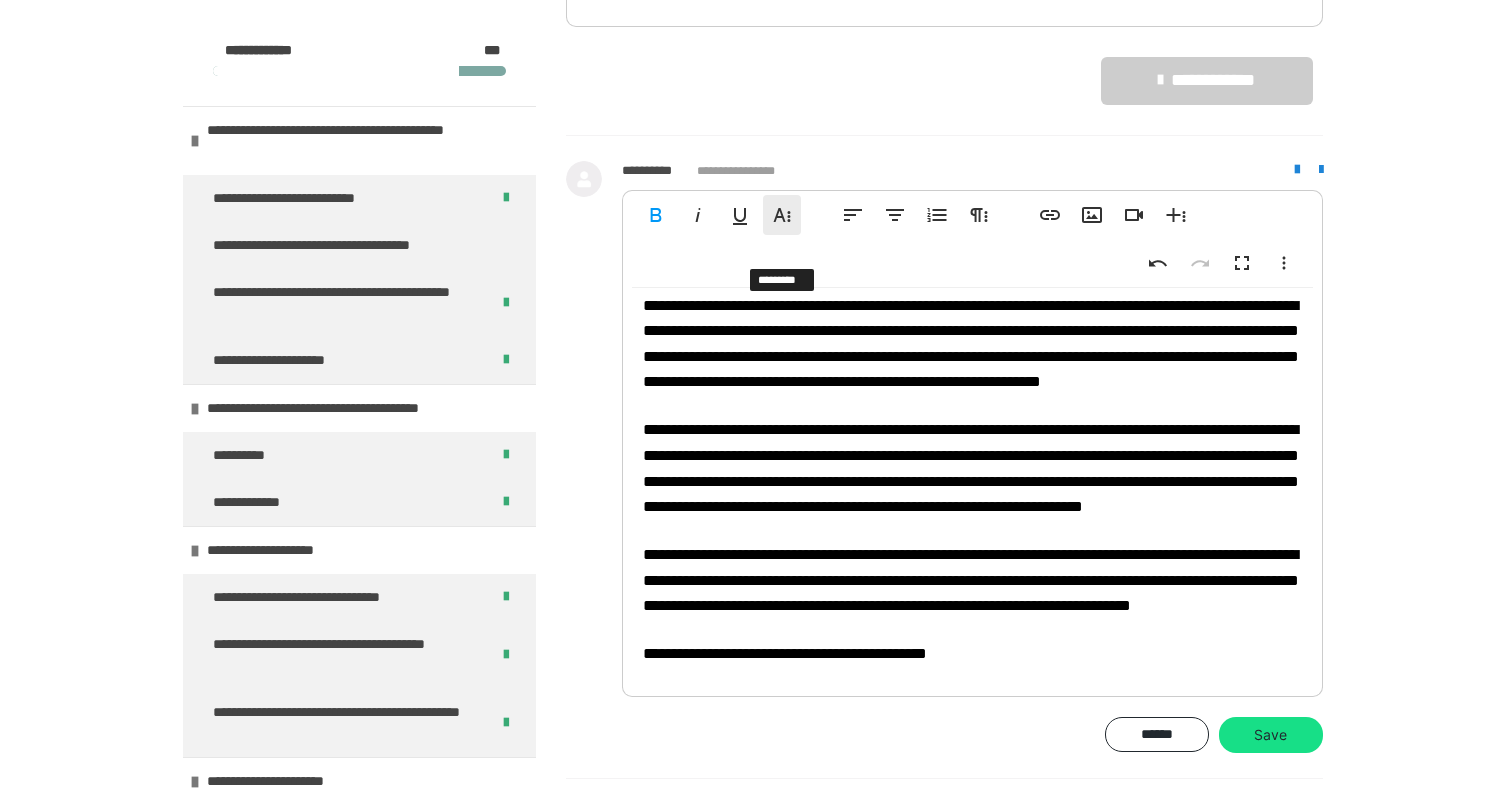 click 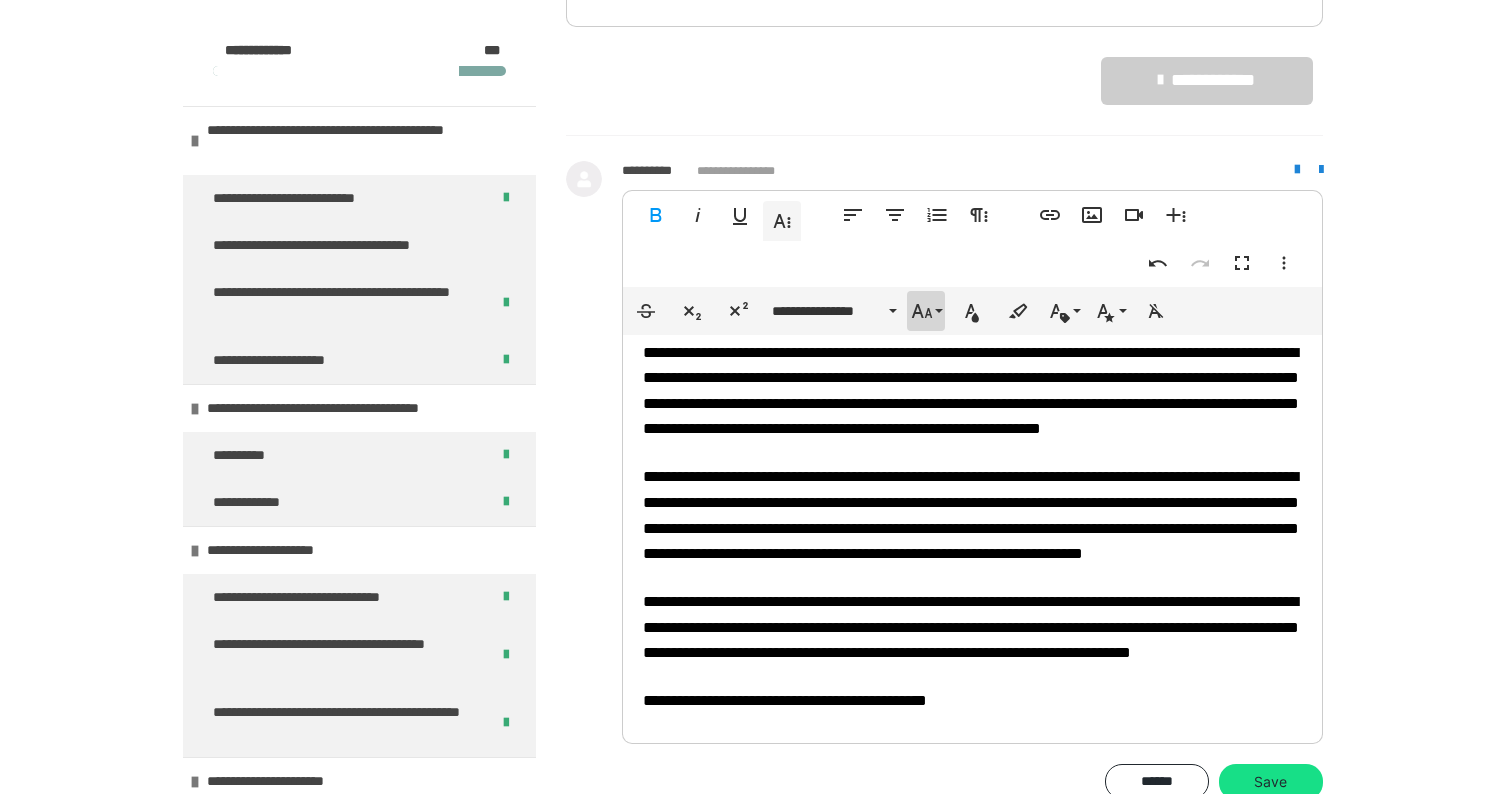 click 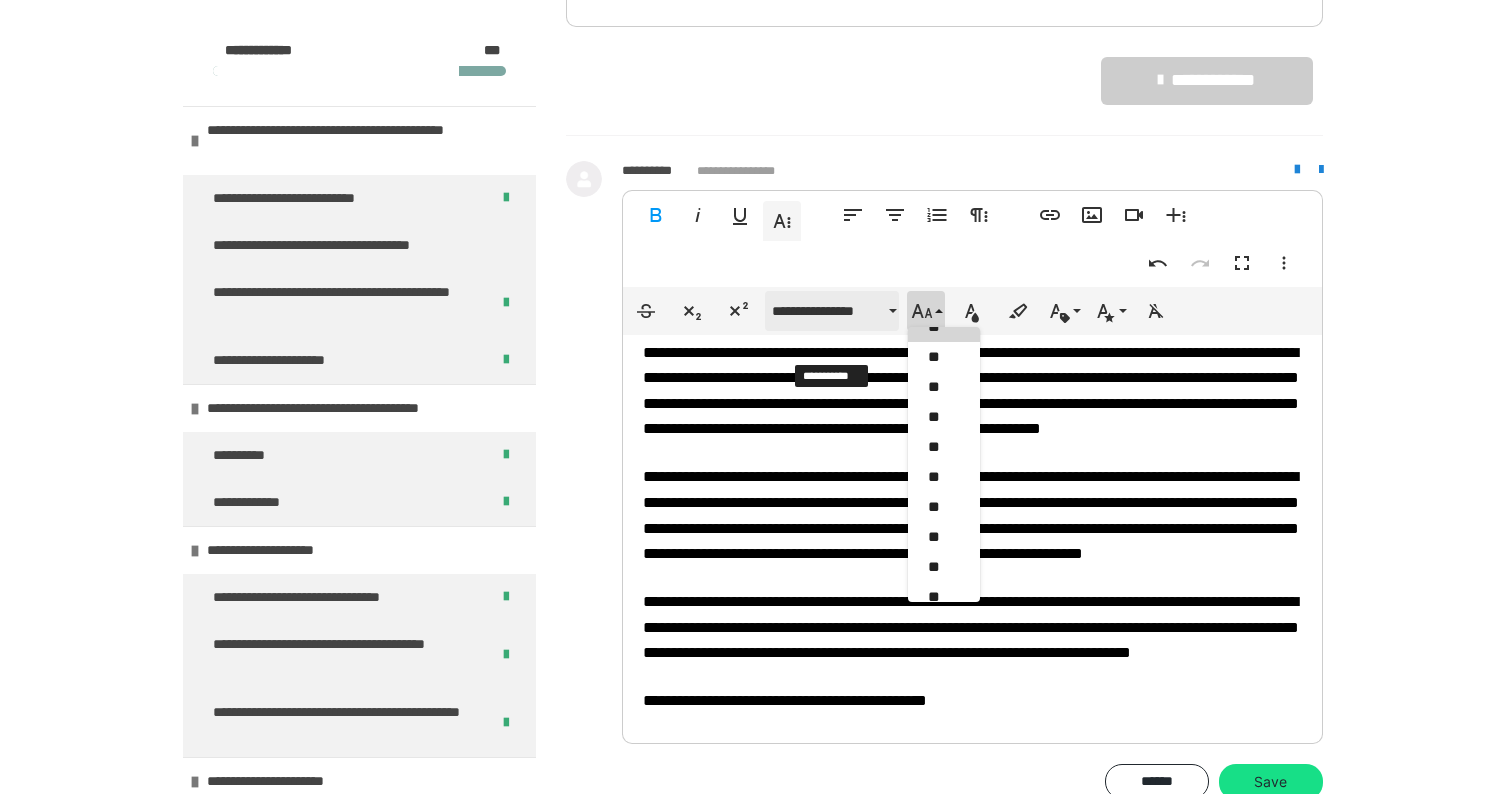 click on "**********" at bounding box center [828, 311] 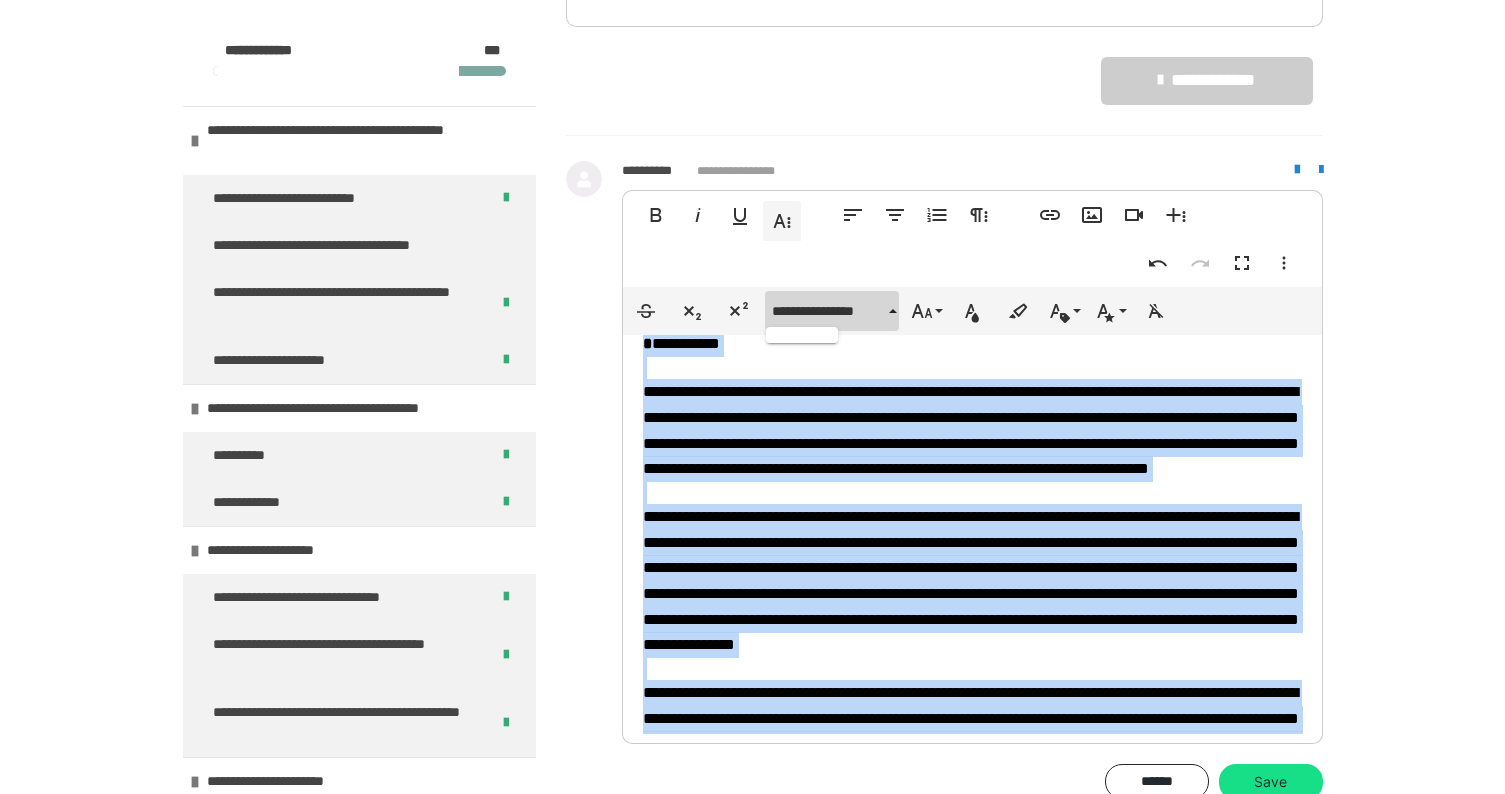 scroll, scrollTop: 0, scrollLeft: 0, axis: both 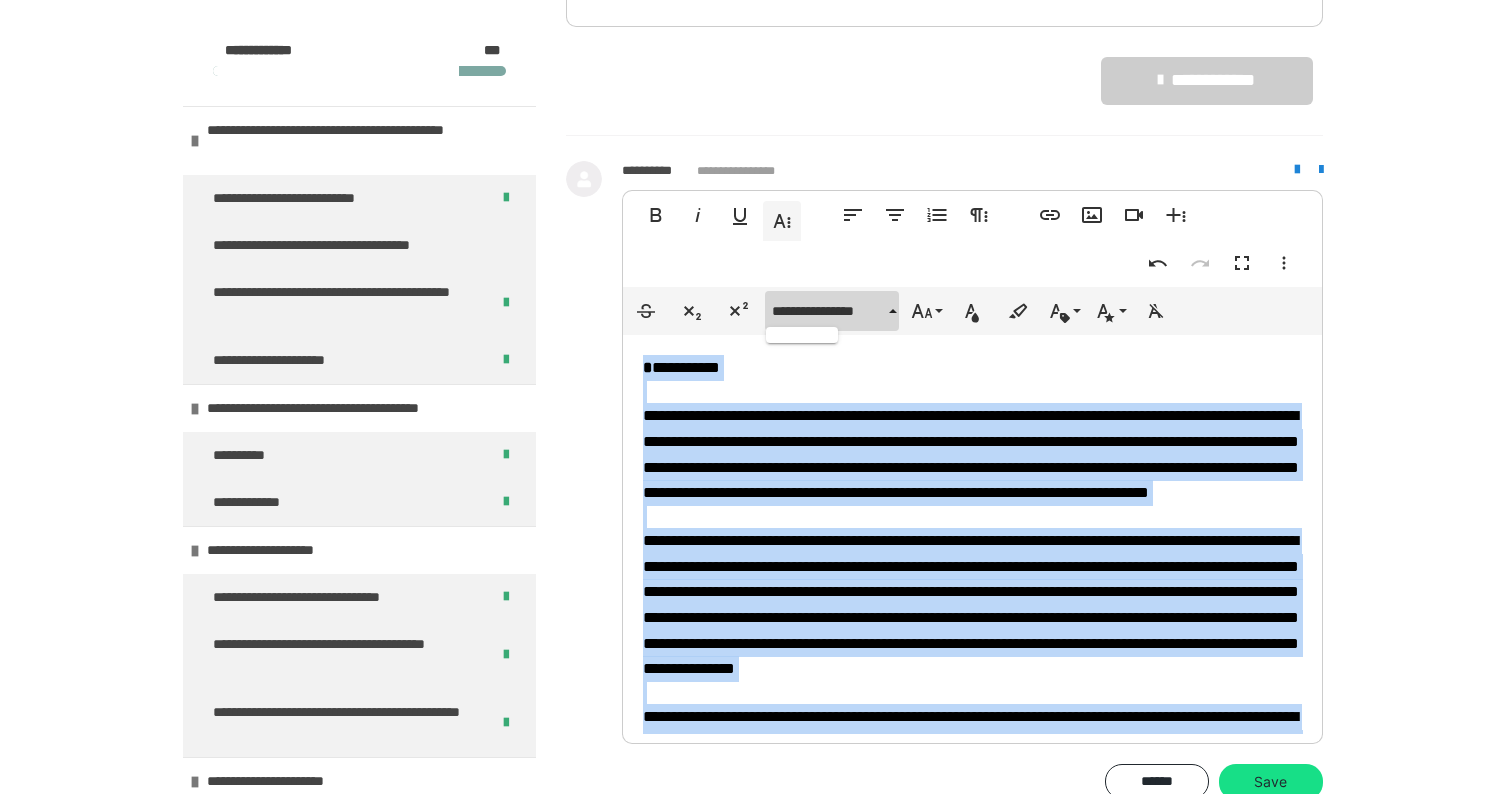 drag, startPoint x: 1010, startPoint y: 748, endPoint x: 593, endPoint y: 244, distance: 654.1445 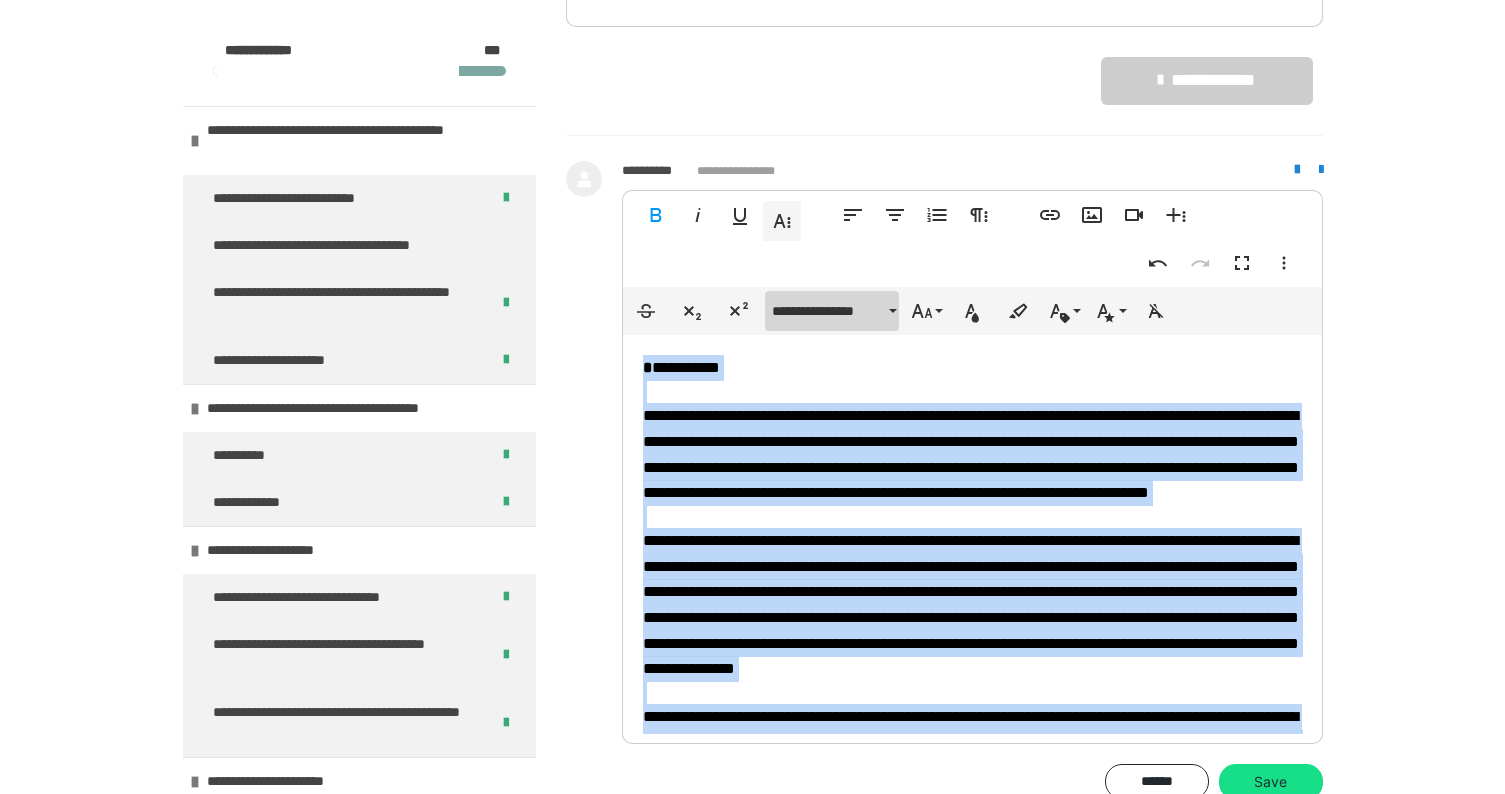 click on "**********" at bounding box center (828, 311) 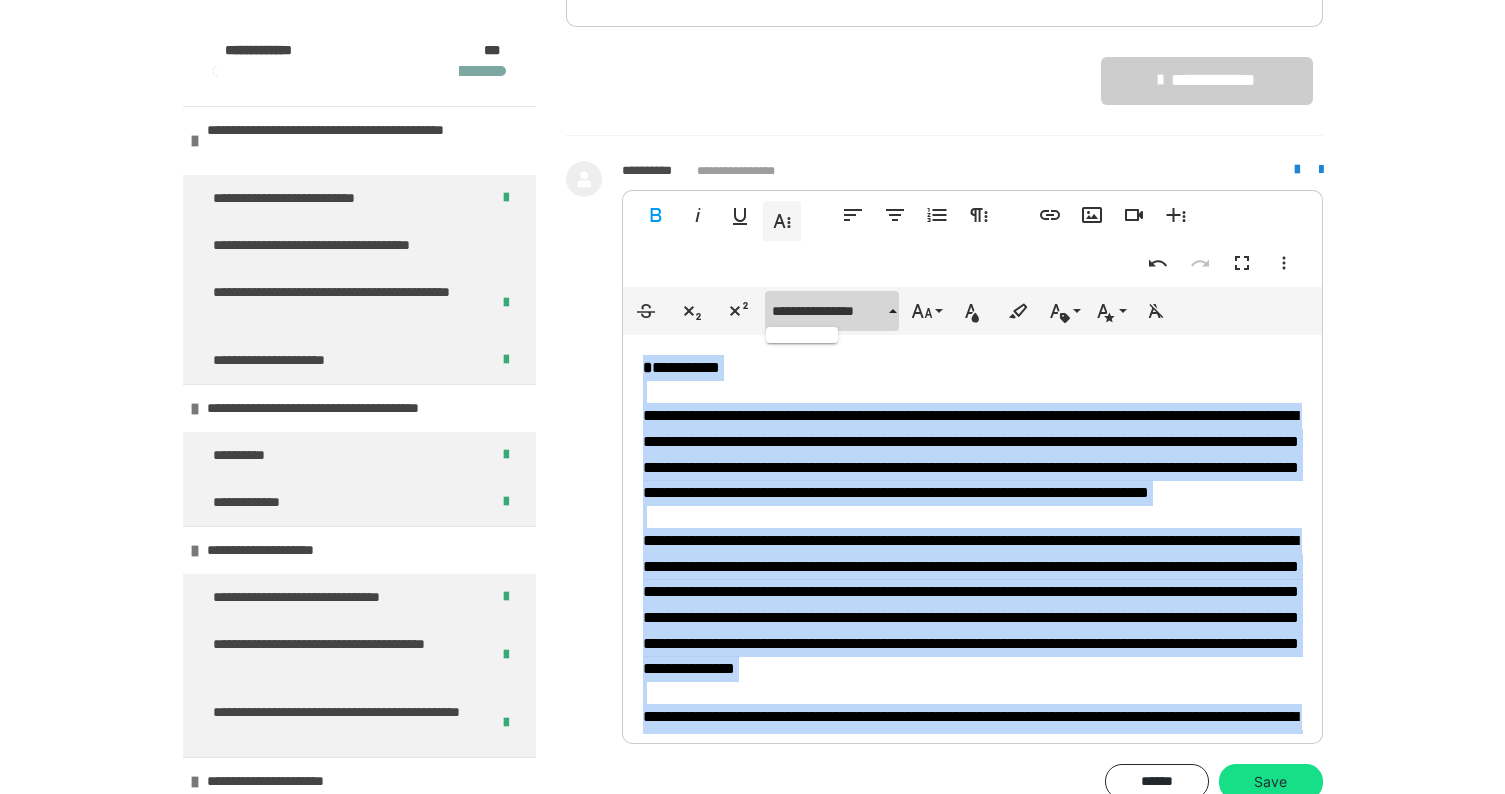 click at bounding box center [802, 335] 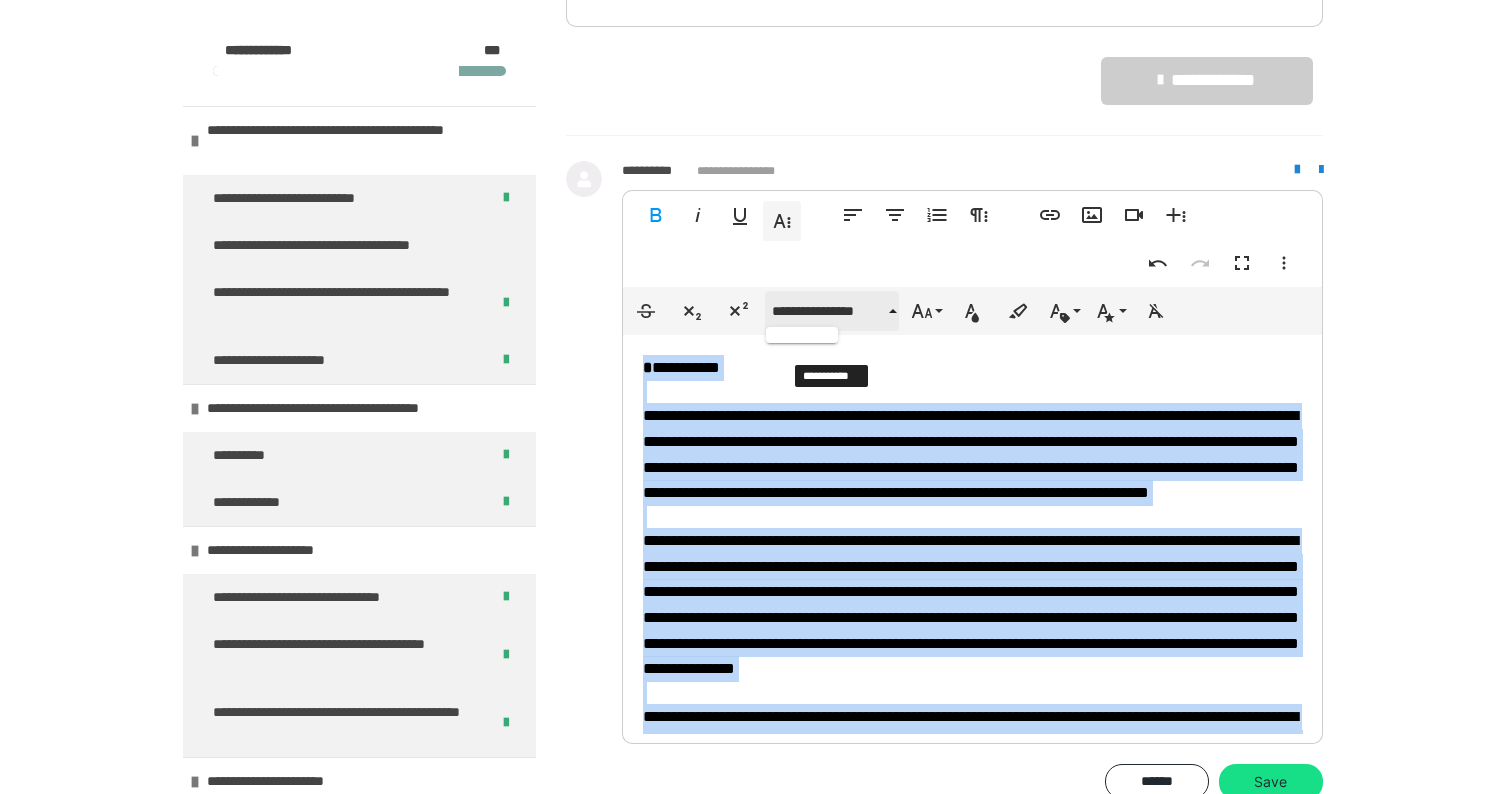 click on "**********" at bounding box center [832, 311] 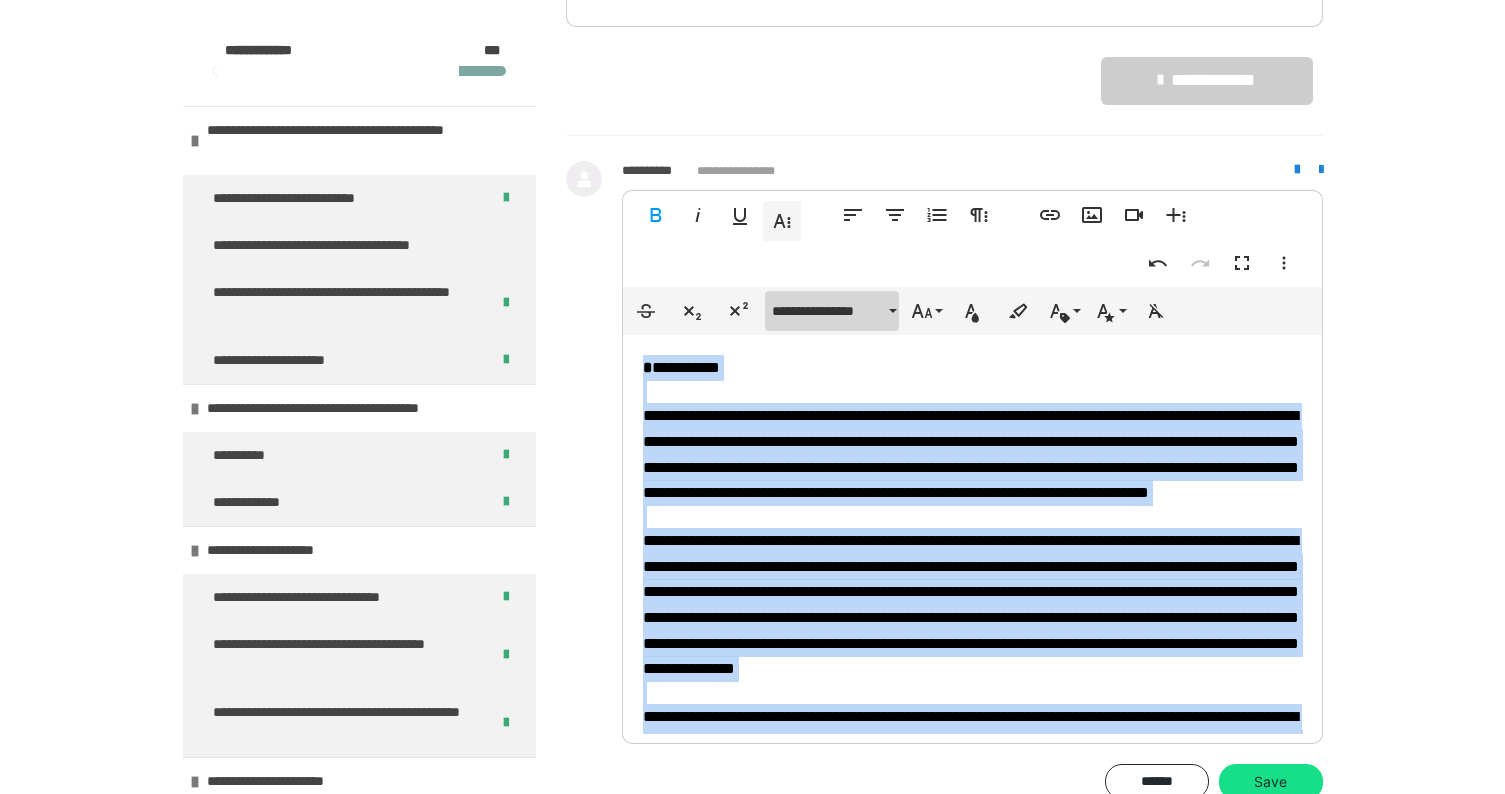 click on "**********" at bounding box center [832, 311] 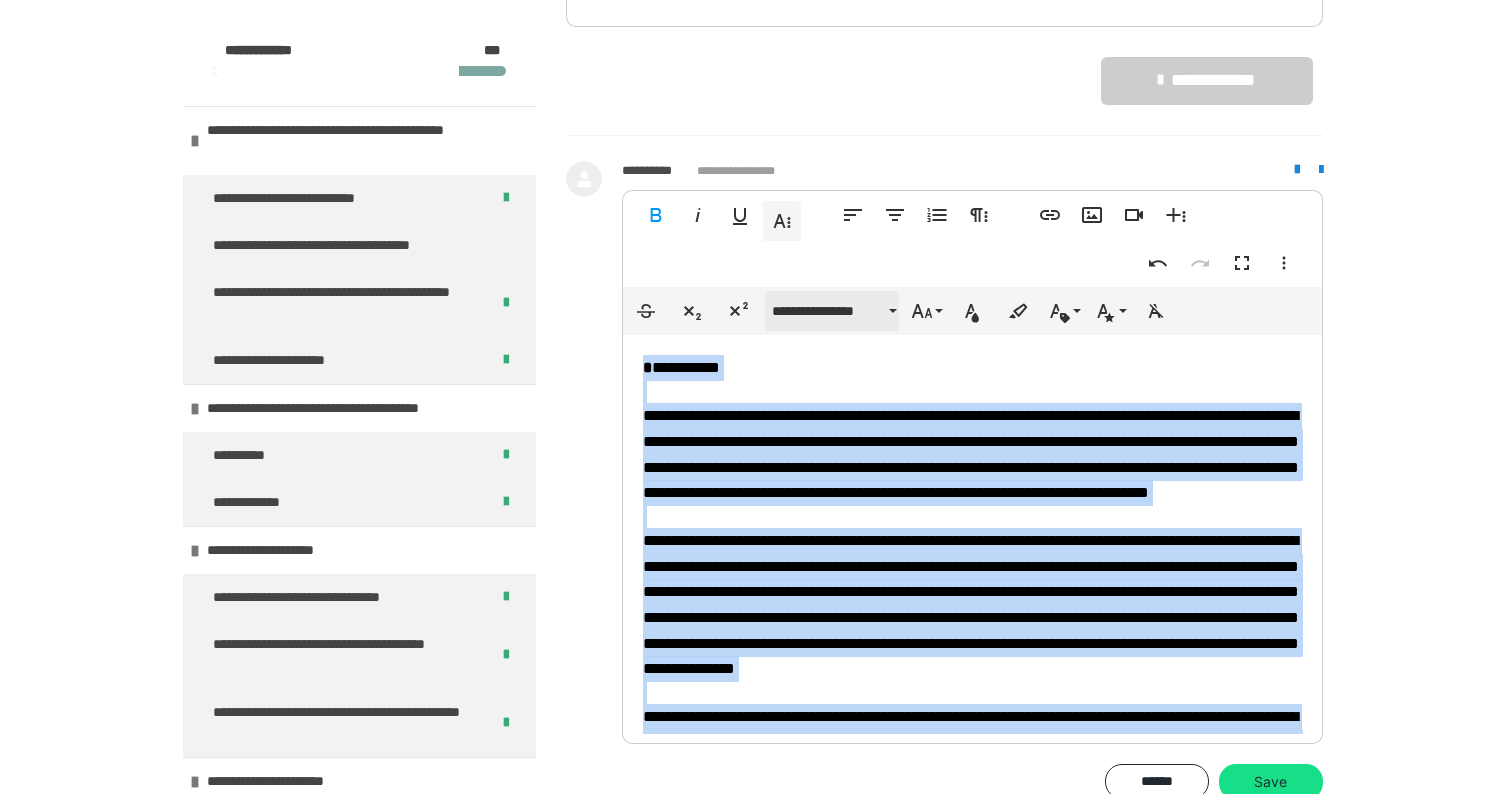 click on "**********" at bounding box center [832, 311] 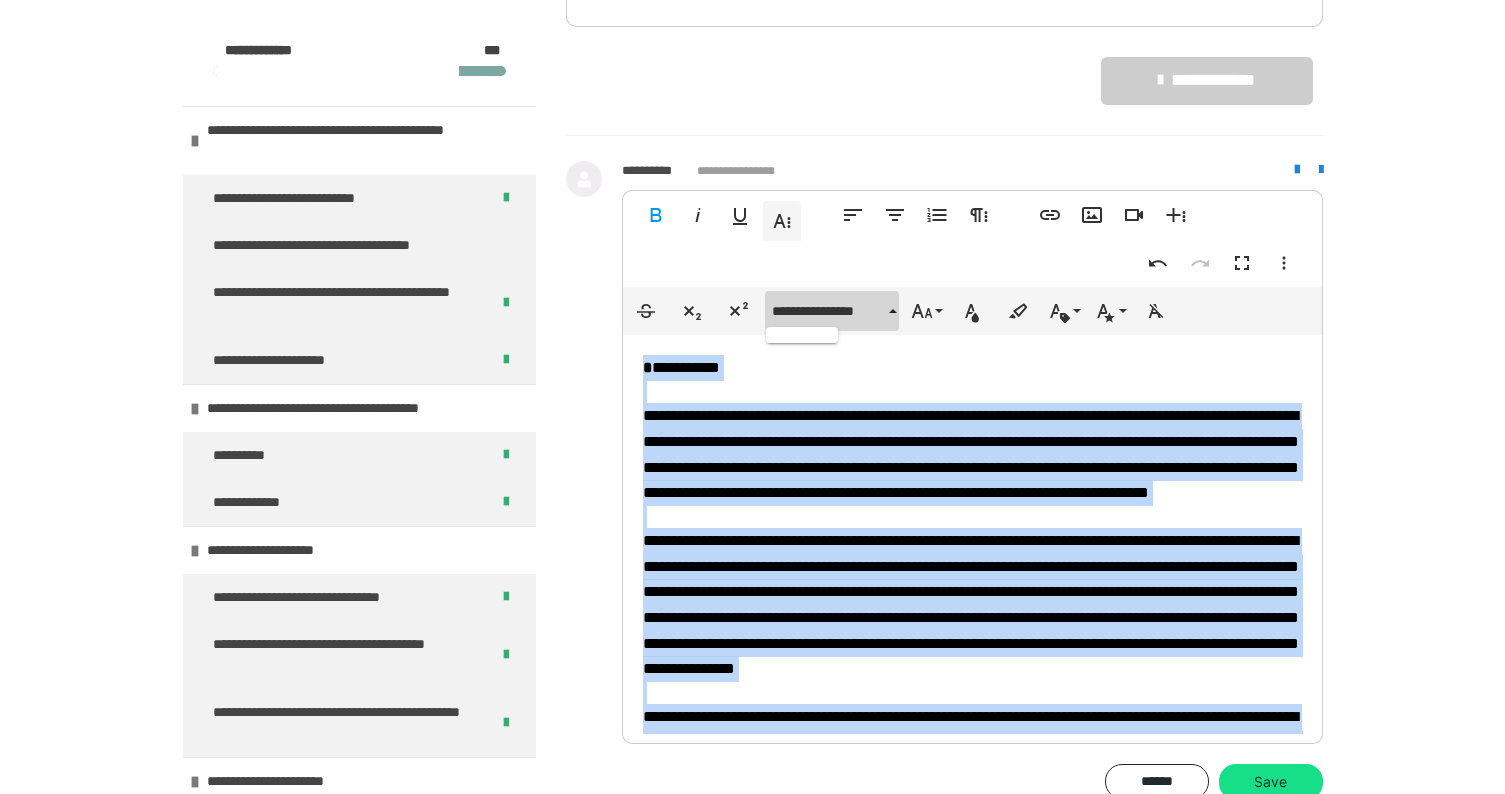 scroll, scrollTop: 19, scrollLeft: 0, axis: vertical 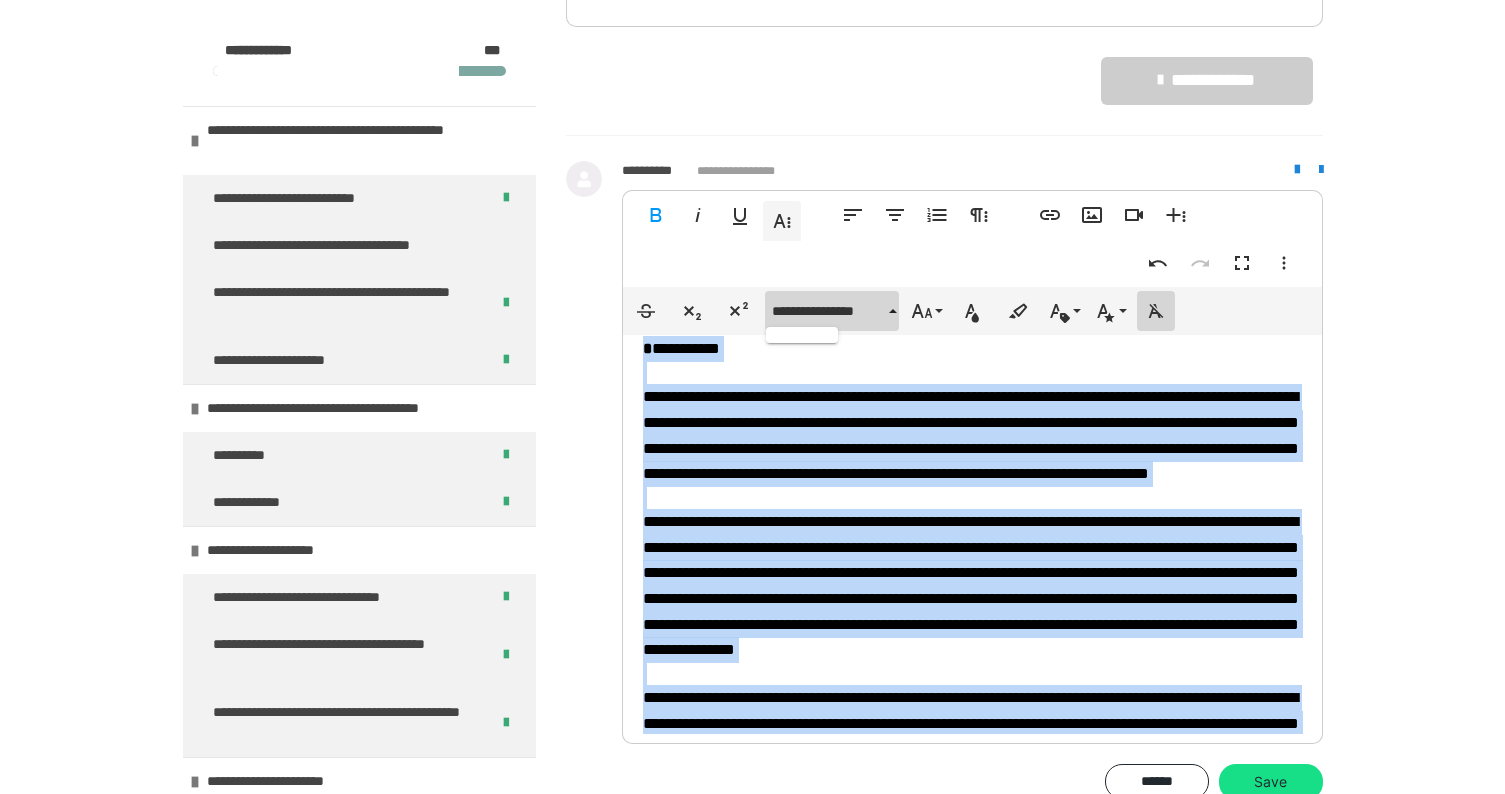 click 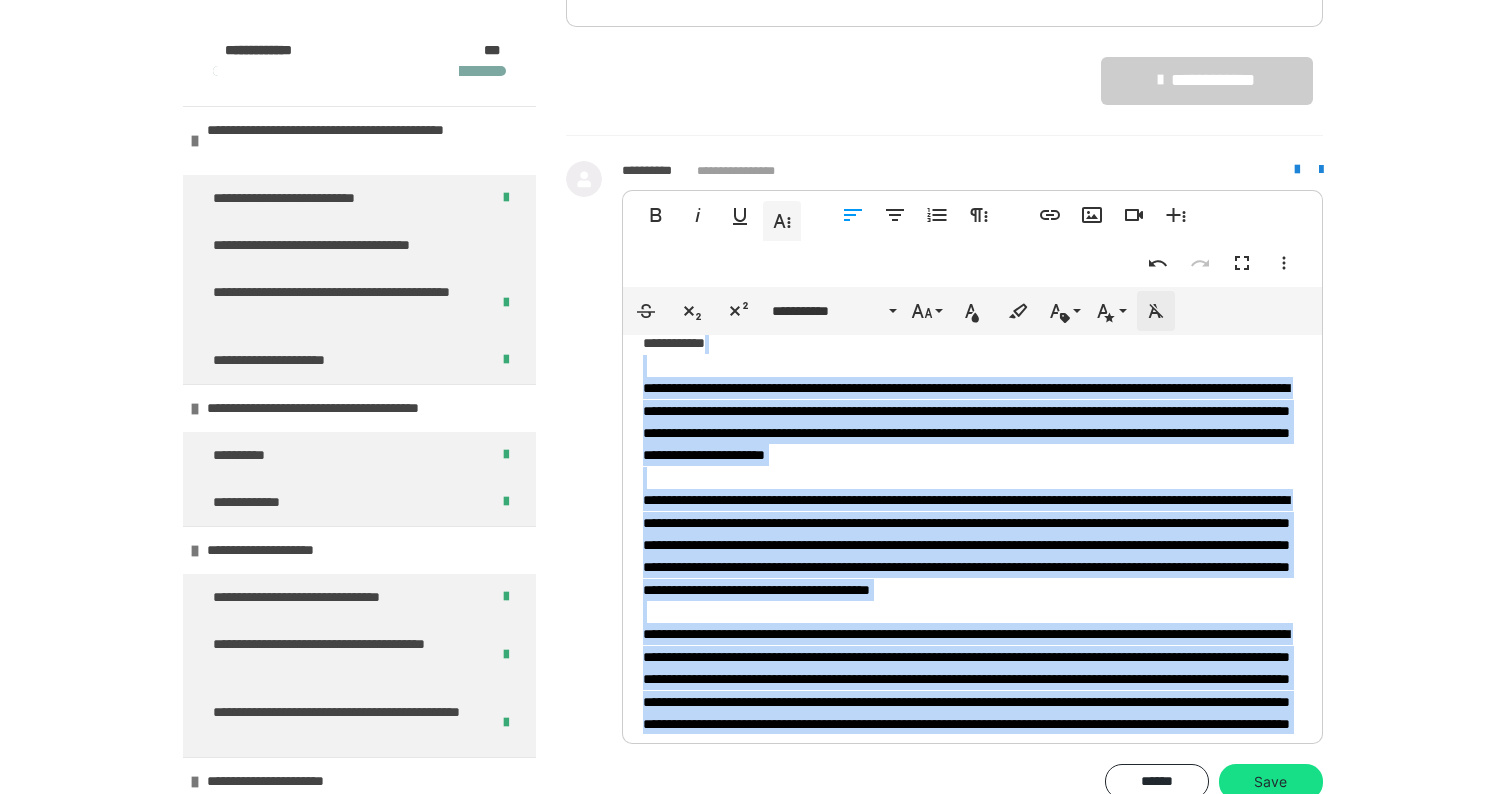 scroll, scrollTop: 14, scrollLeft: 0, axis: vertical 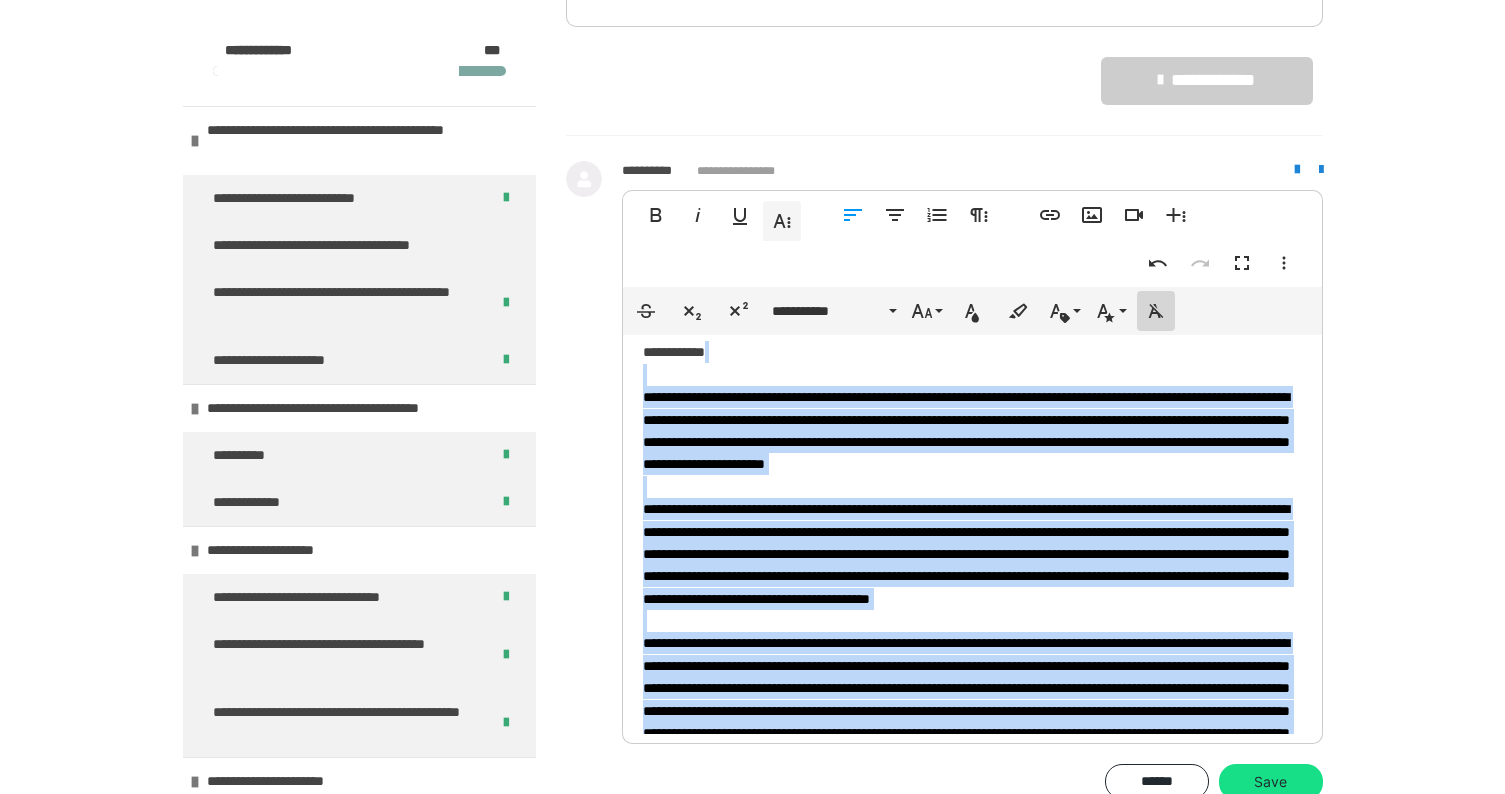 click 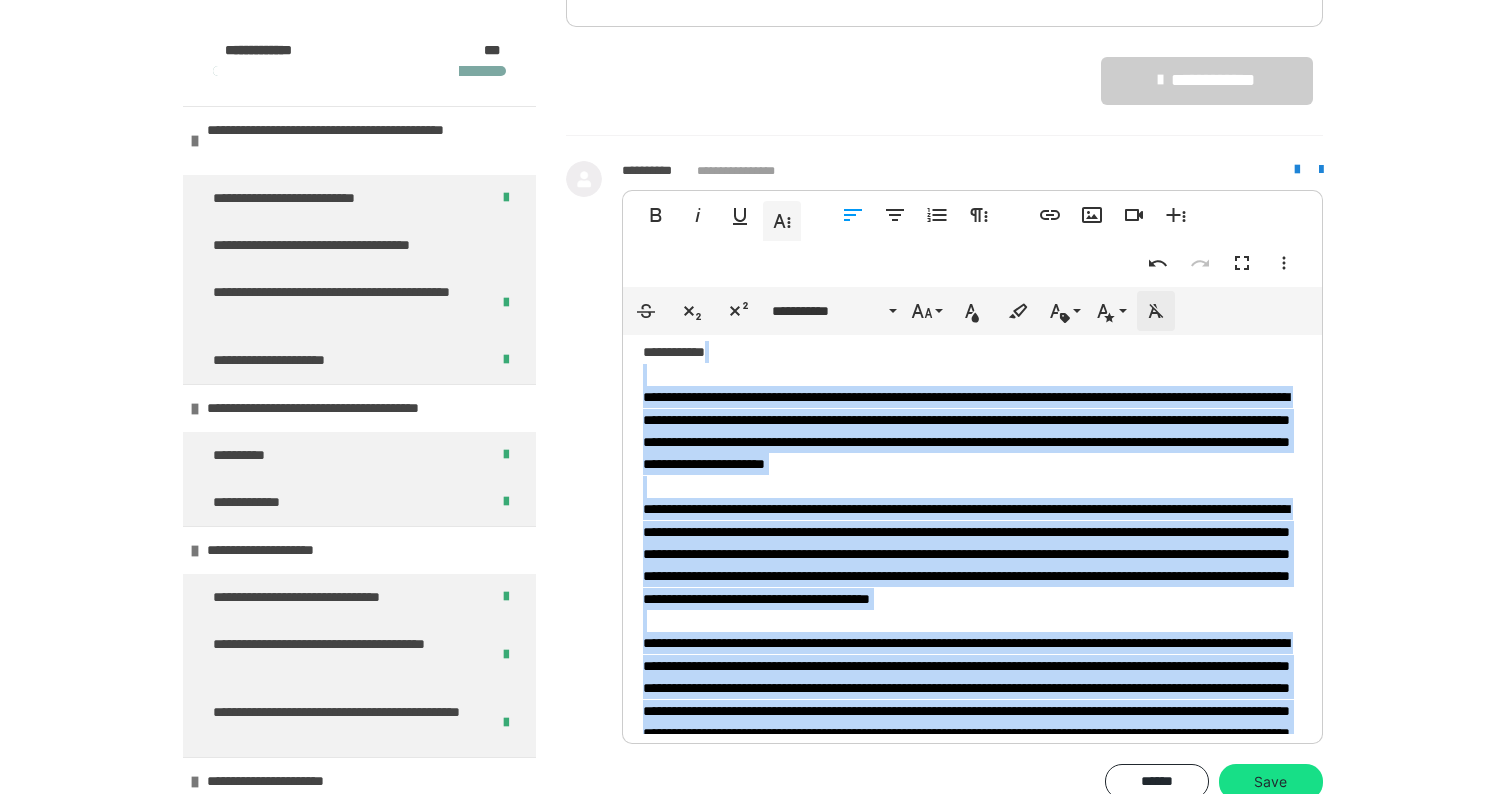 click 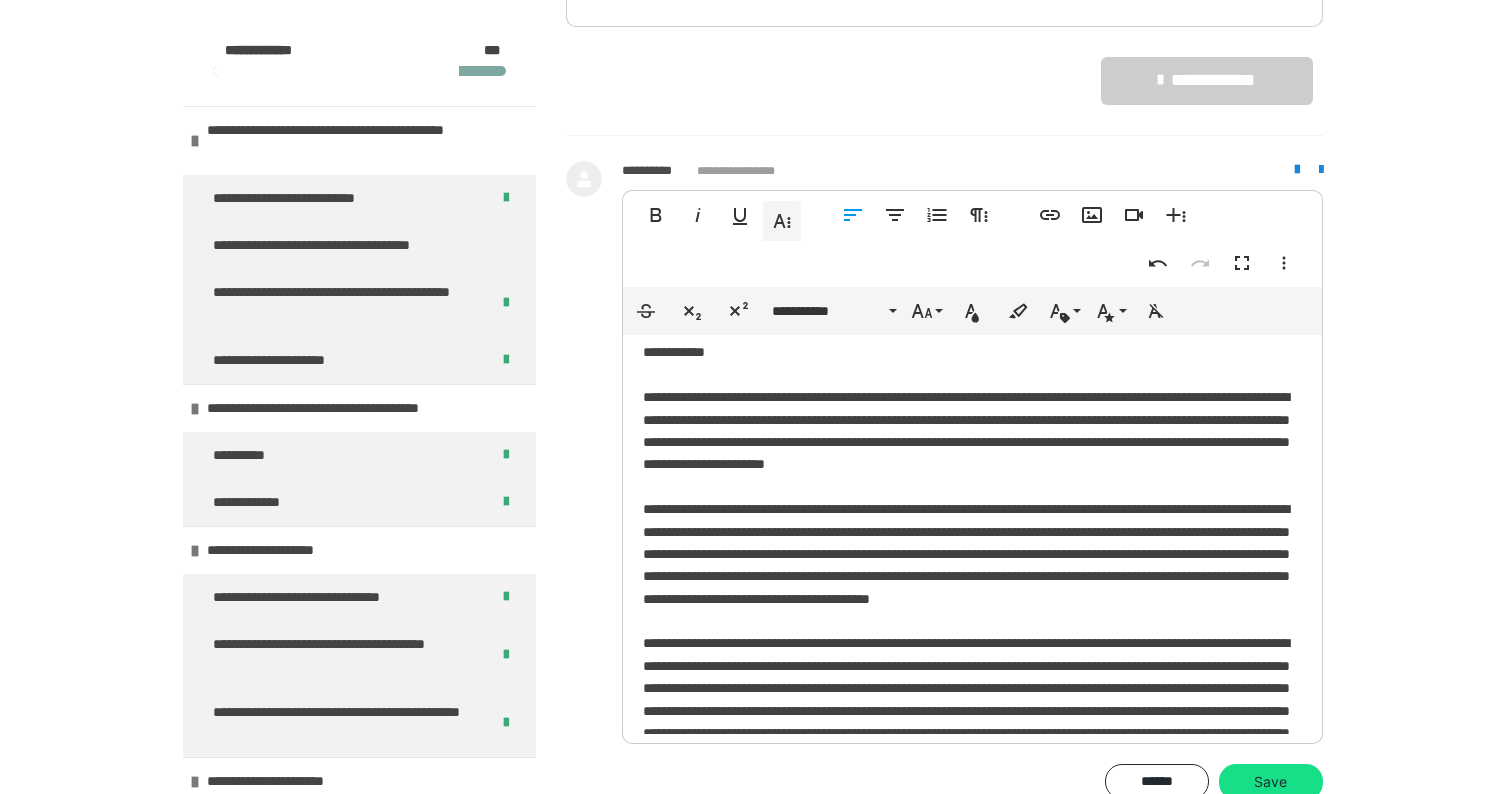 click on "**********" at bounding box center (752, 18324) 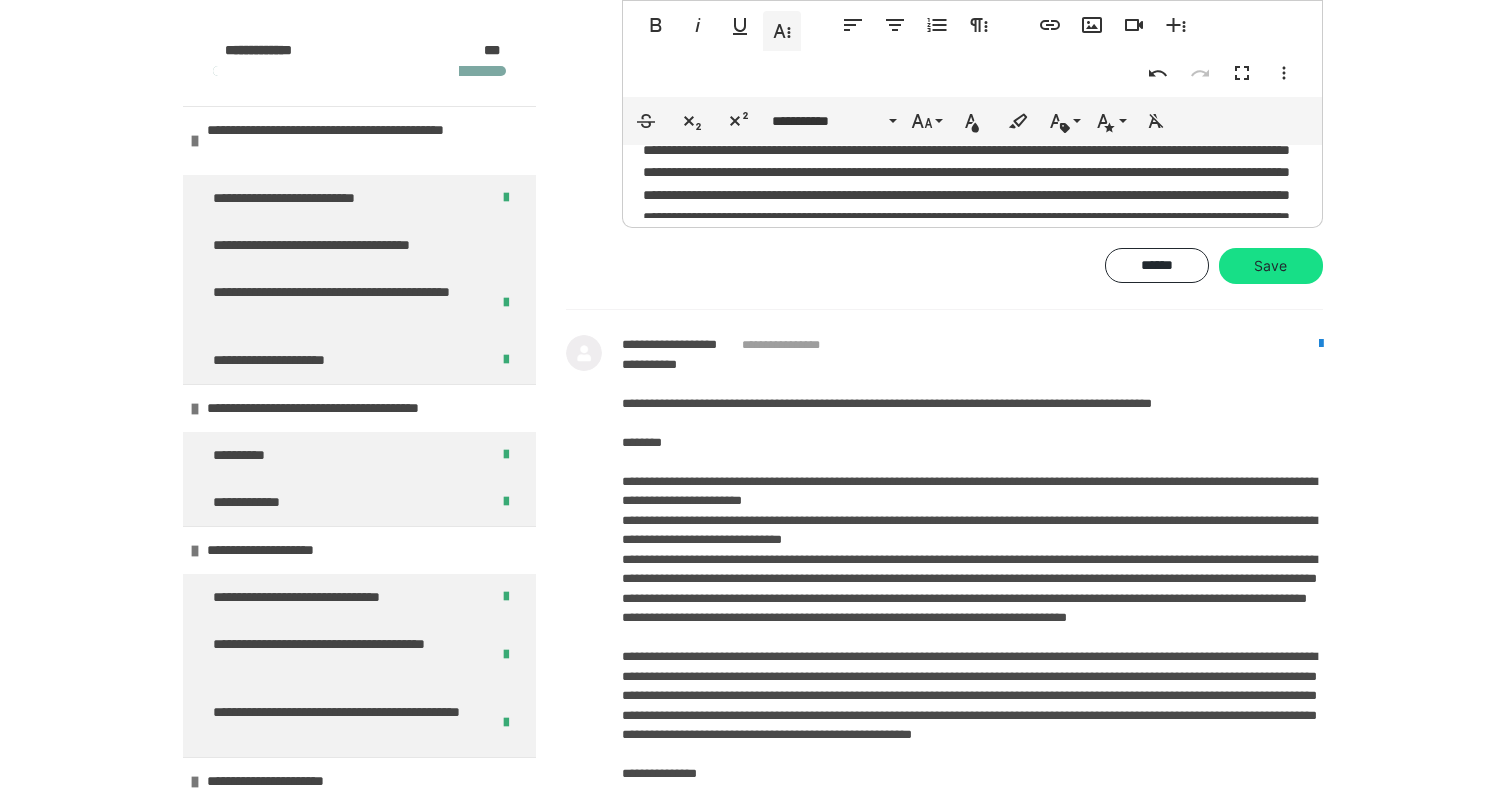 scroll, scrollTop: 3111, scrollLeft: 0, axis: vertical 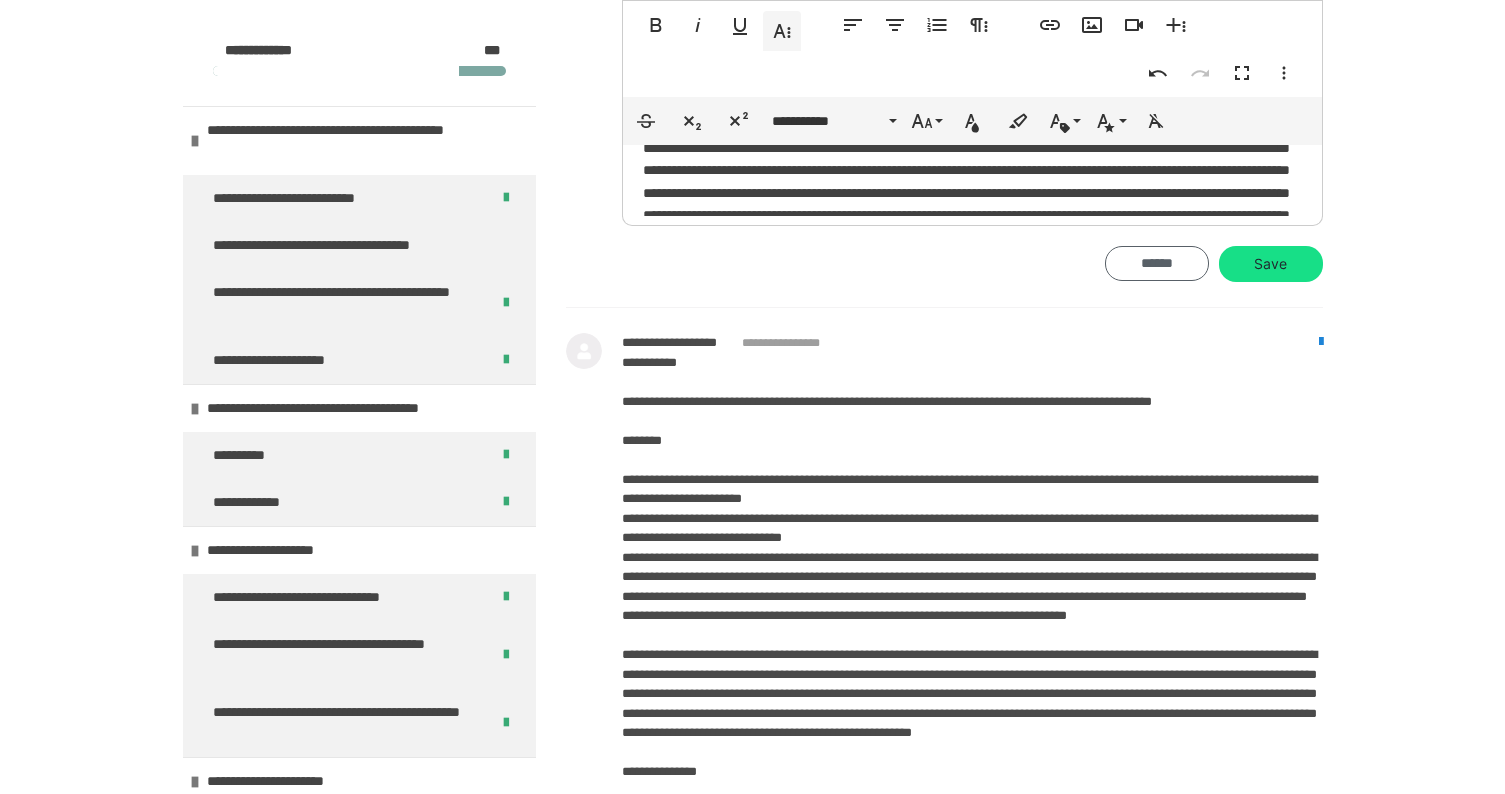 click on "******" at bounding box center [1157, 263] 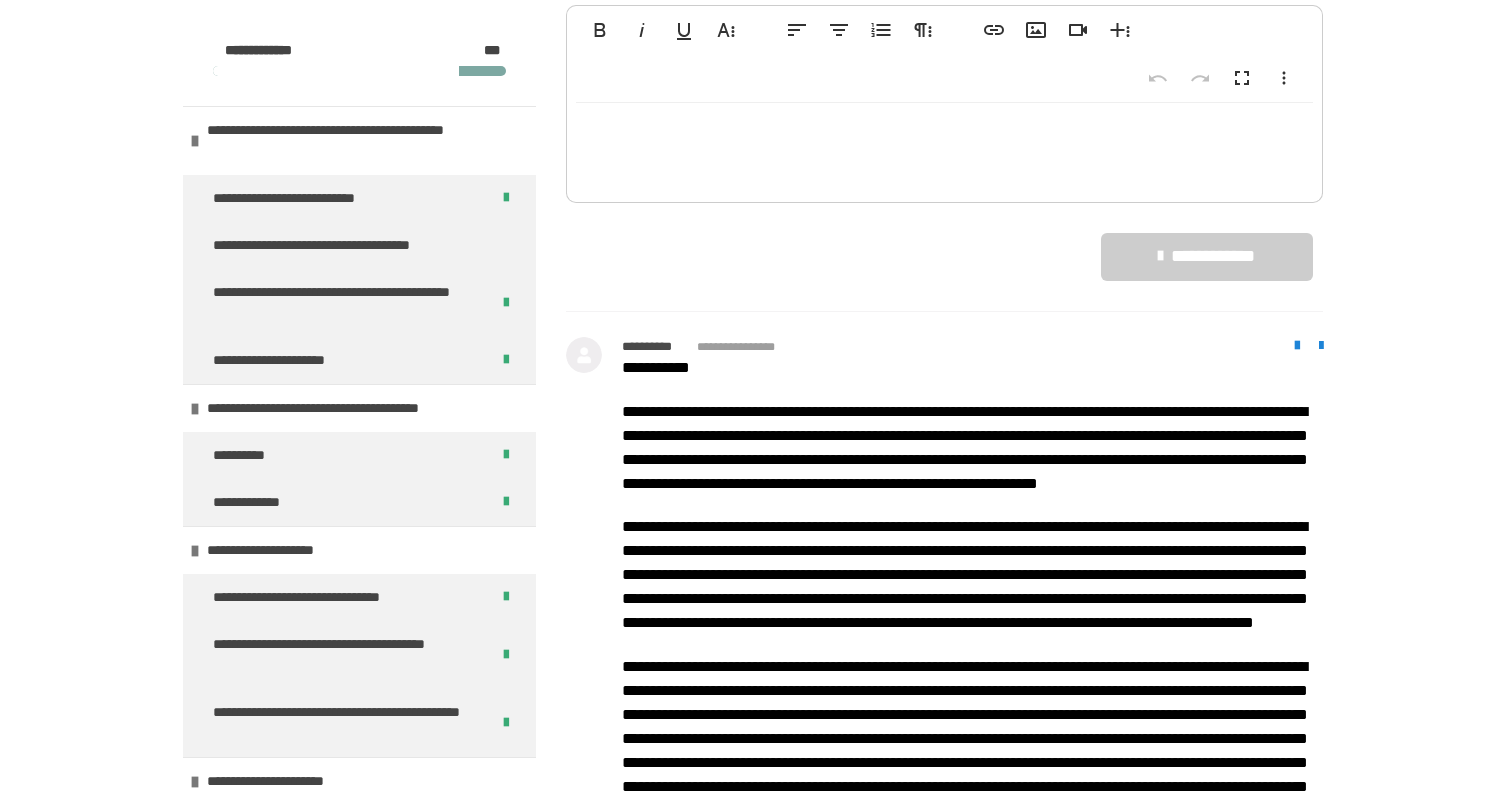 scroll, scrollTop: 2444, scrollLeft: 0, axis: vertical 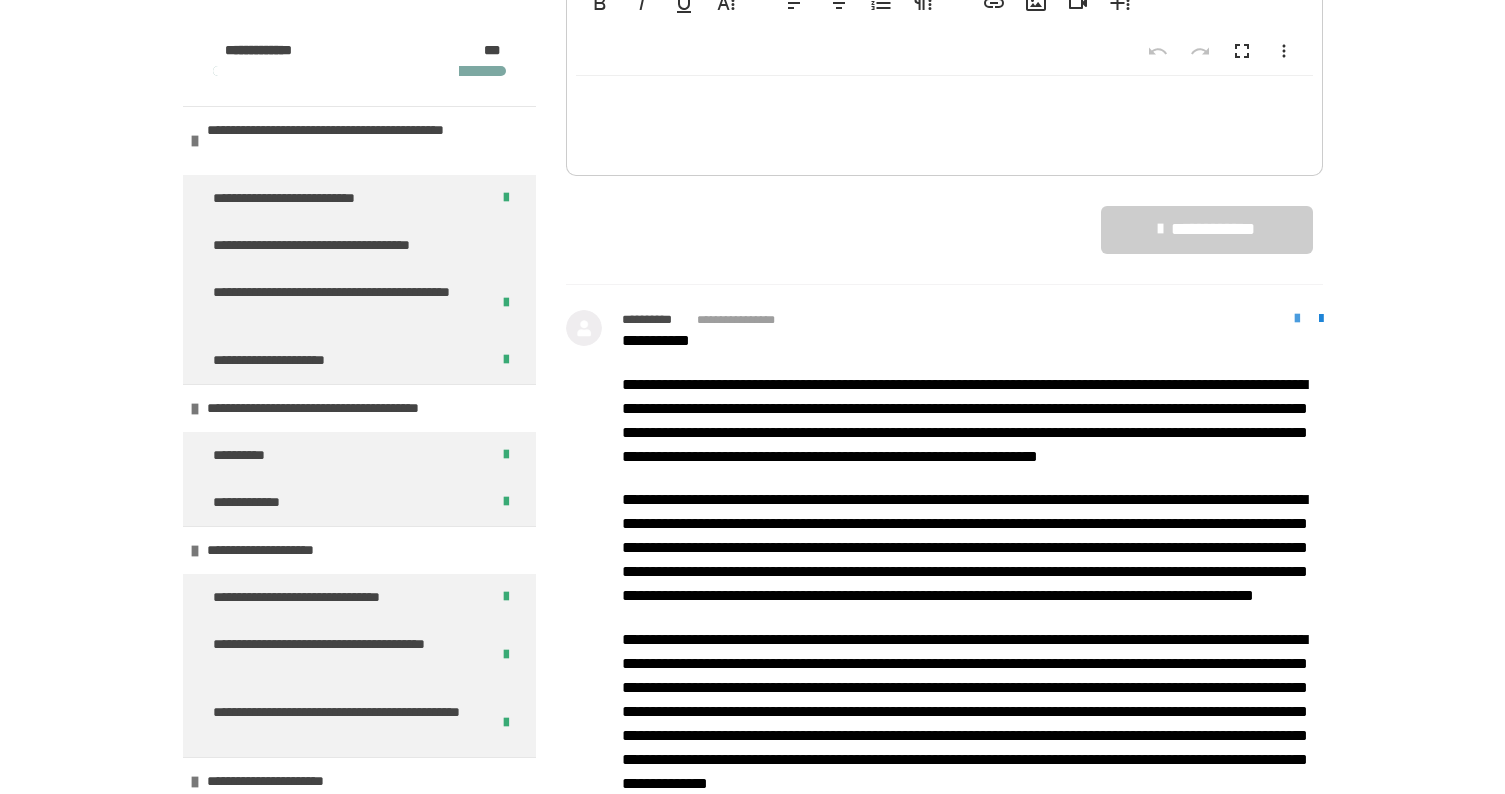 click at bounding box center (1297, 319) 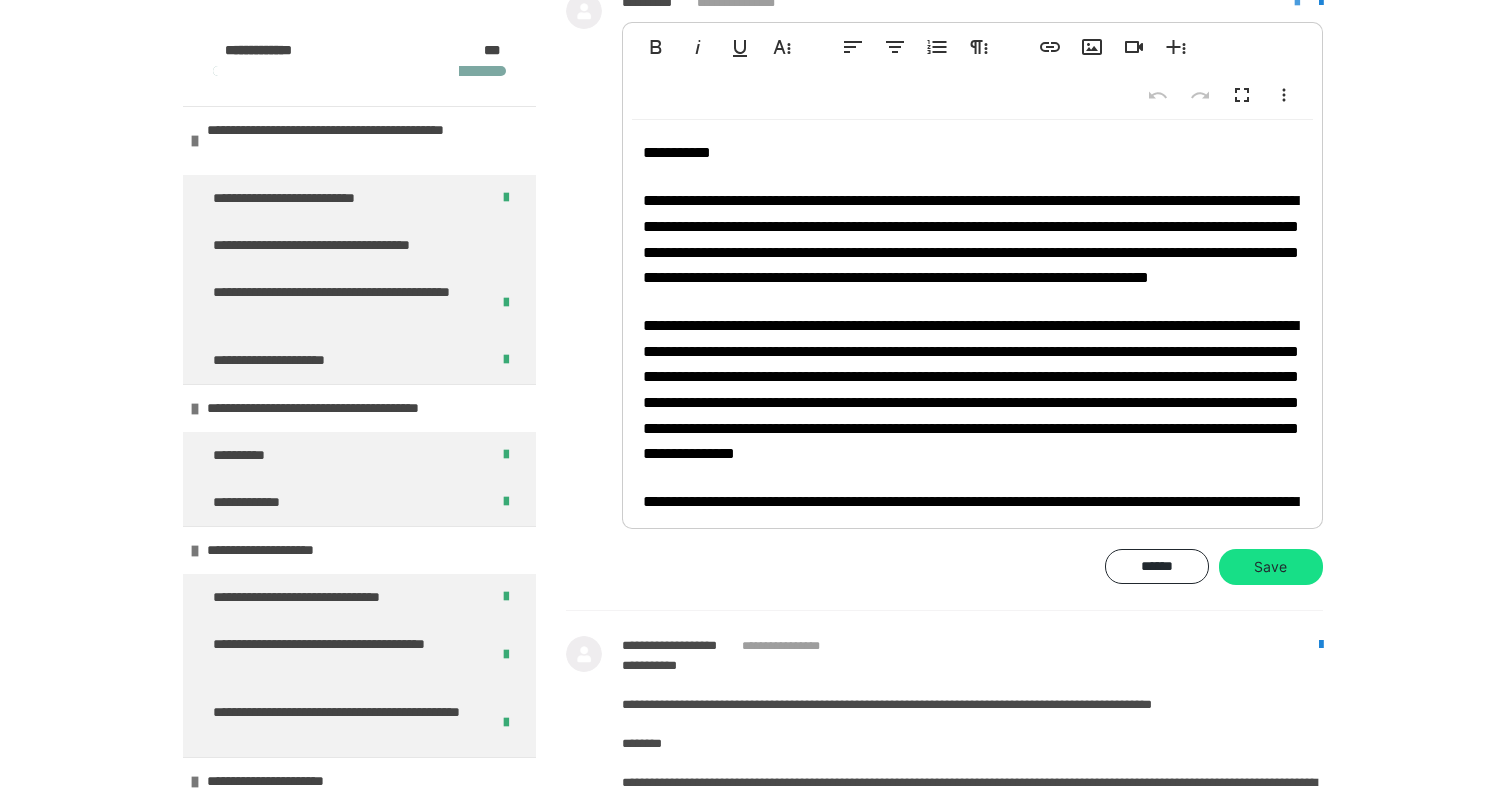 scroll, scrollTop: 2748, scrollLeft: 0, axis: vertical 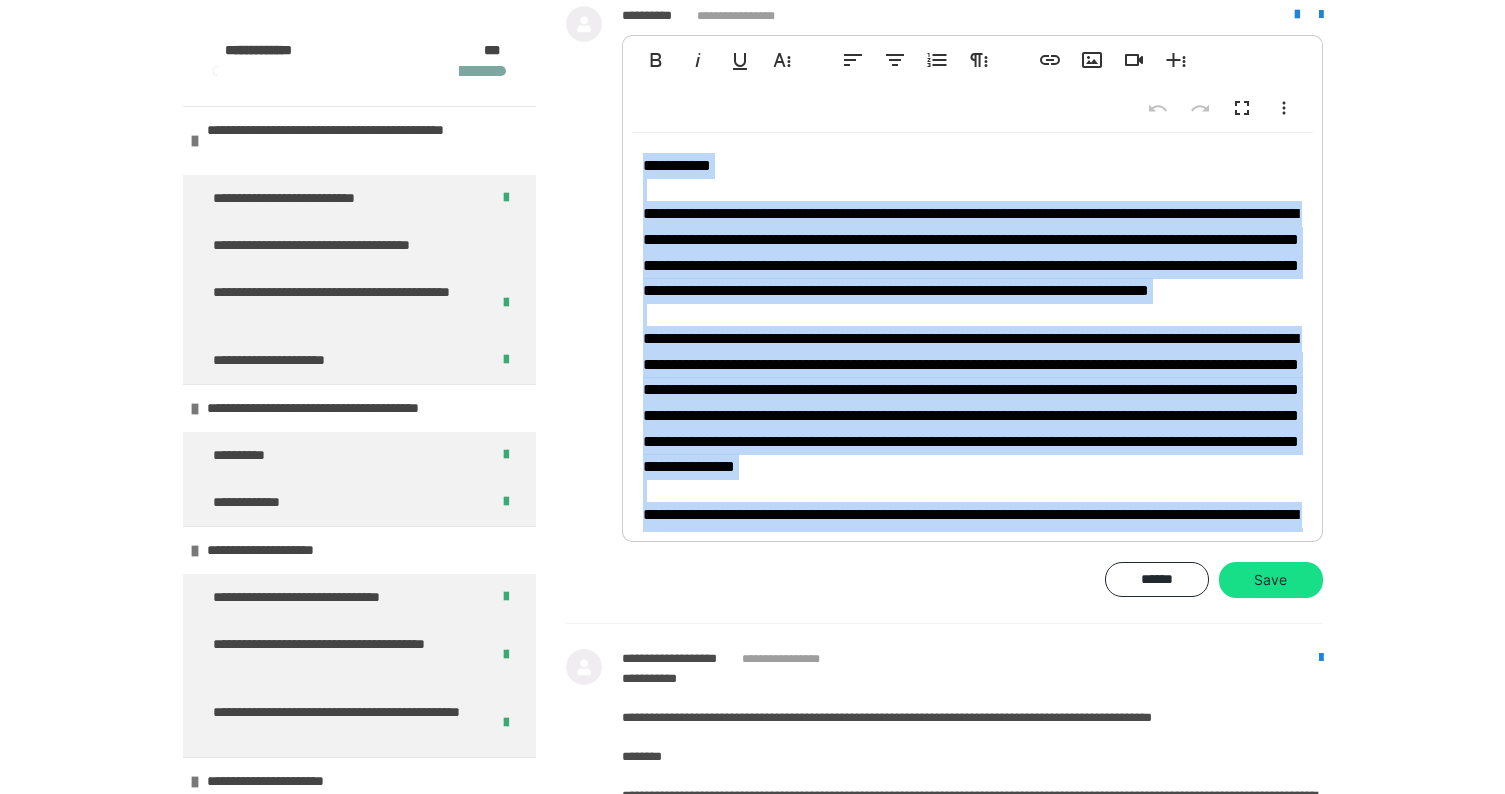 drag, startPoint x: 995, startPoint y: 540, endPoint x: 611, endPoint y: 102, distance: 582.4946 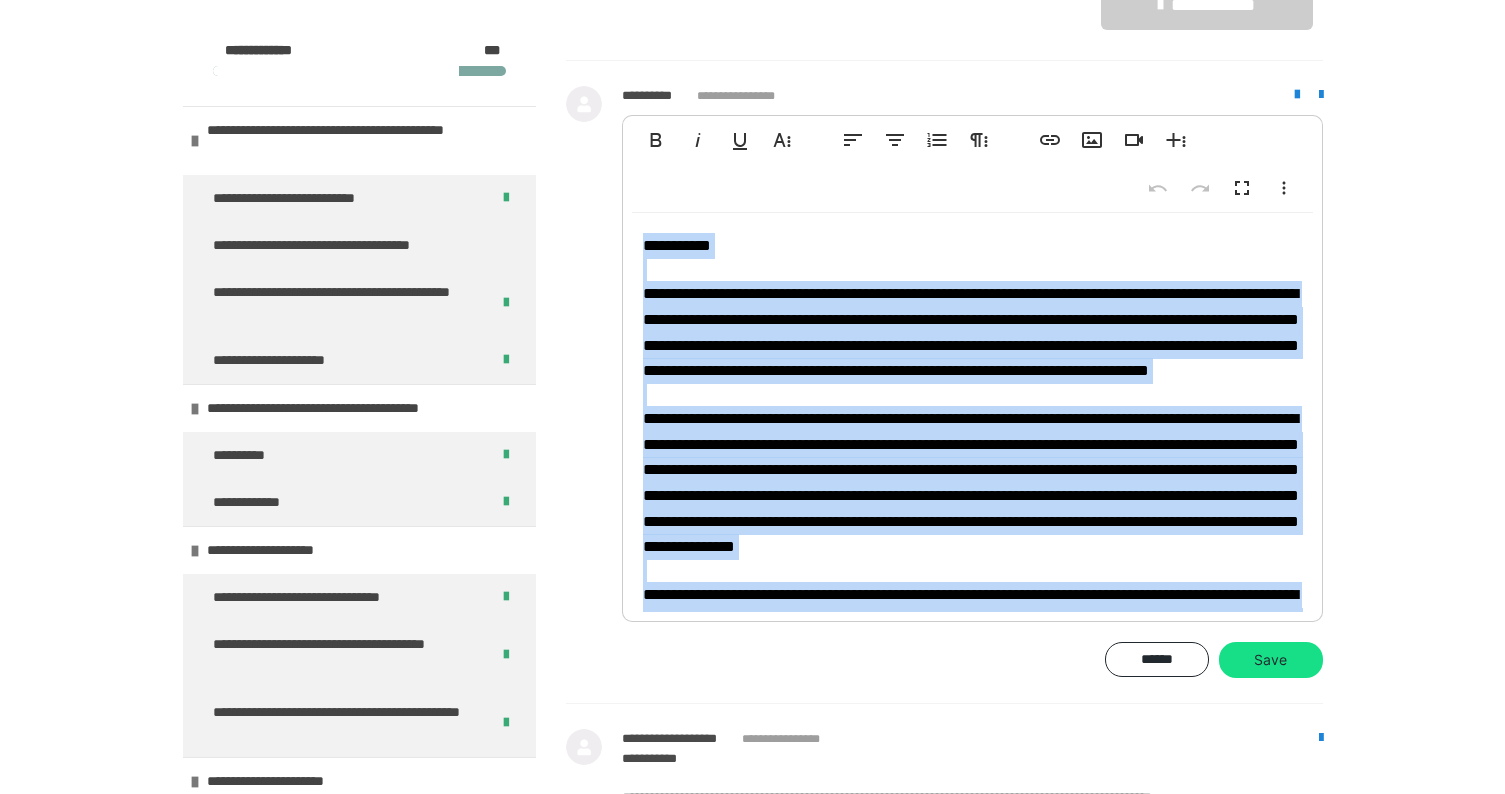 scroll, scrollTop: 2655, scrollLeft: 0, axis: vertical 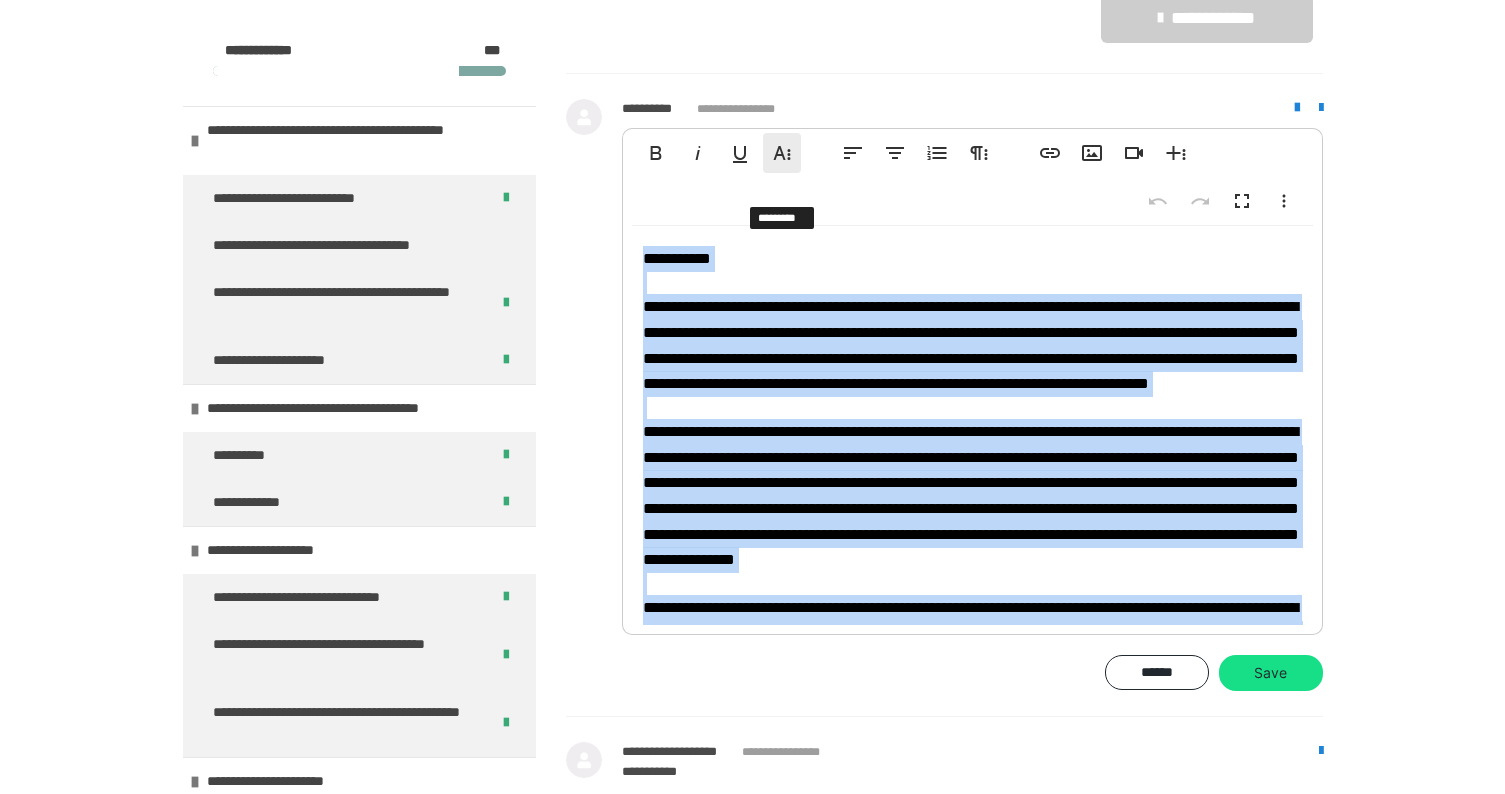 click 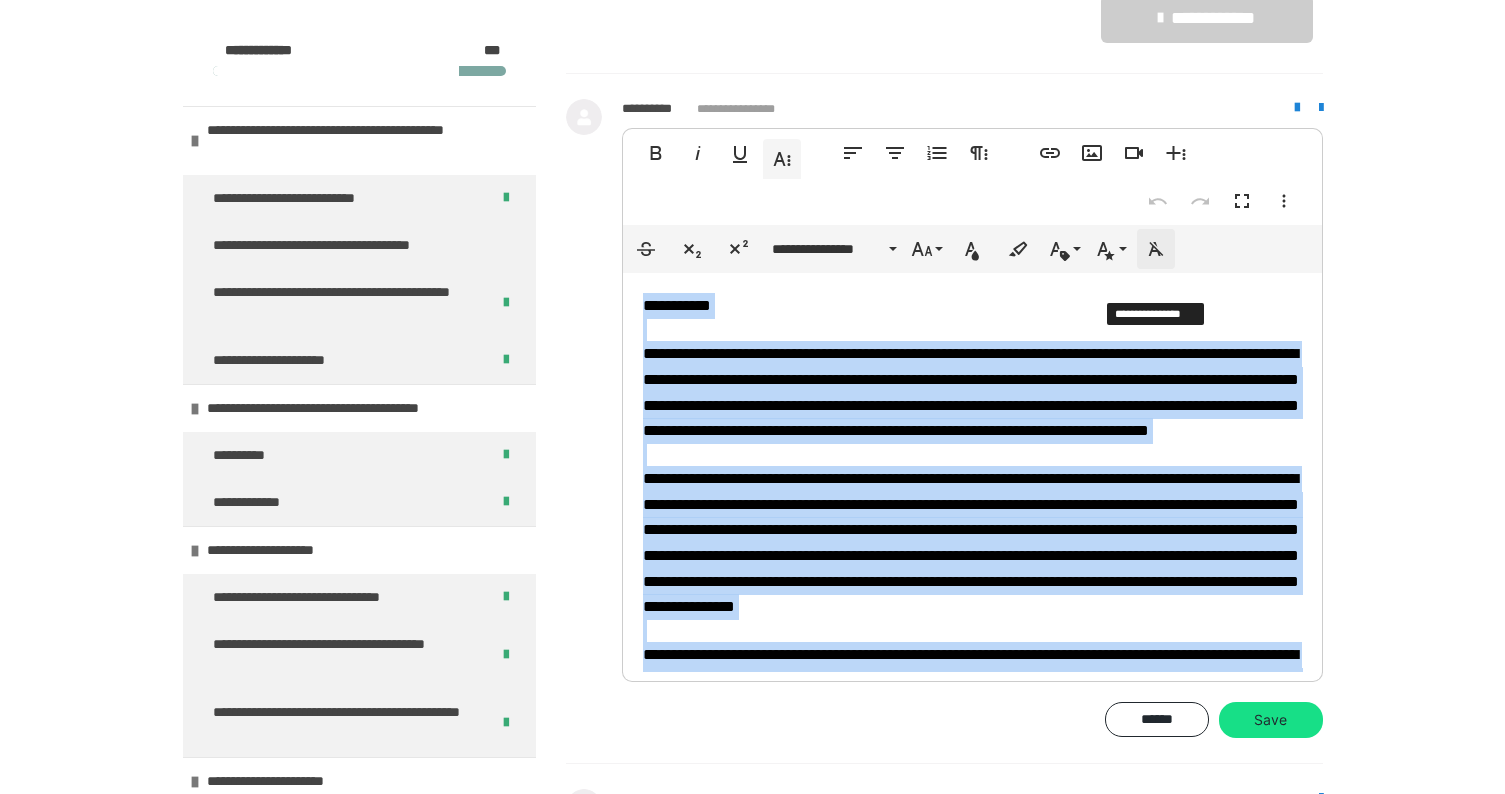 click 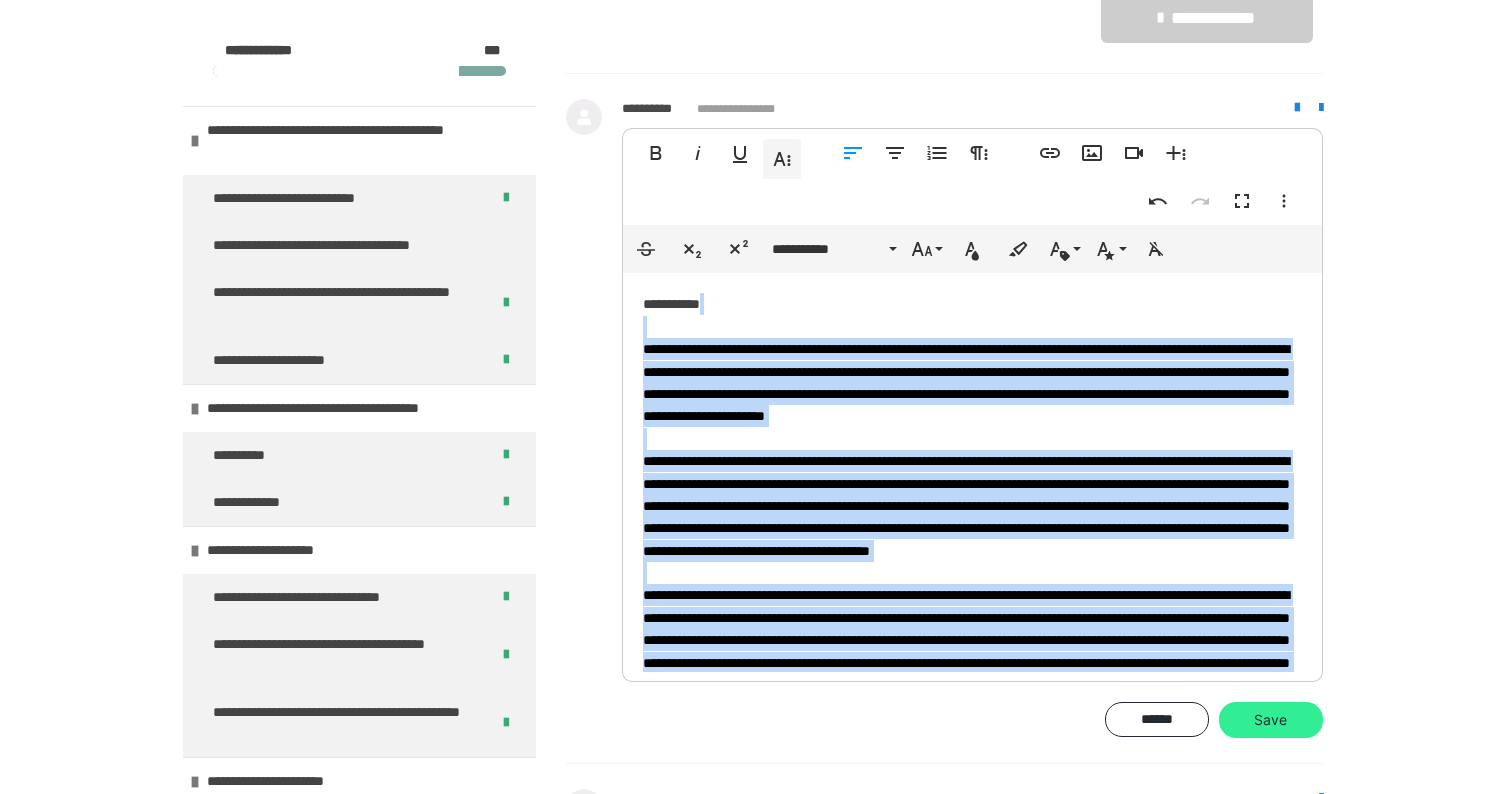 click on "Save" at bounding box center [1271, 720] 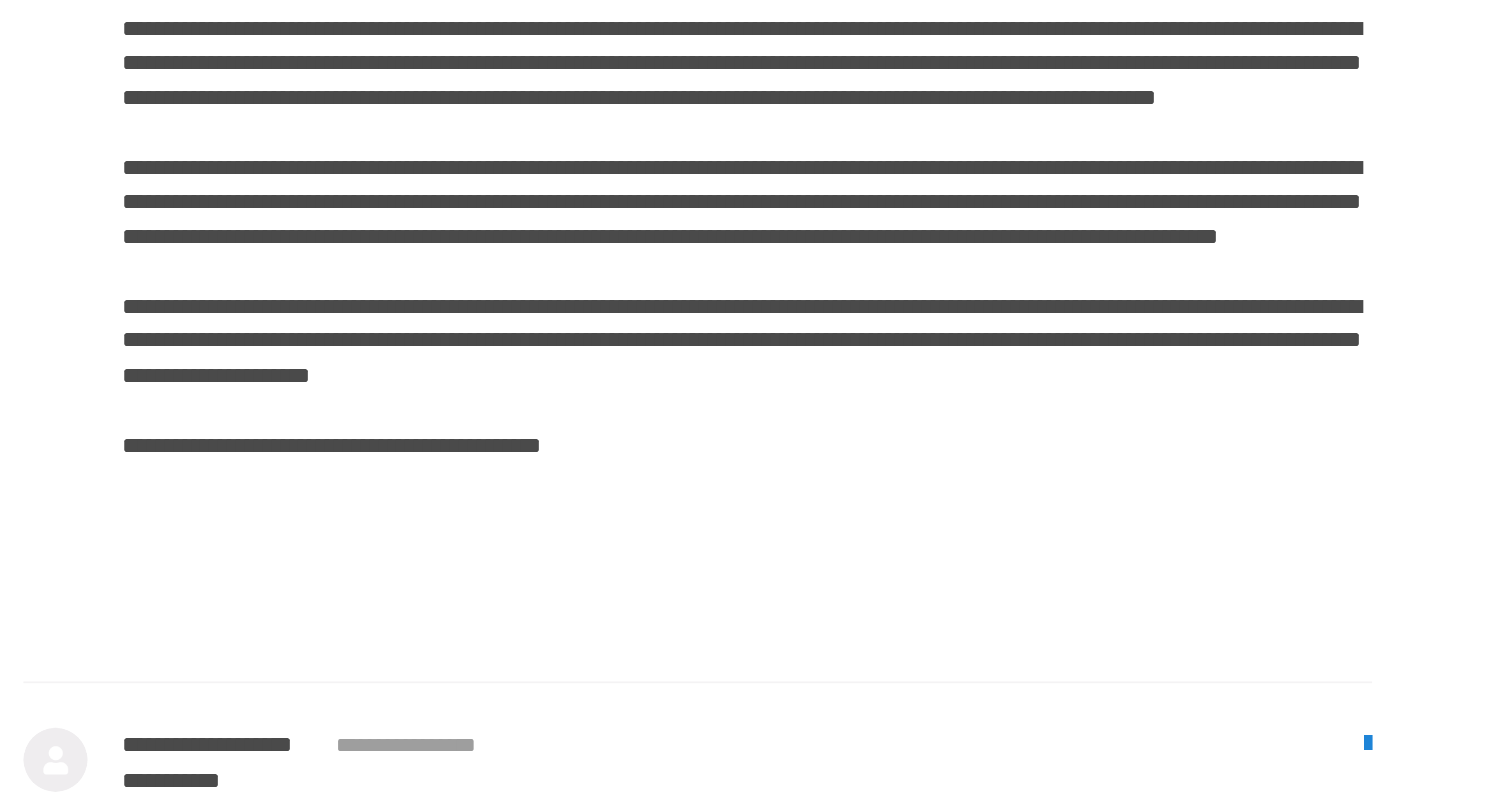 scroll, scrollTop: 2871, scrollLeft: 0, axis: vertical 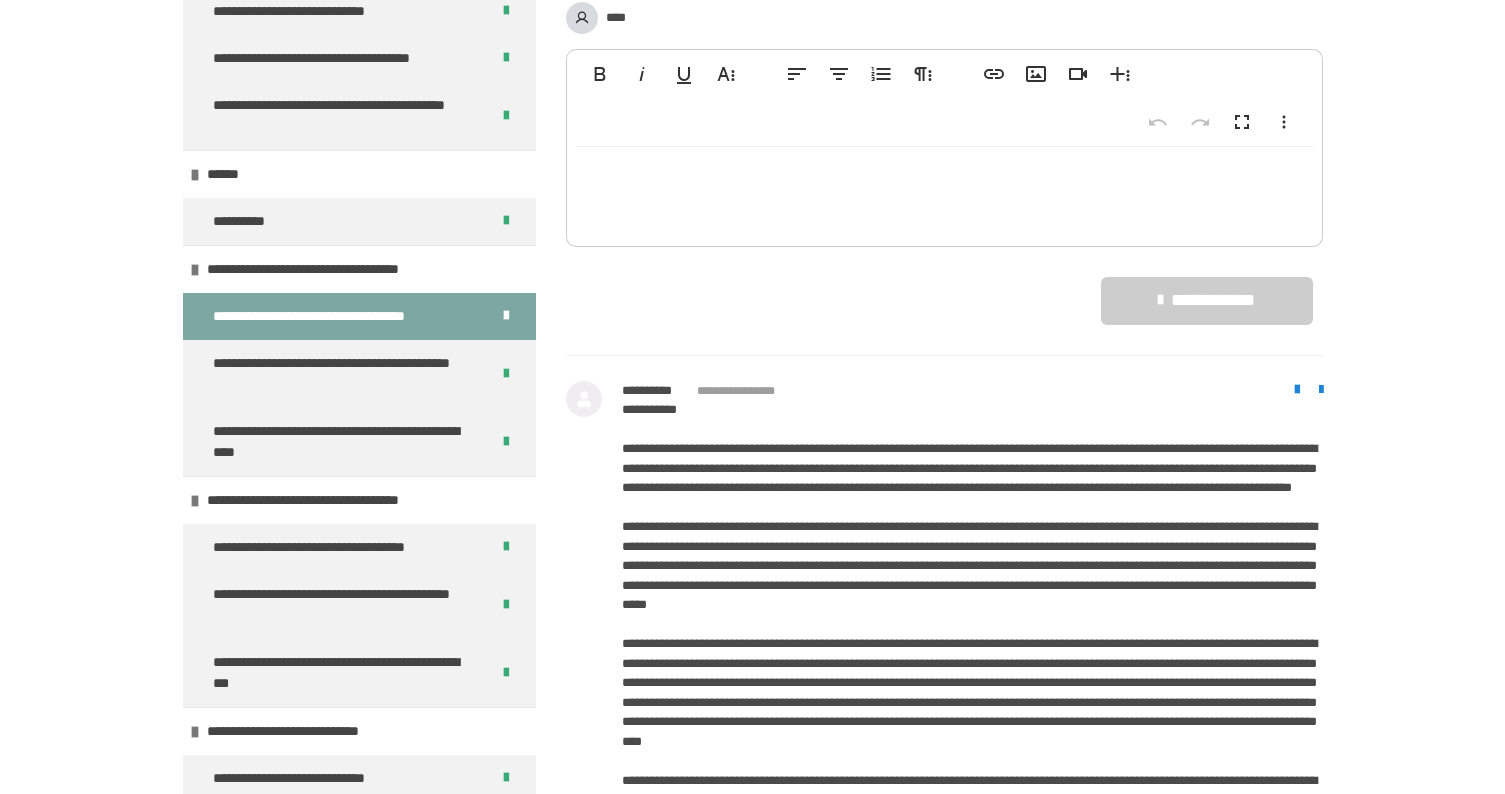 click at bounding box center [1299, 391] 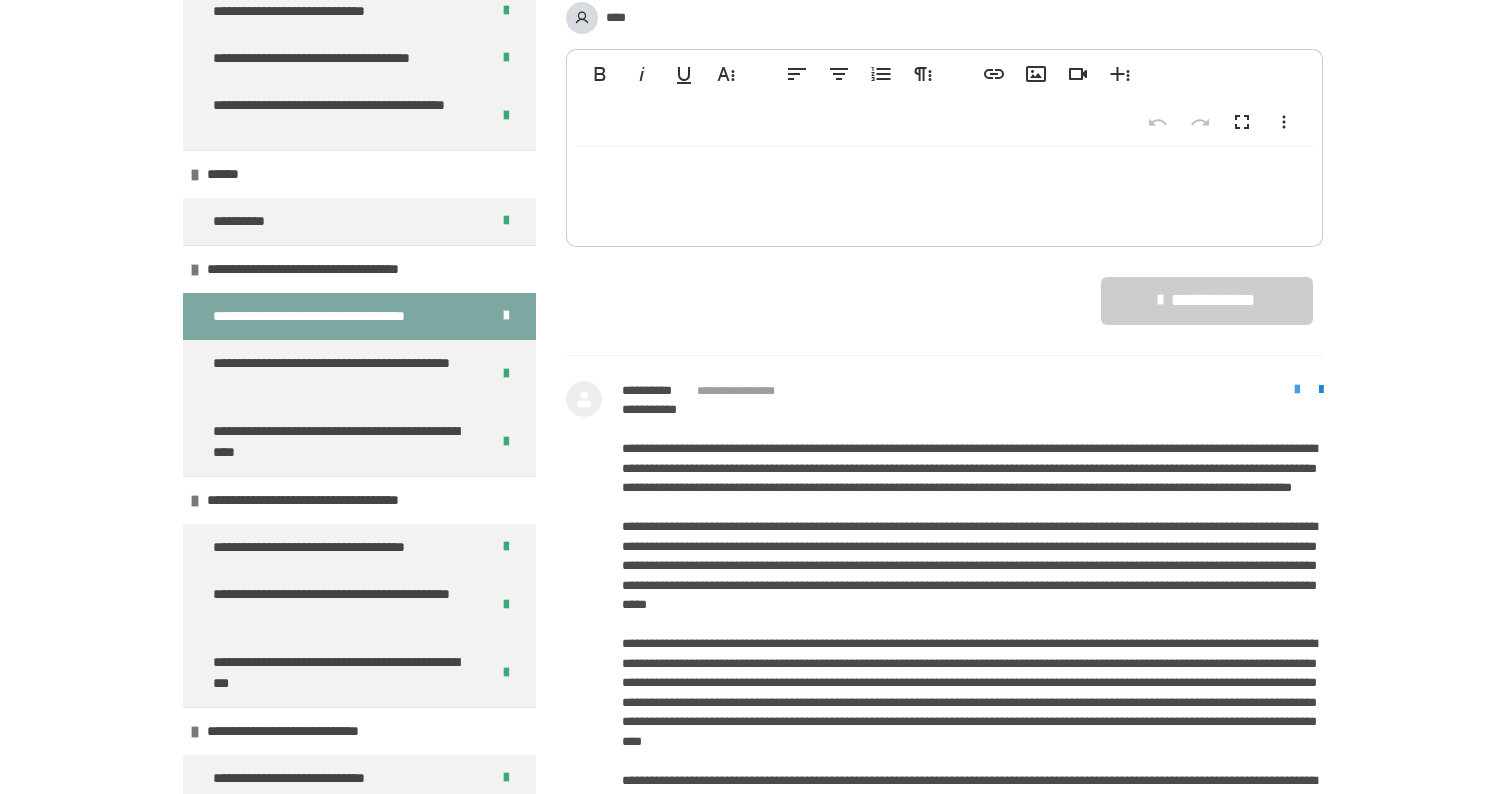 click at bounding box center (1297, 390) 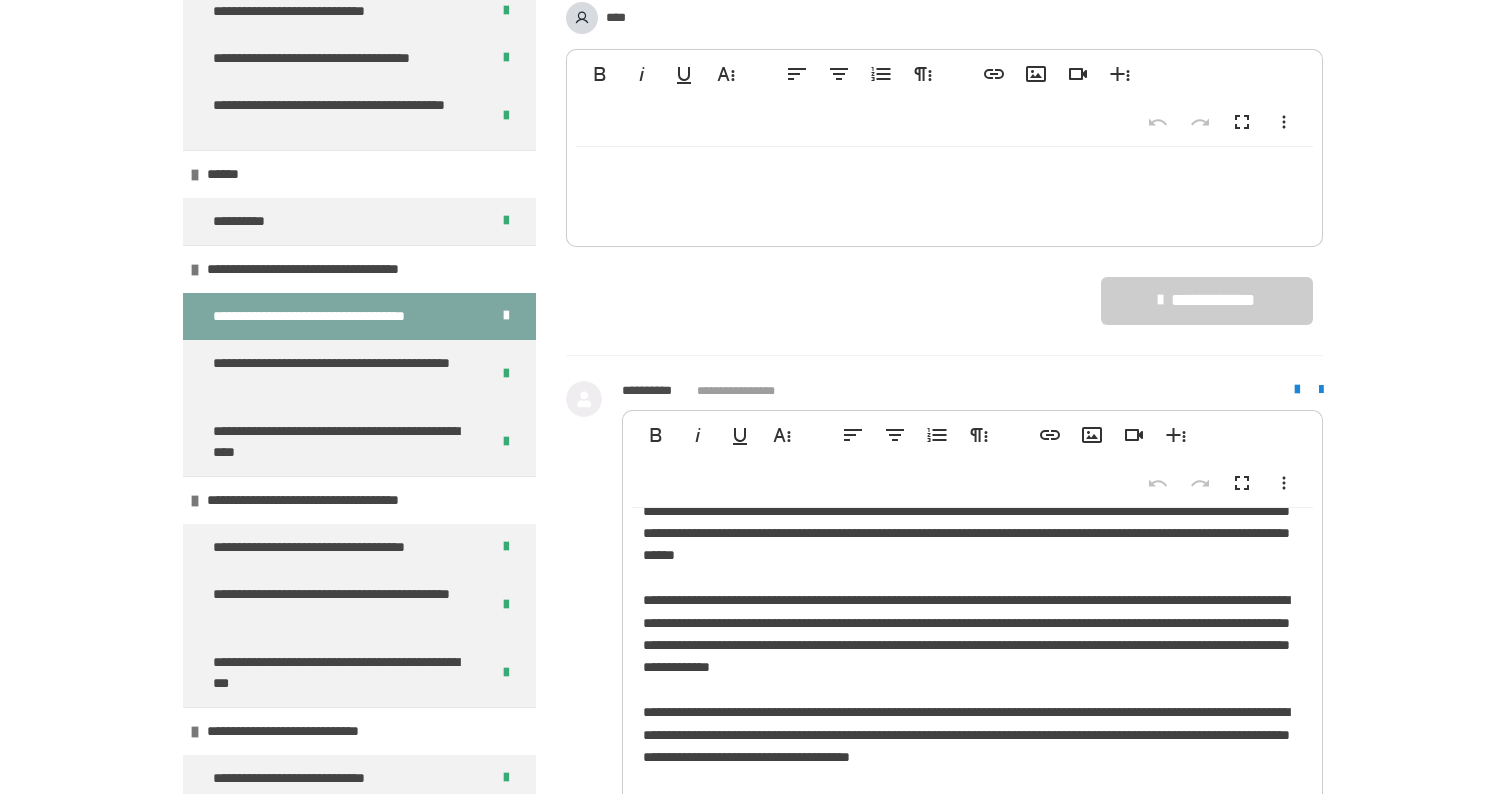 scroll, scrollTop: 499, scrollLeft: 0, axis: vertical 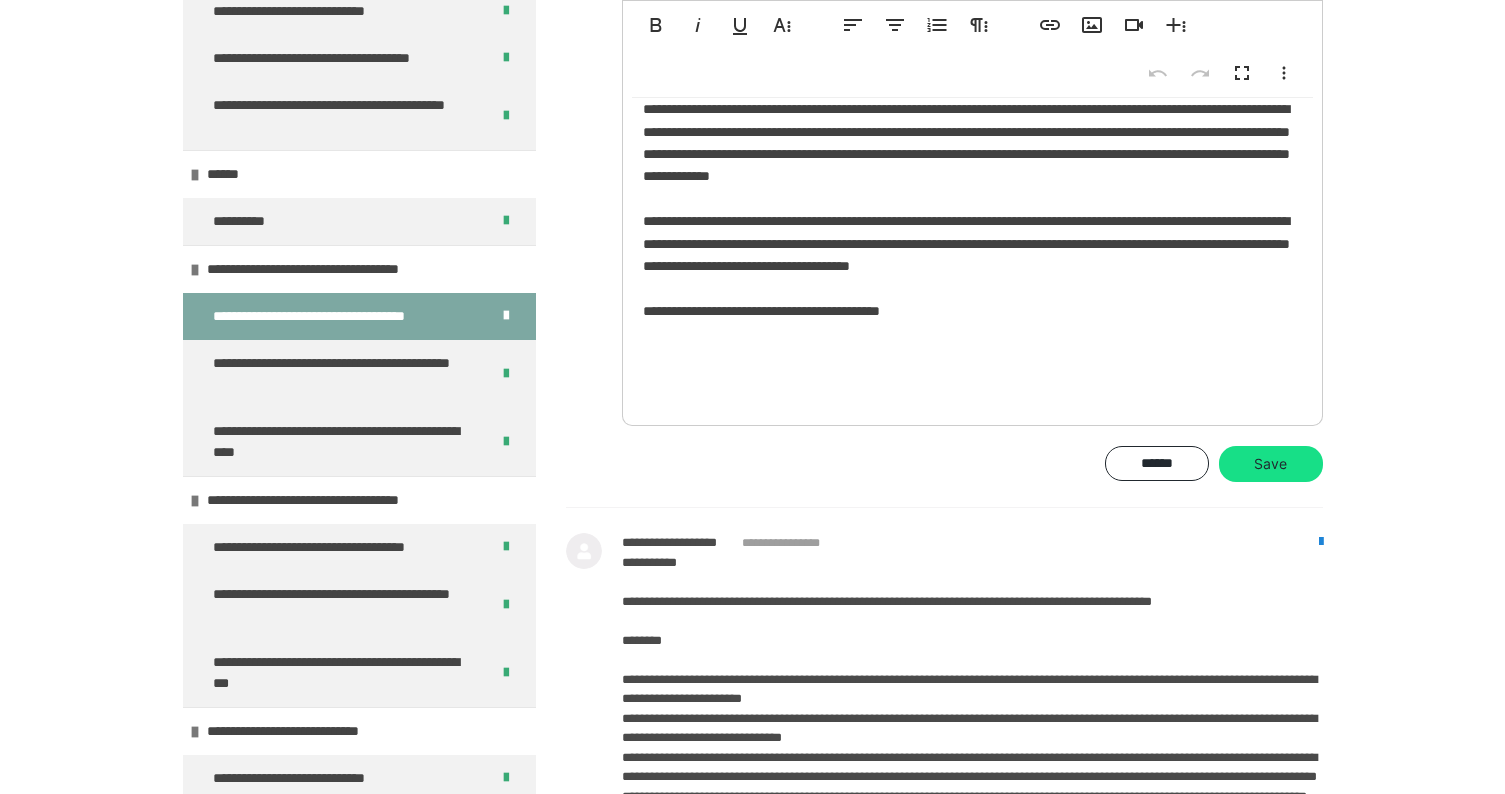 click on "**********" at bounding box center [972, -33] 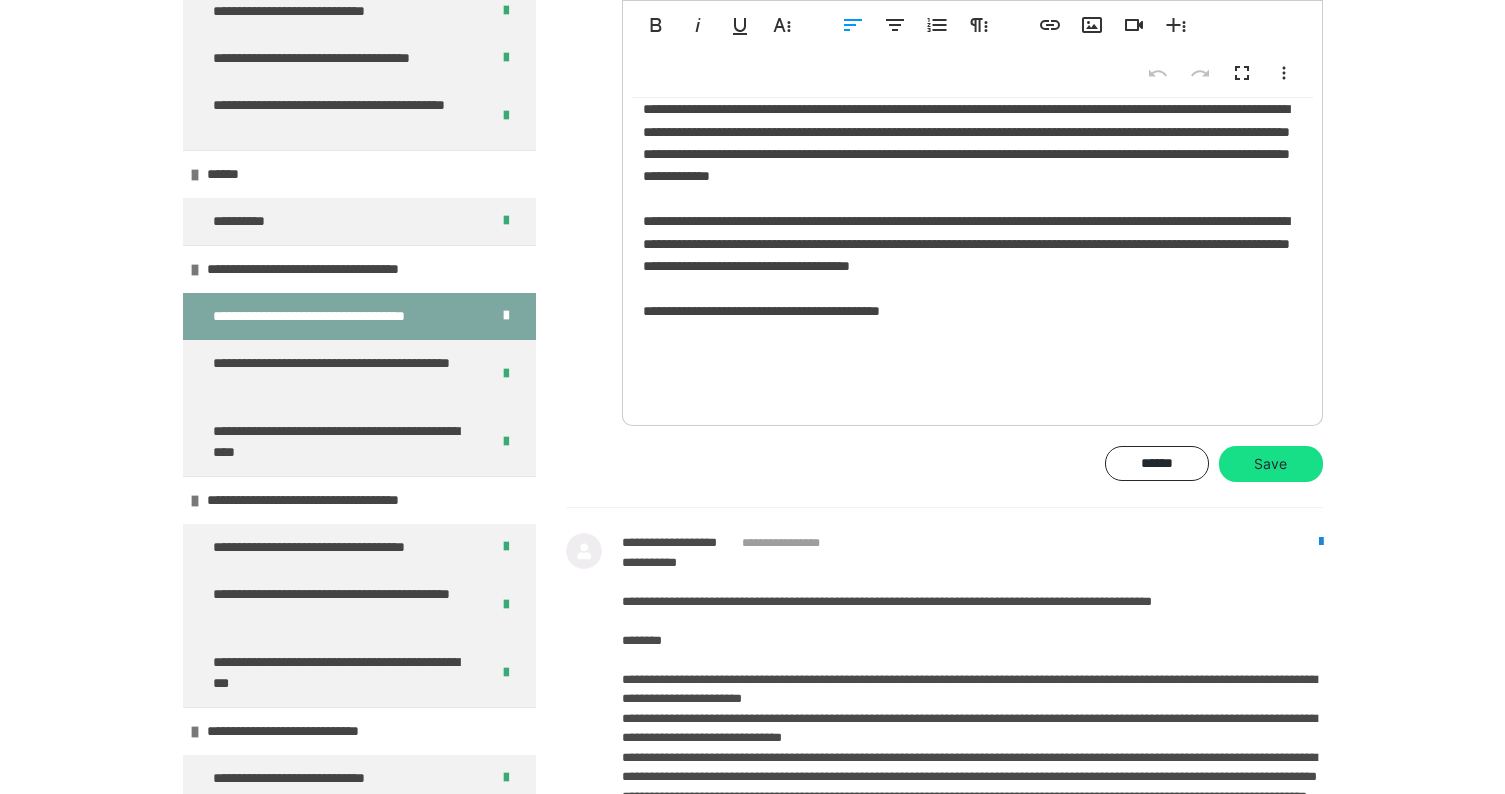 type 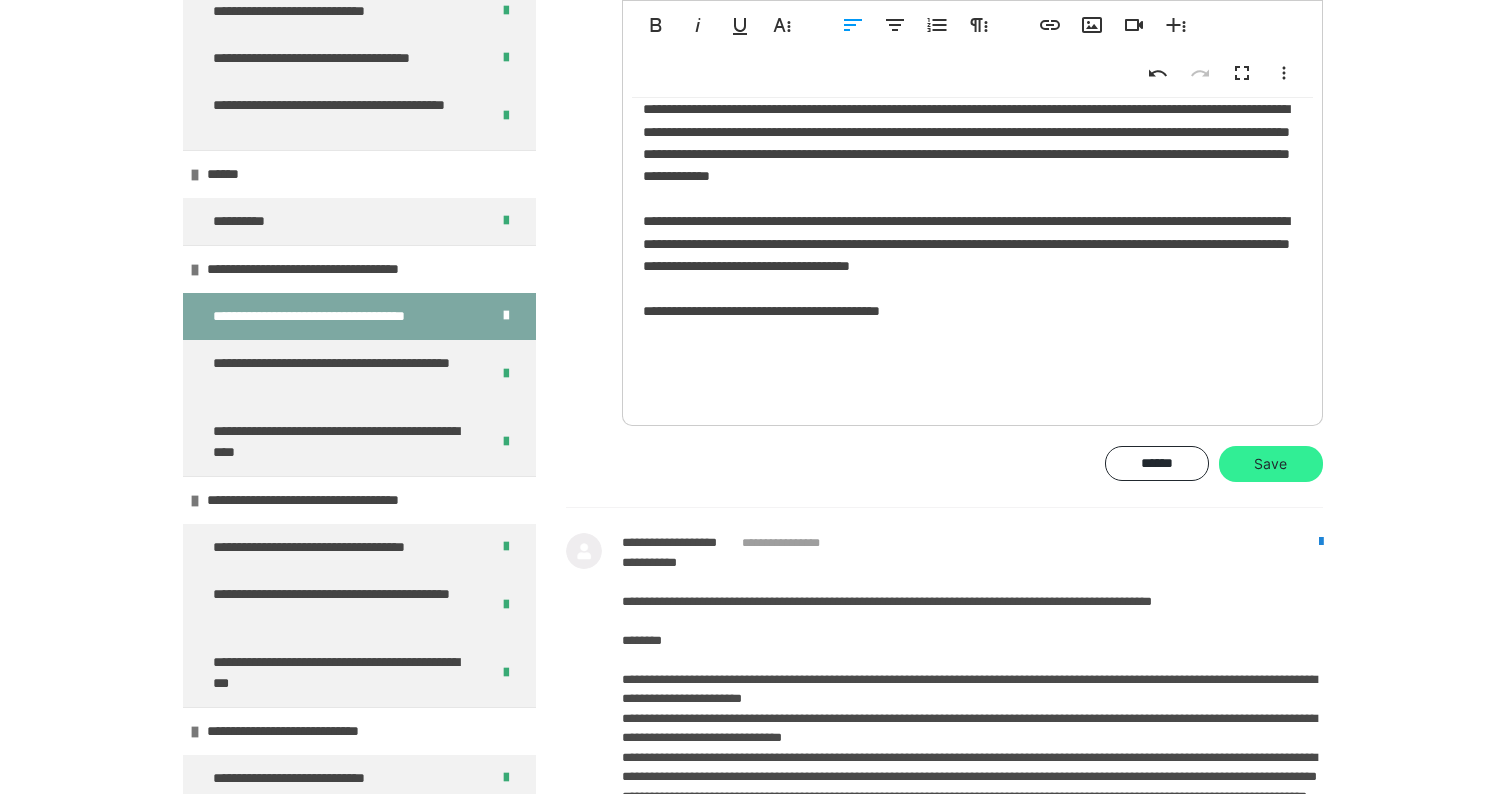 click on "Save" at bounding box center (1271, 464) 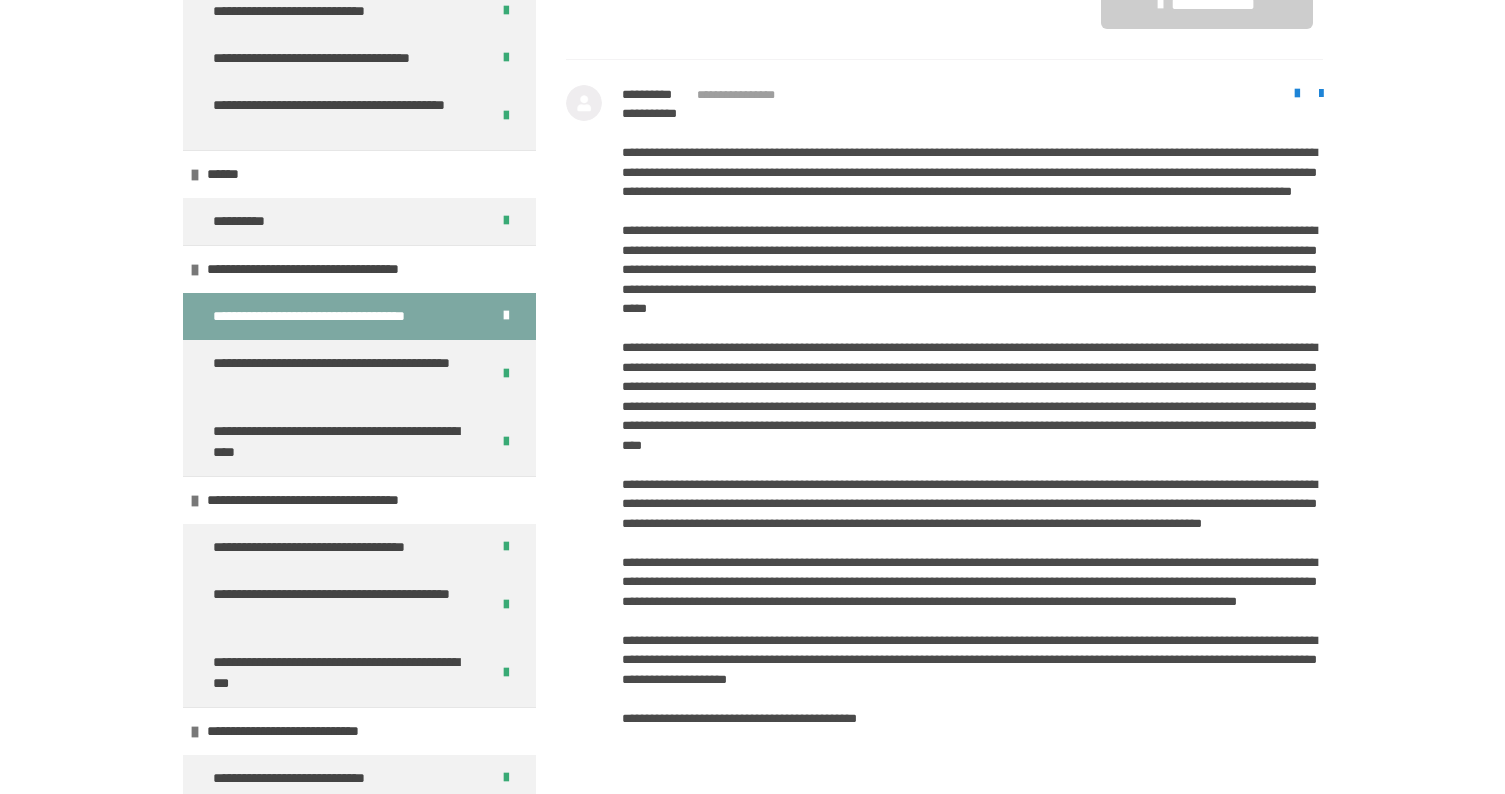 scroll, scrollTop: 2594, scrollLeft: 0, axis: vertical 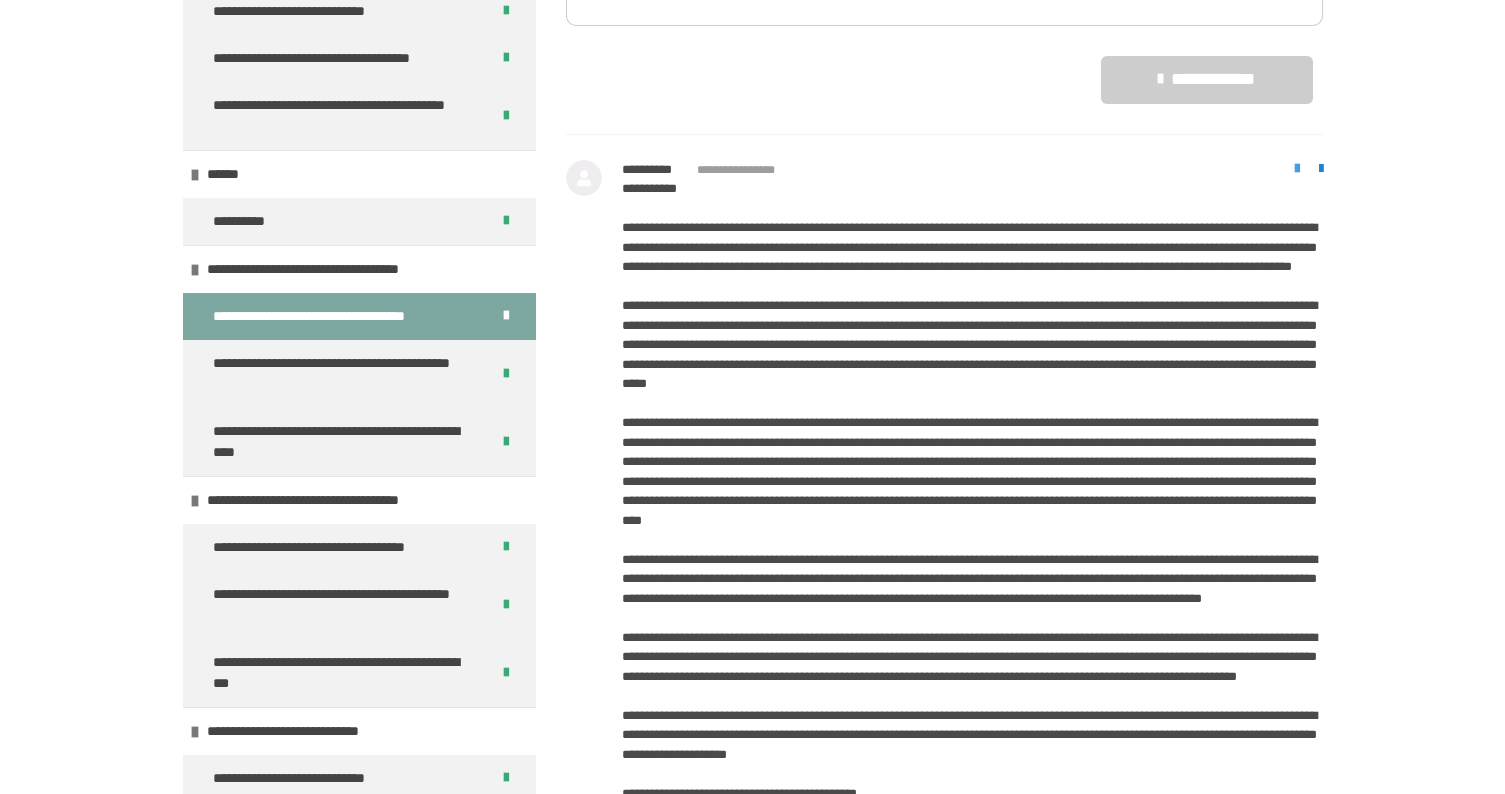 click at bounding box center [1297, 169] 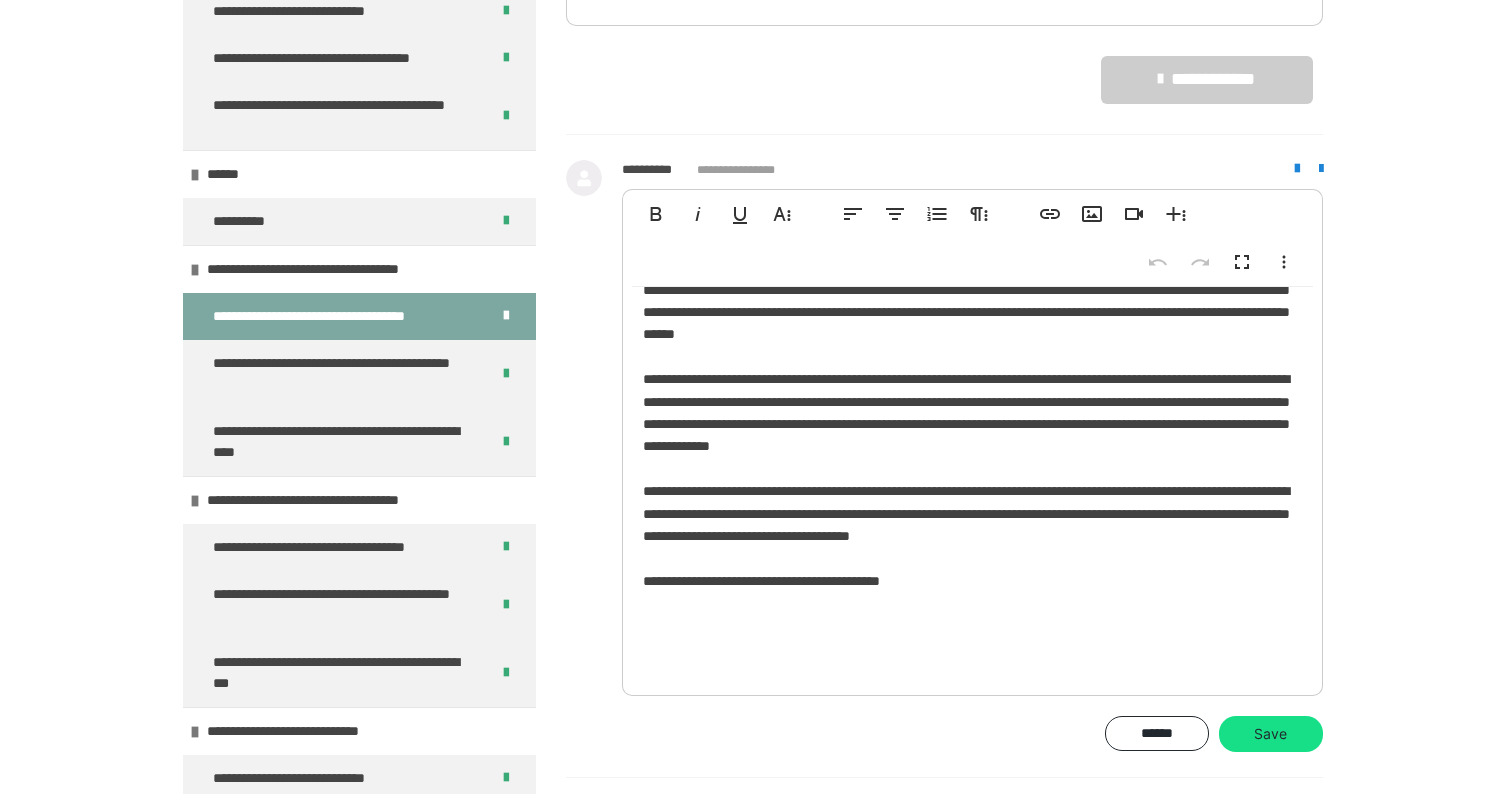 scroll, scrollTop: 499, scrollLeft: 0, axis: vertical 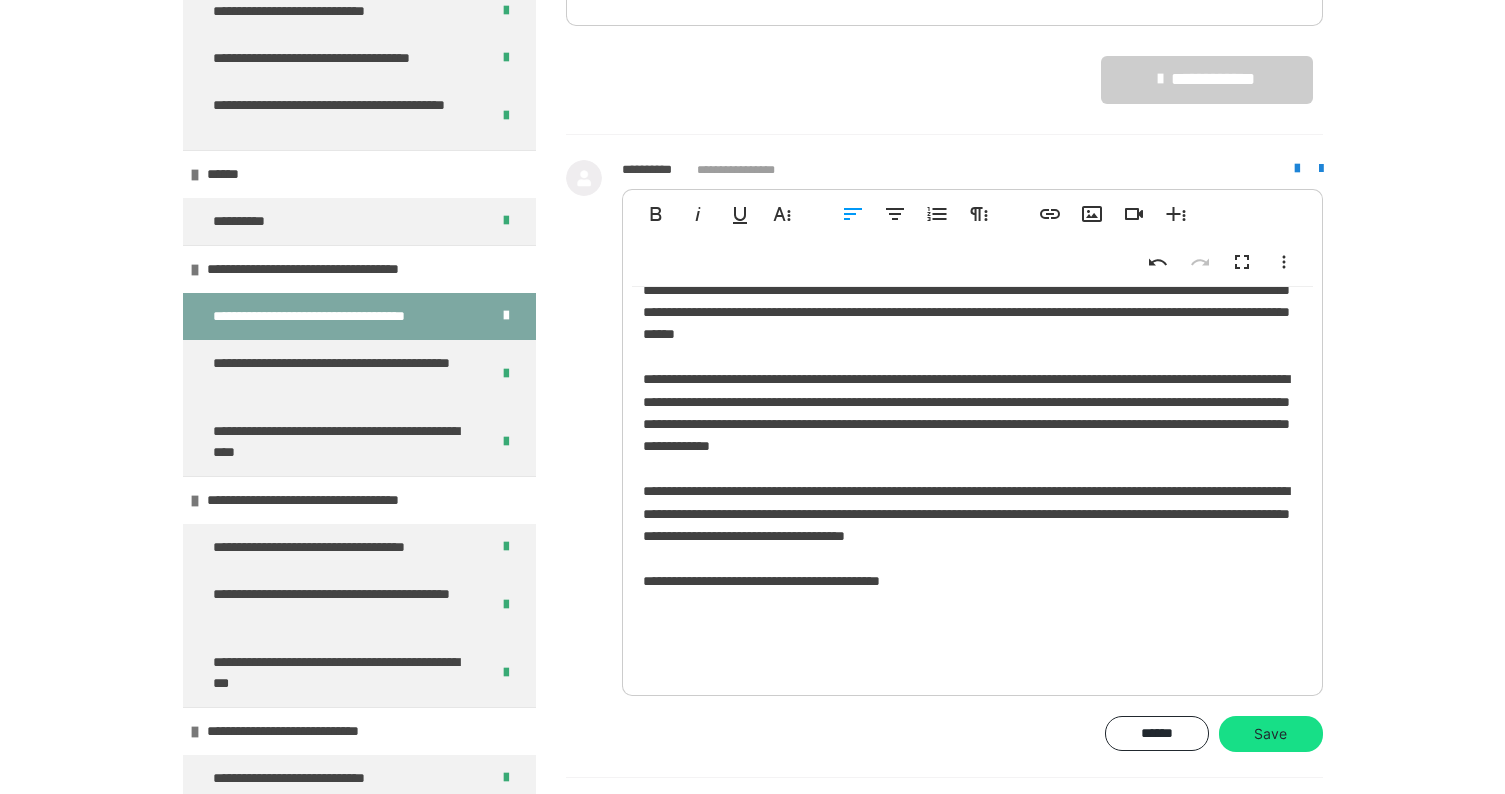 click on "**********" at bounding box center (972, 237) 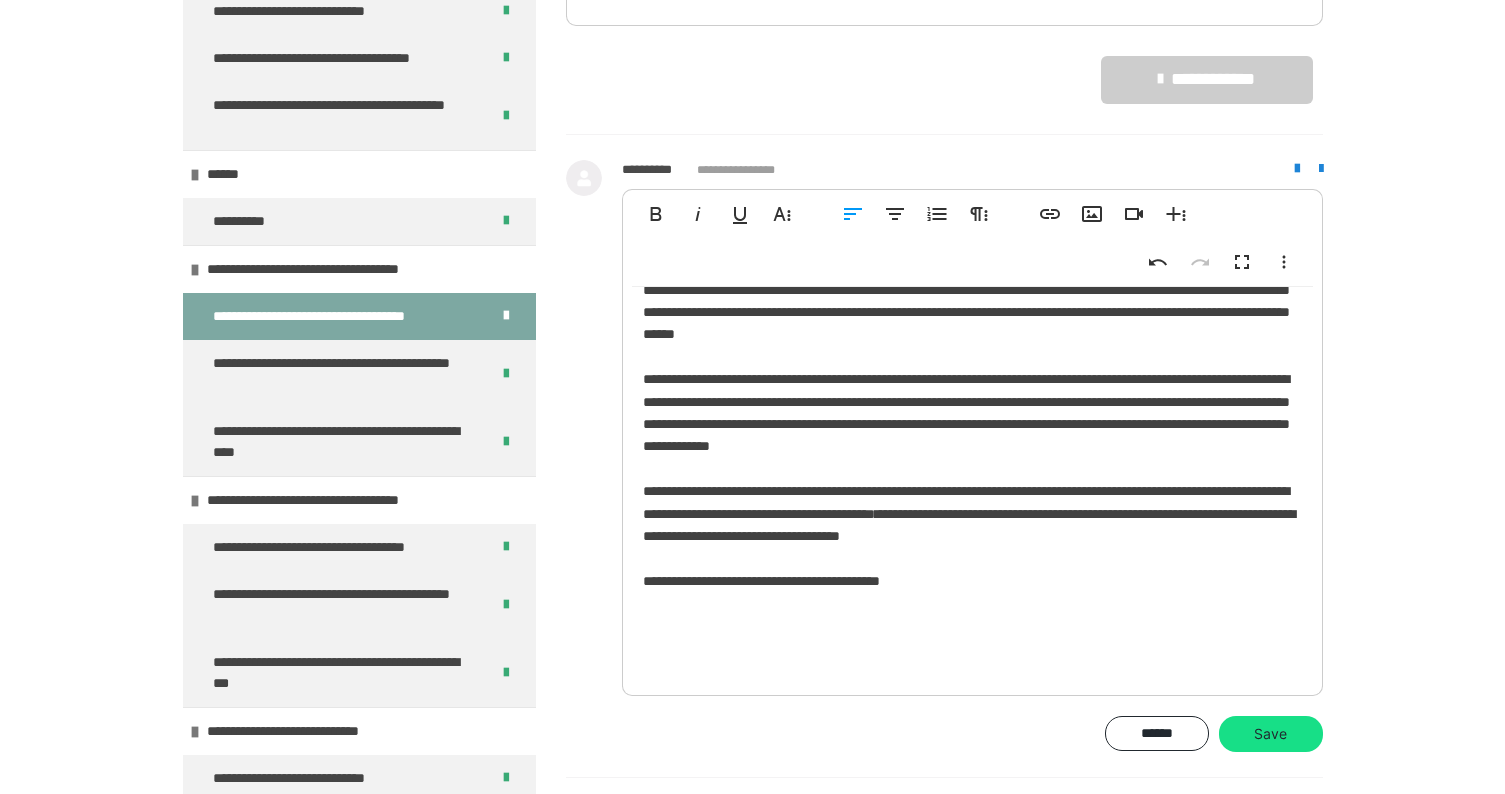 type 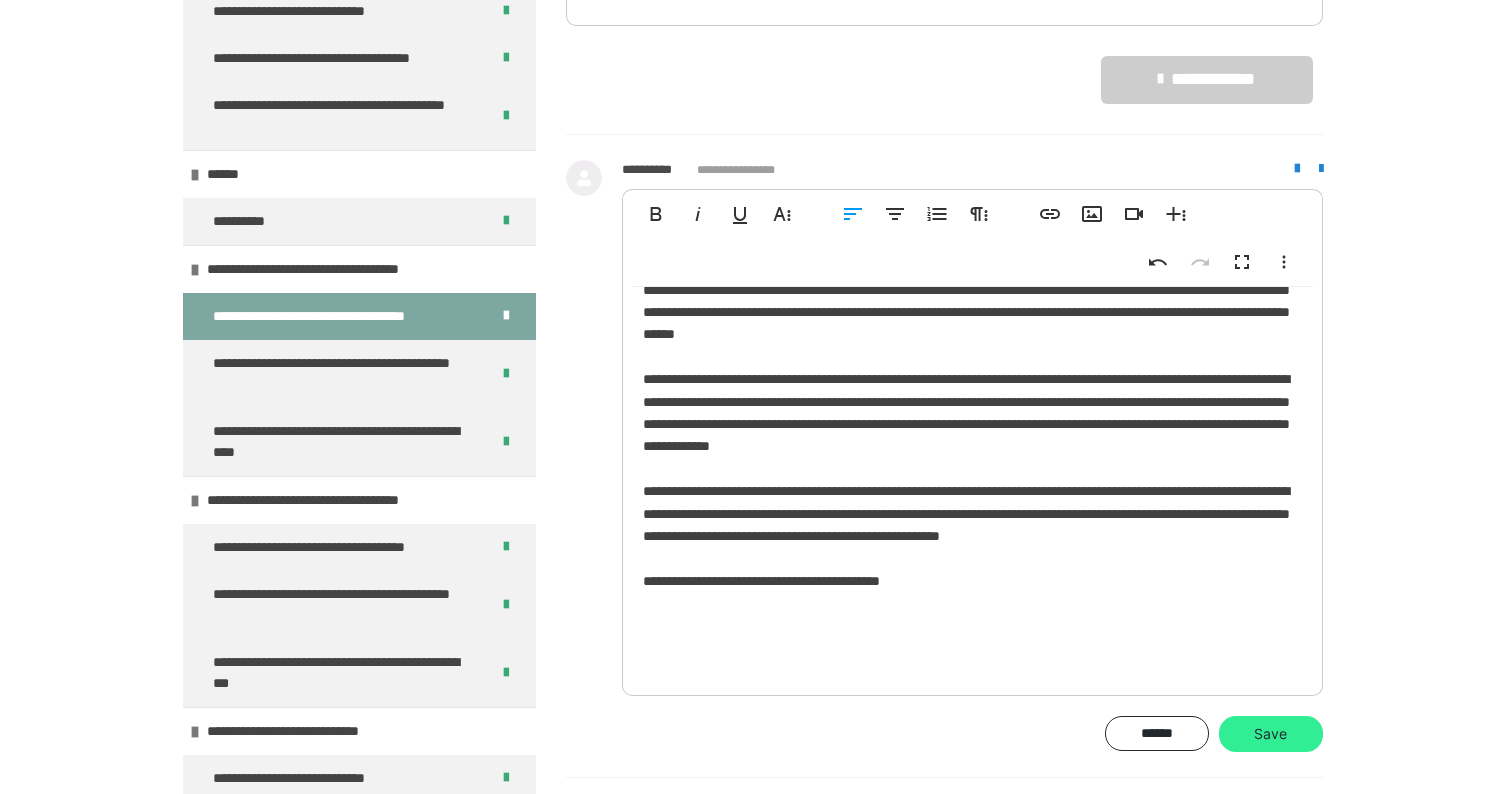 click on "Save" at bounding box center [1271, 734] 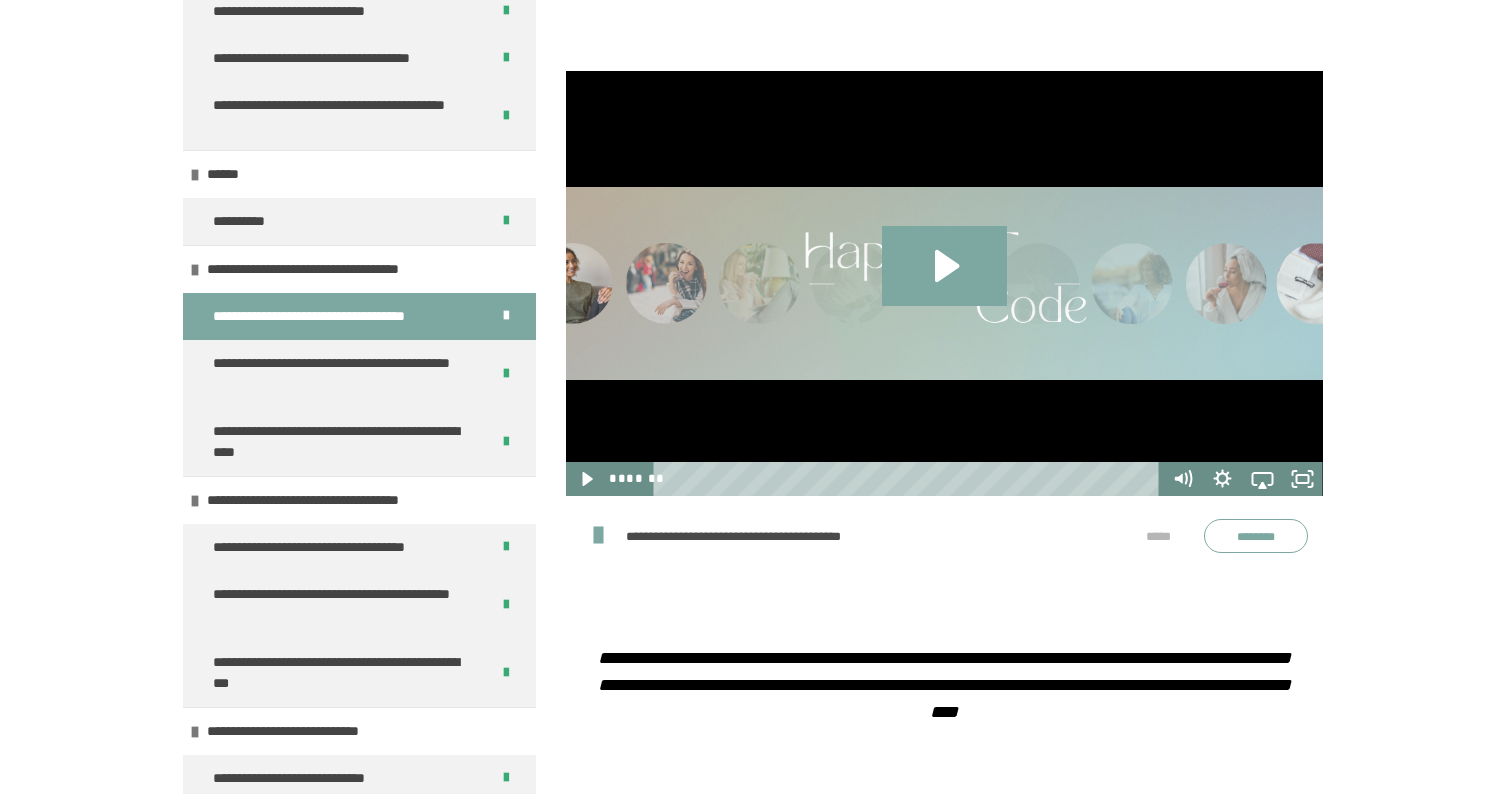 scroll, scrollTop: 558, scrollLeft: 0, axis: vertical 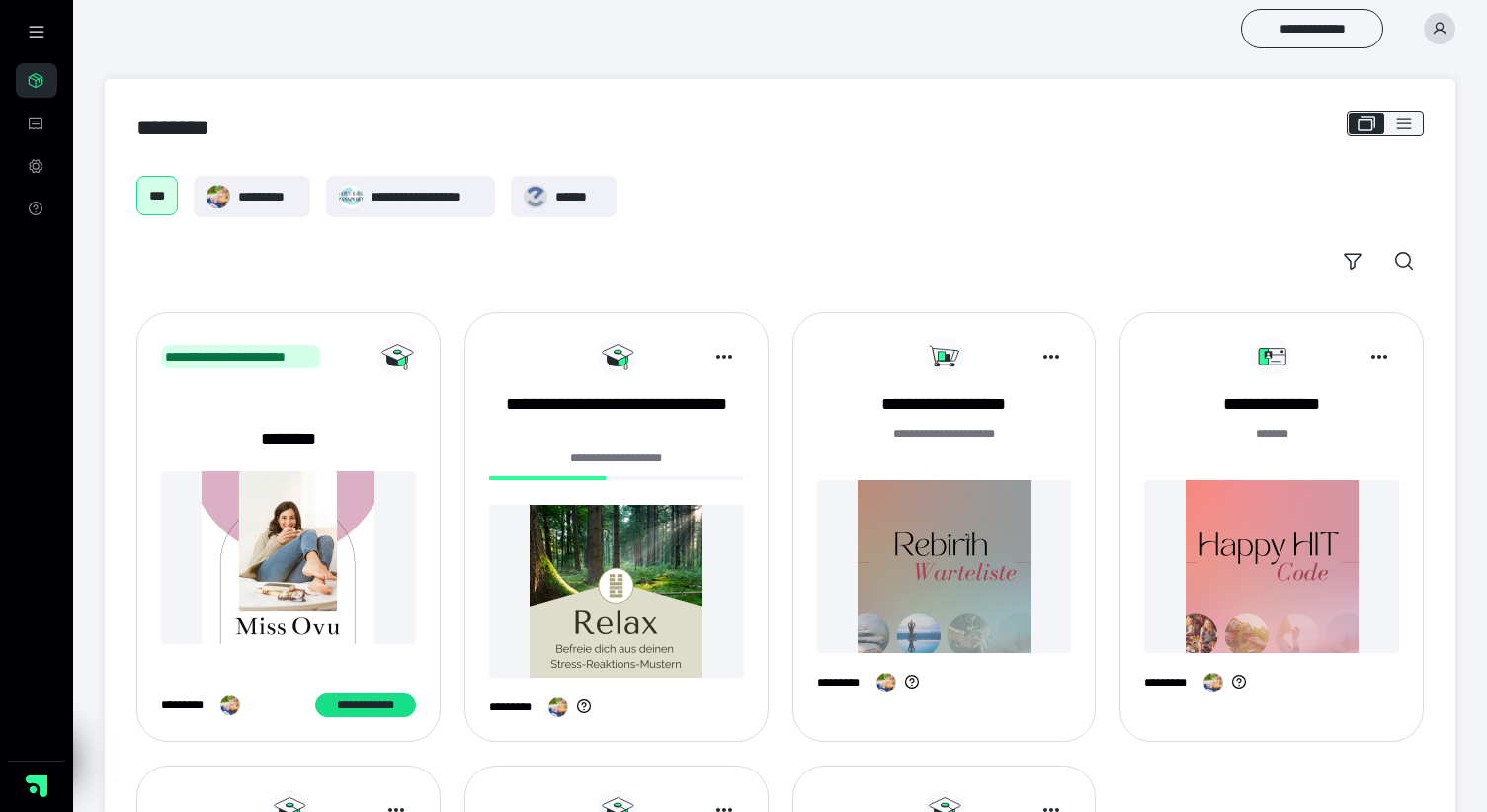 click at bounding box center [617, 591] 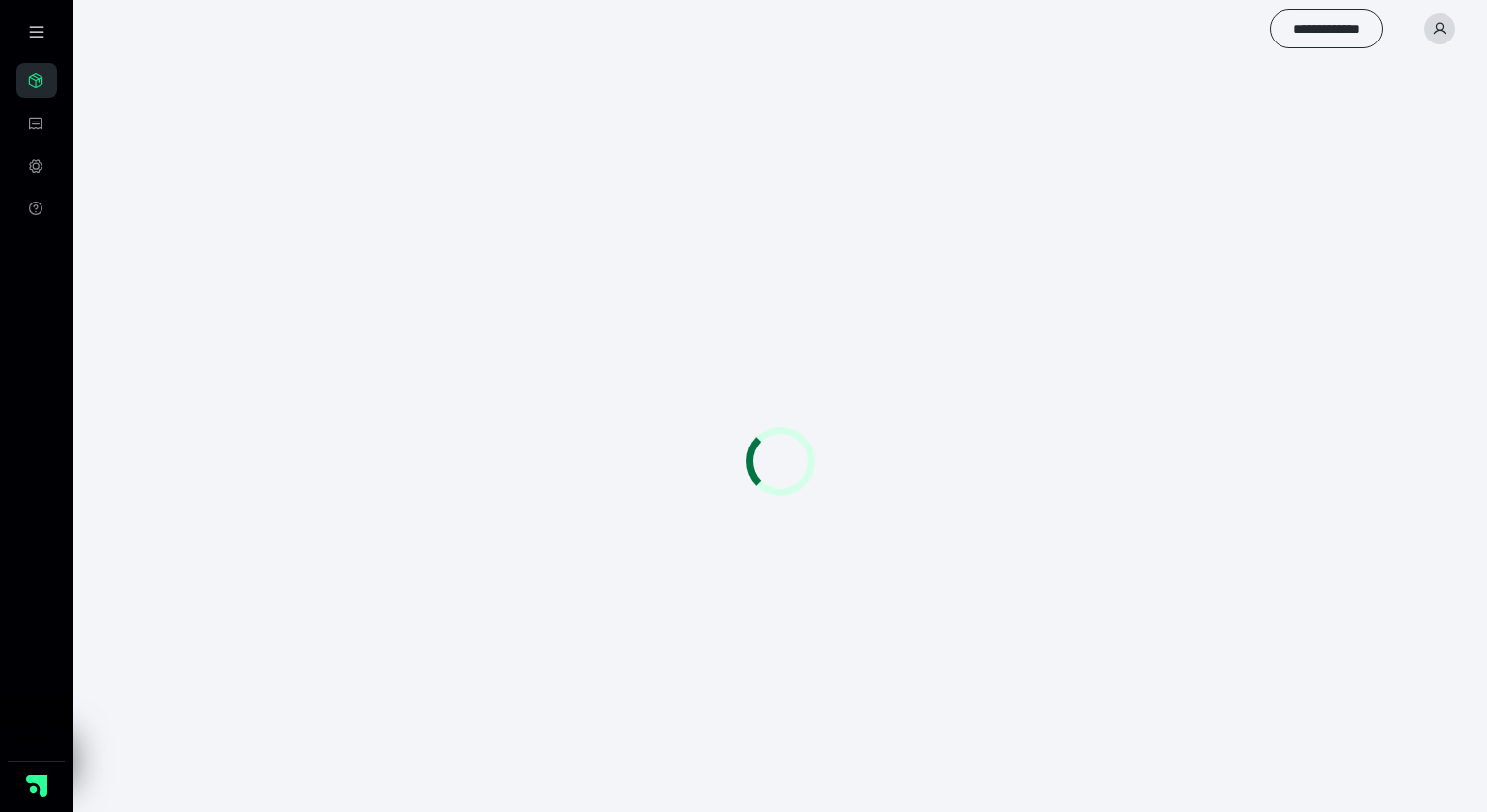 scroll, scrollTop: 0, scrollLeft: 0, axis: both 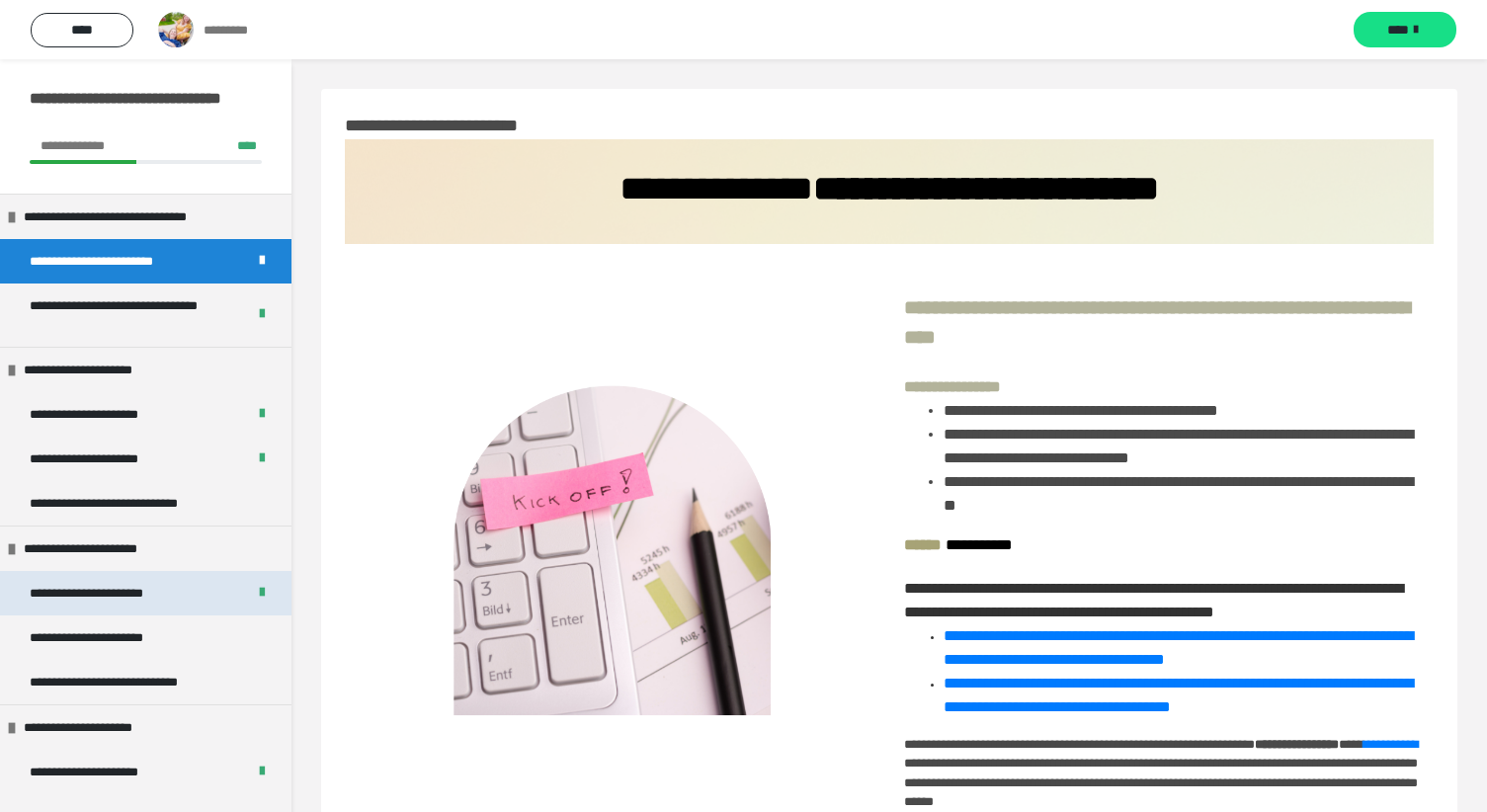click on "**********" at bounding box center [145, 593] 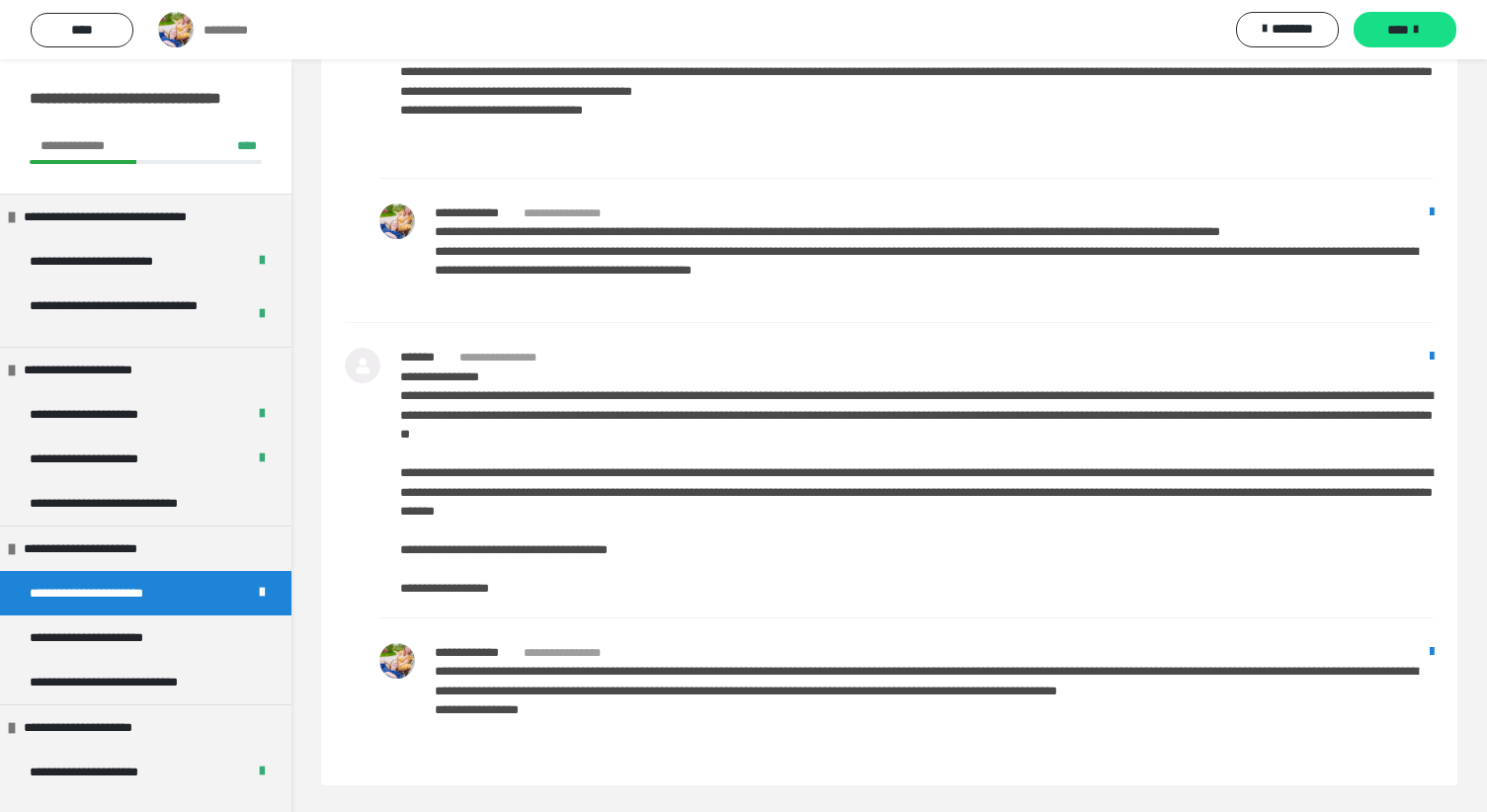 scroll, scrollTop: 2051, scrollLeft: 0, axis: vertical 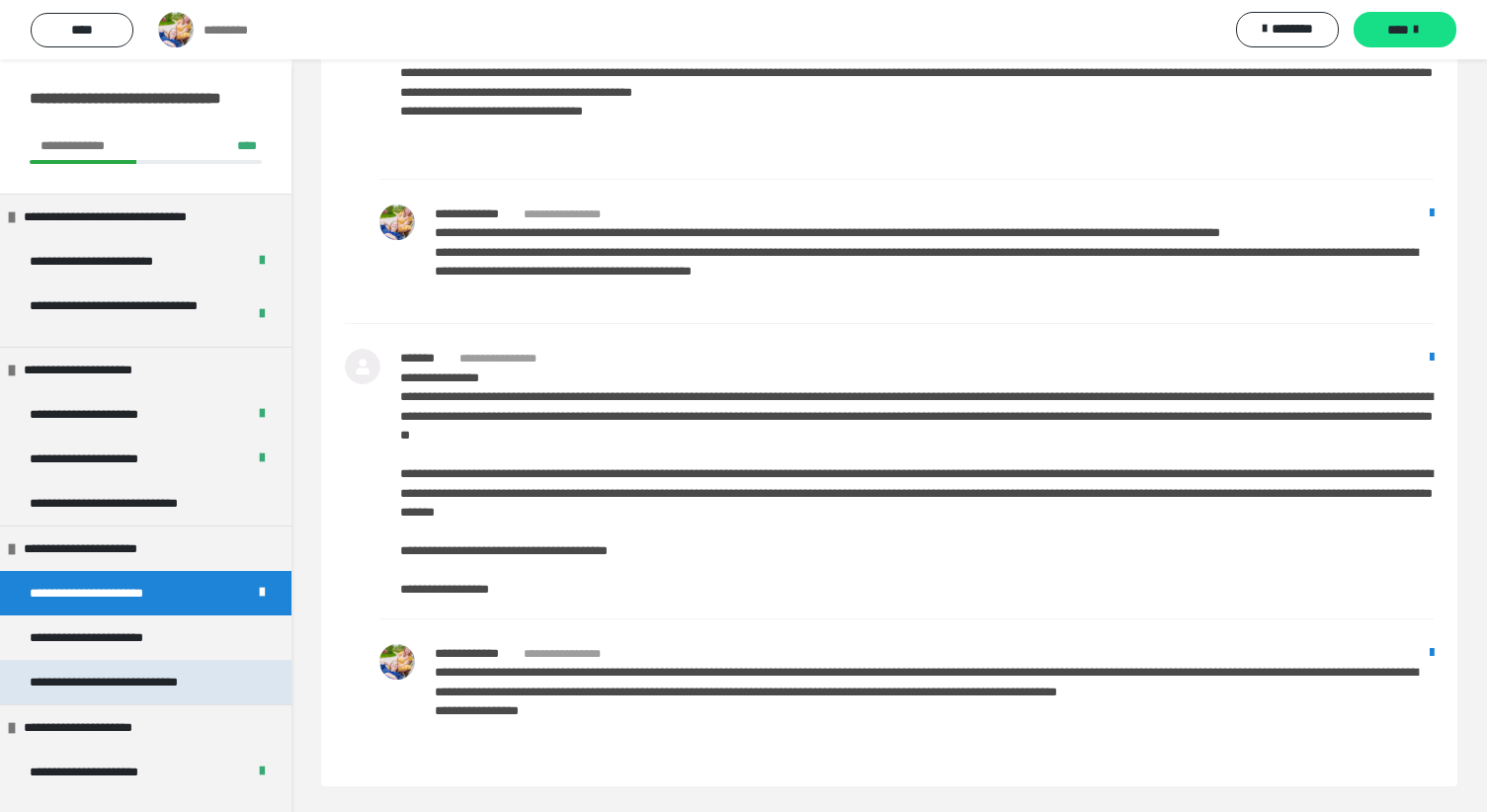 click on "**********" at bounding box center [126, 682] 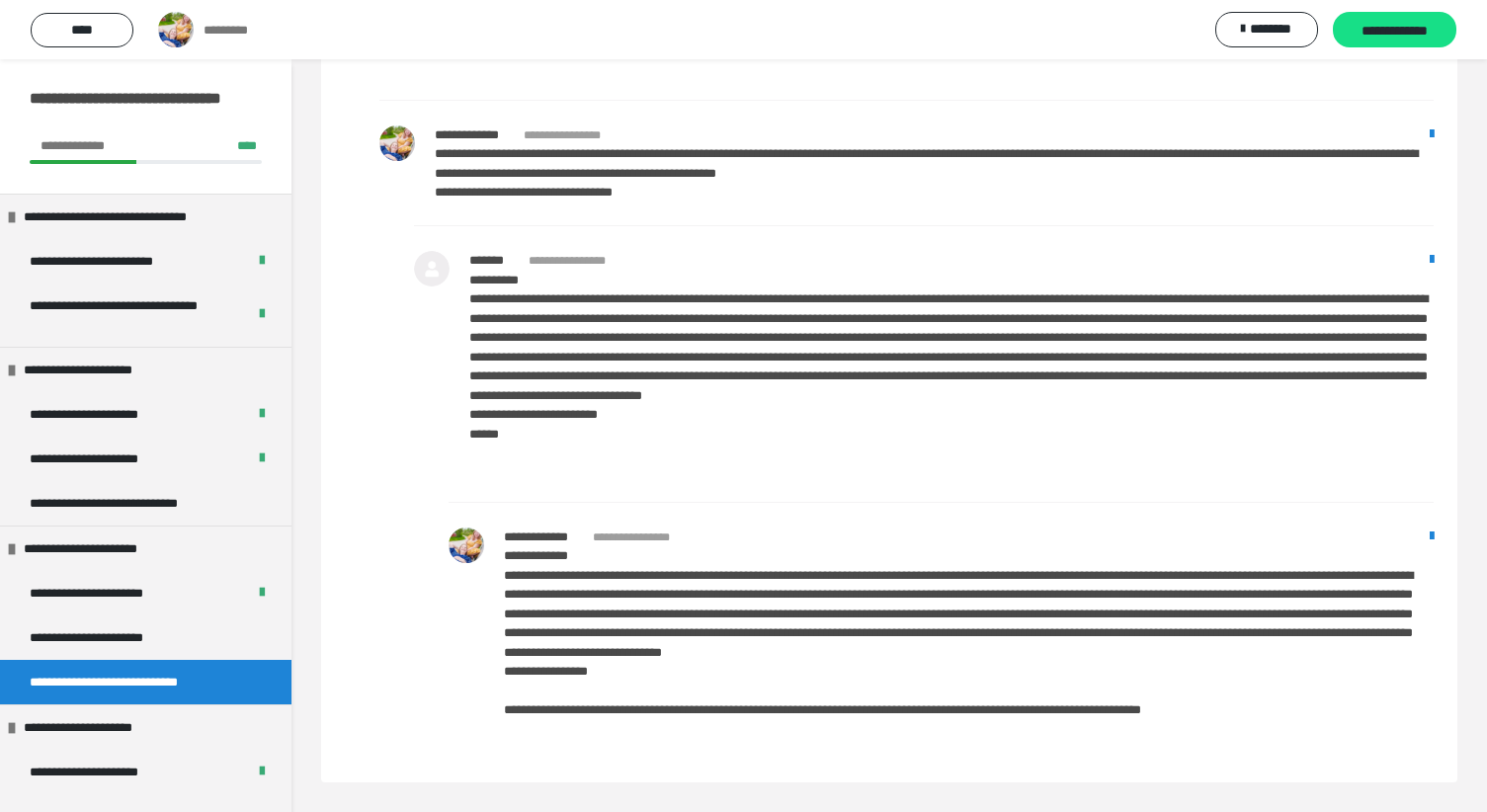 scroll, scrollTop: 2852, scrollLeft: 0, axis: vertical 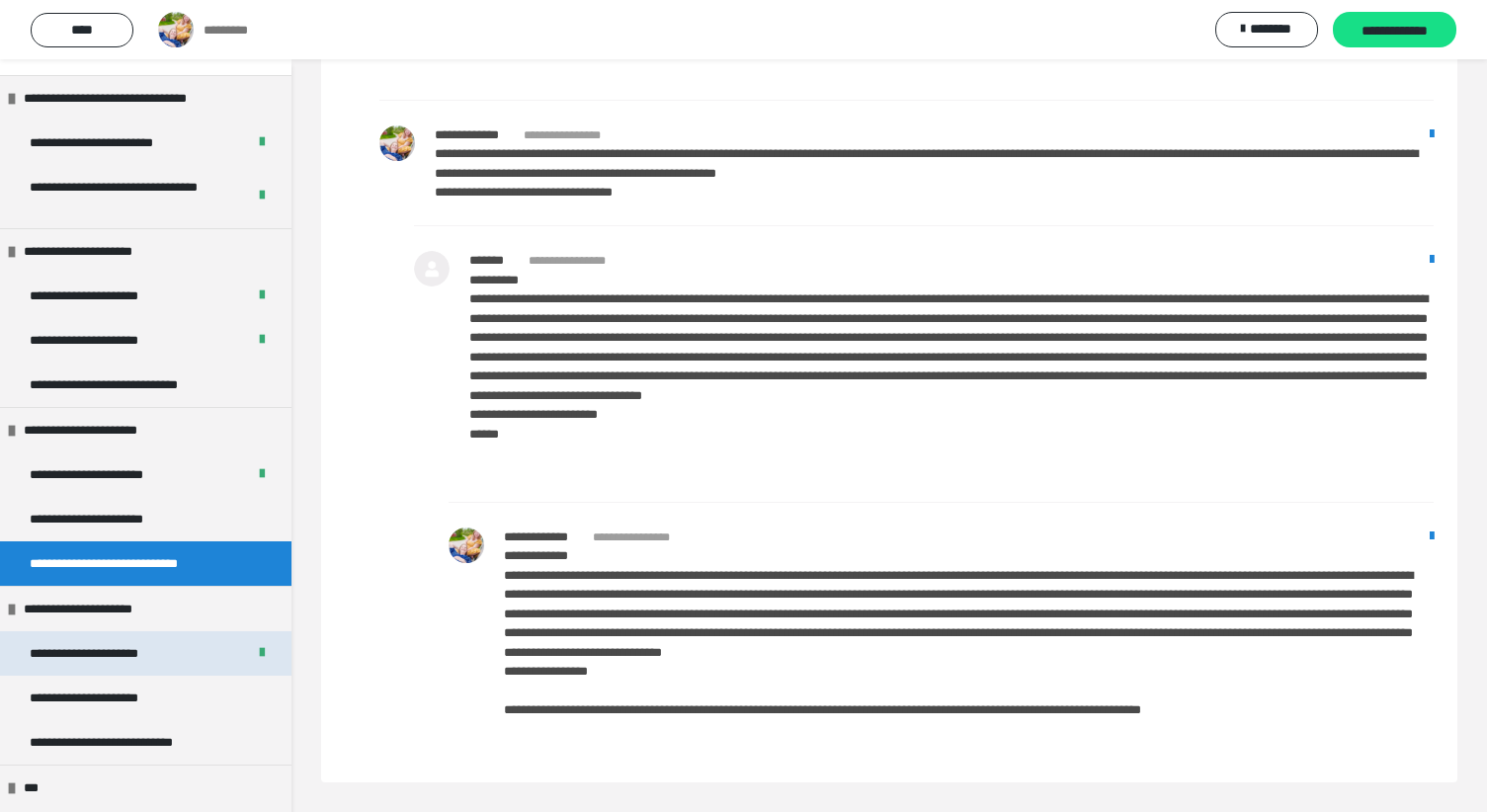 click on "**********" at bounding box center [96, 653] 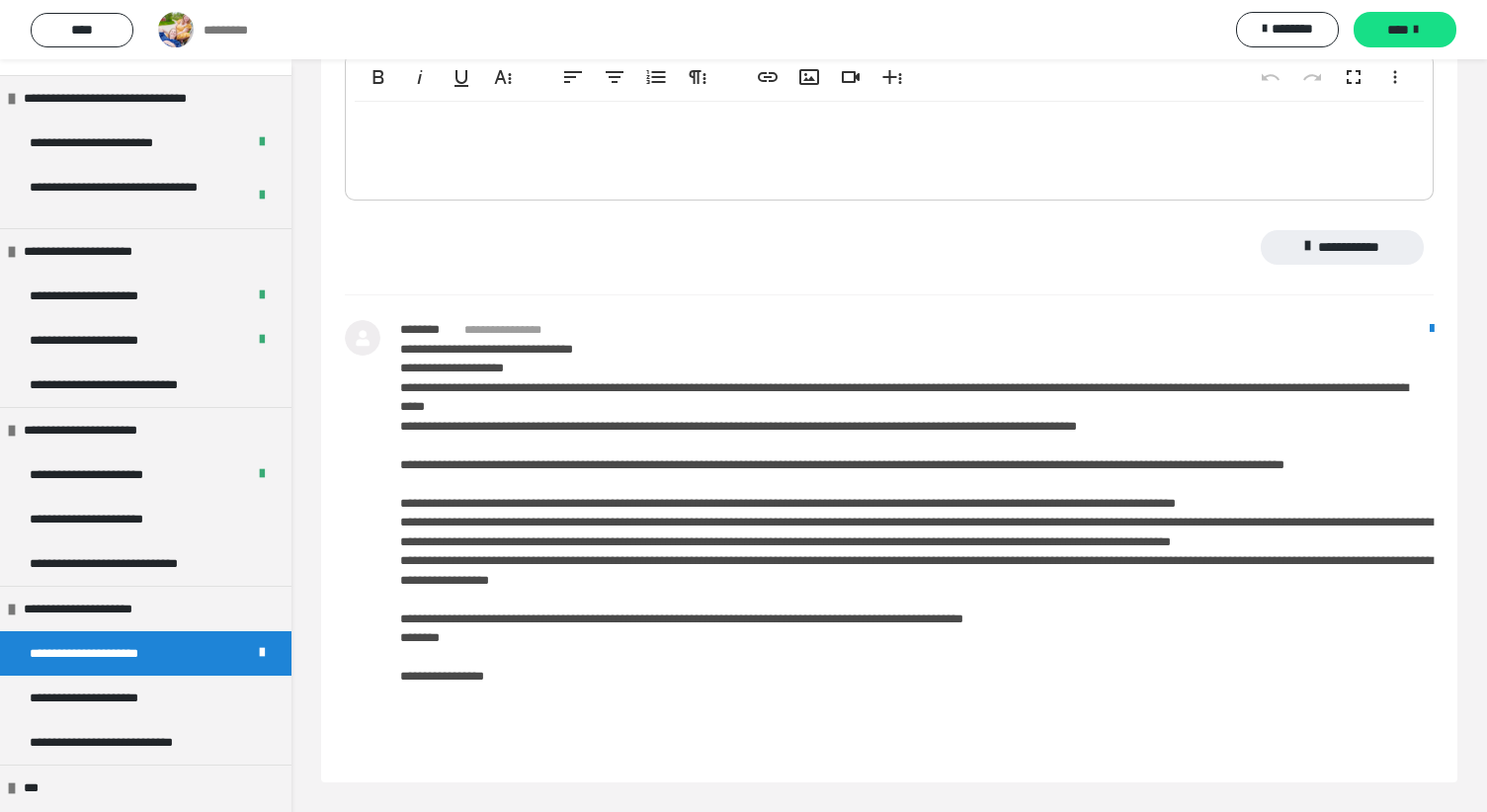 scroll, scrollTop: 1242, scrollLeft: 0, axis: vertical 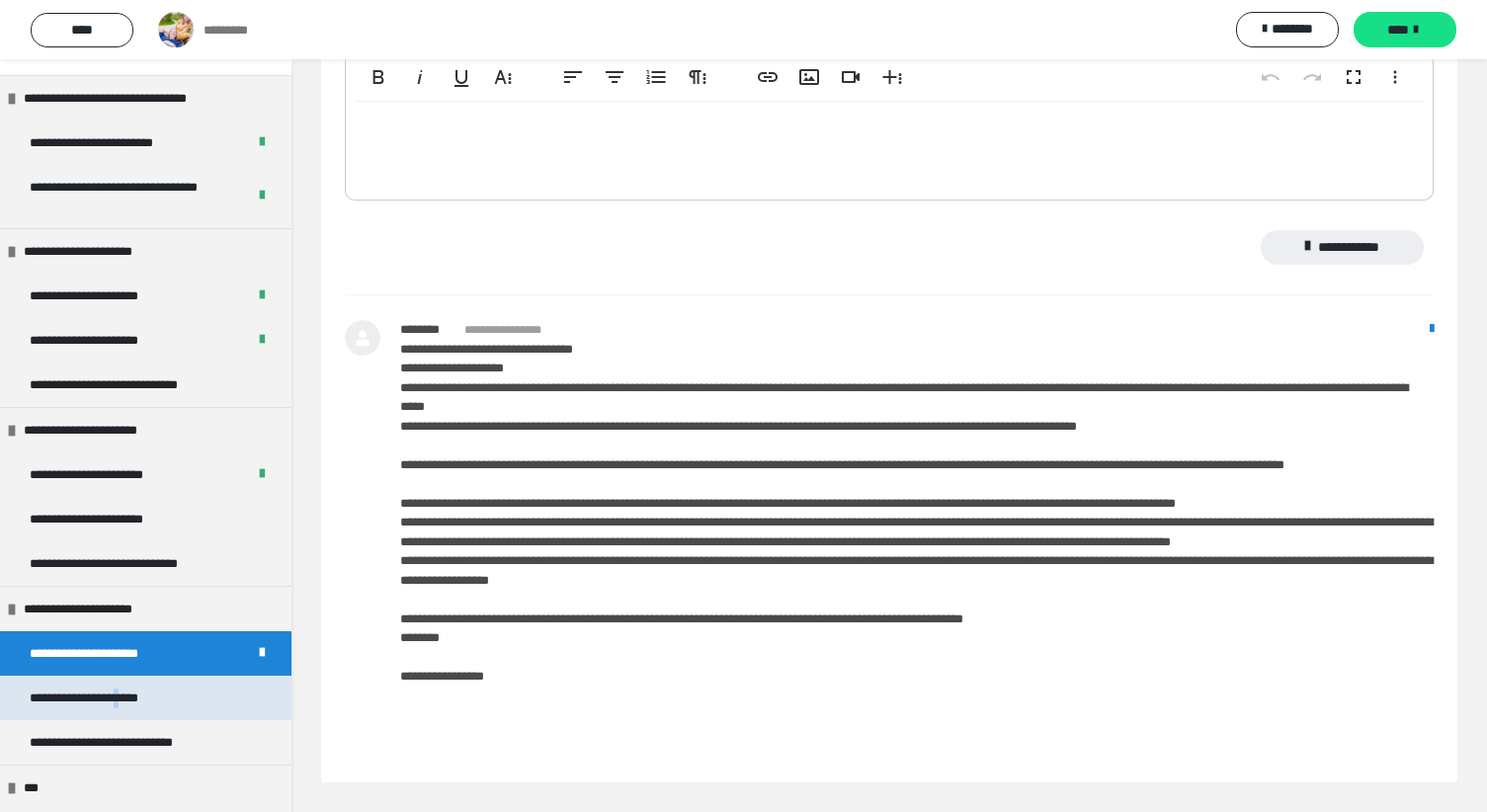 click on "**********" at bounding box center (104, 697) 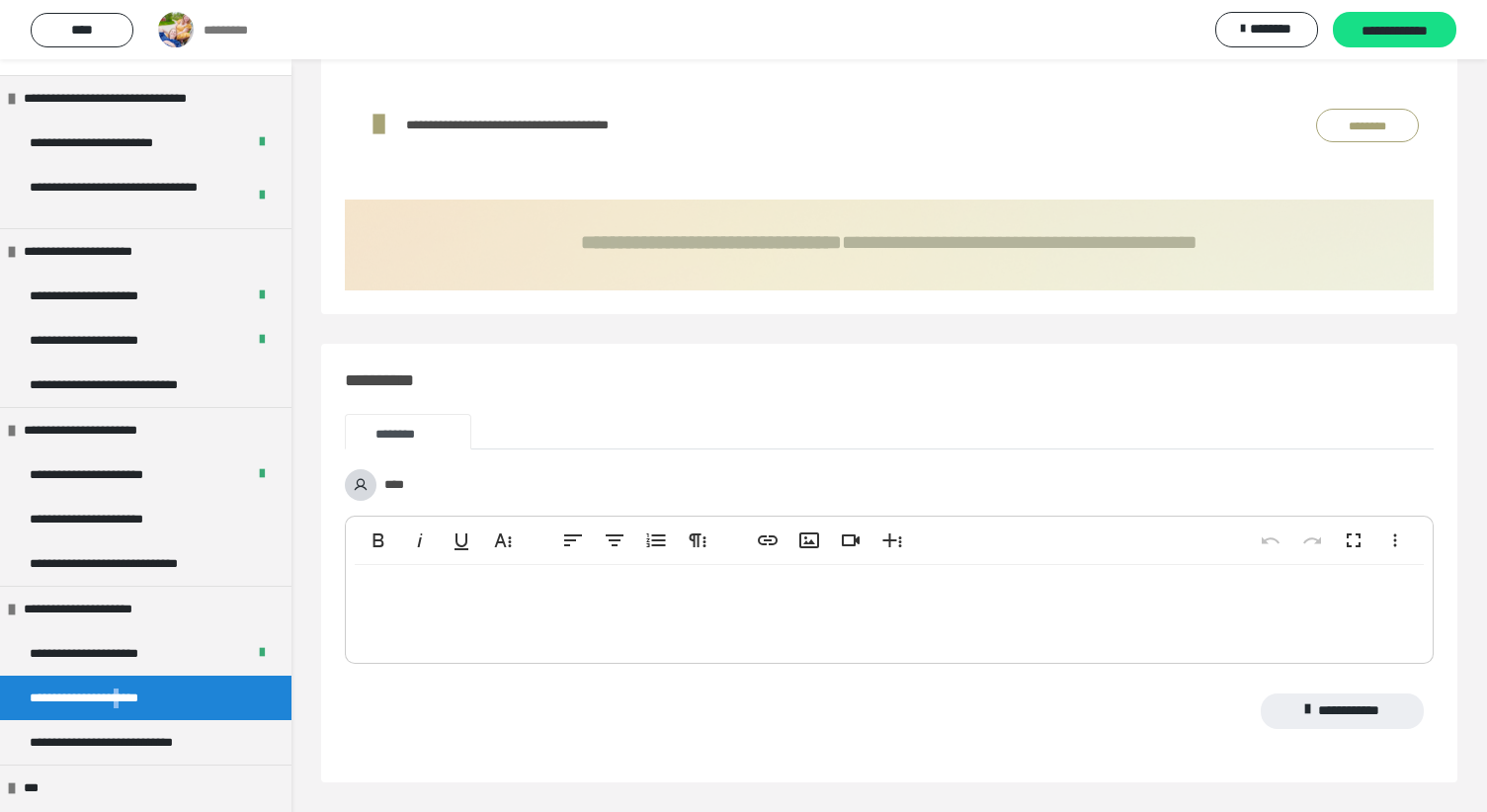 scroll, scrollTop: 634, scrollLeft: 0, axis: vertical 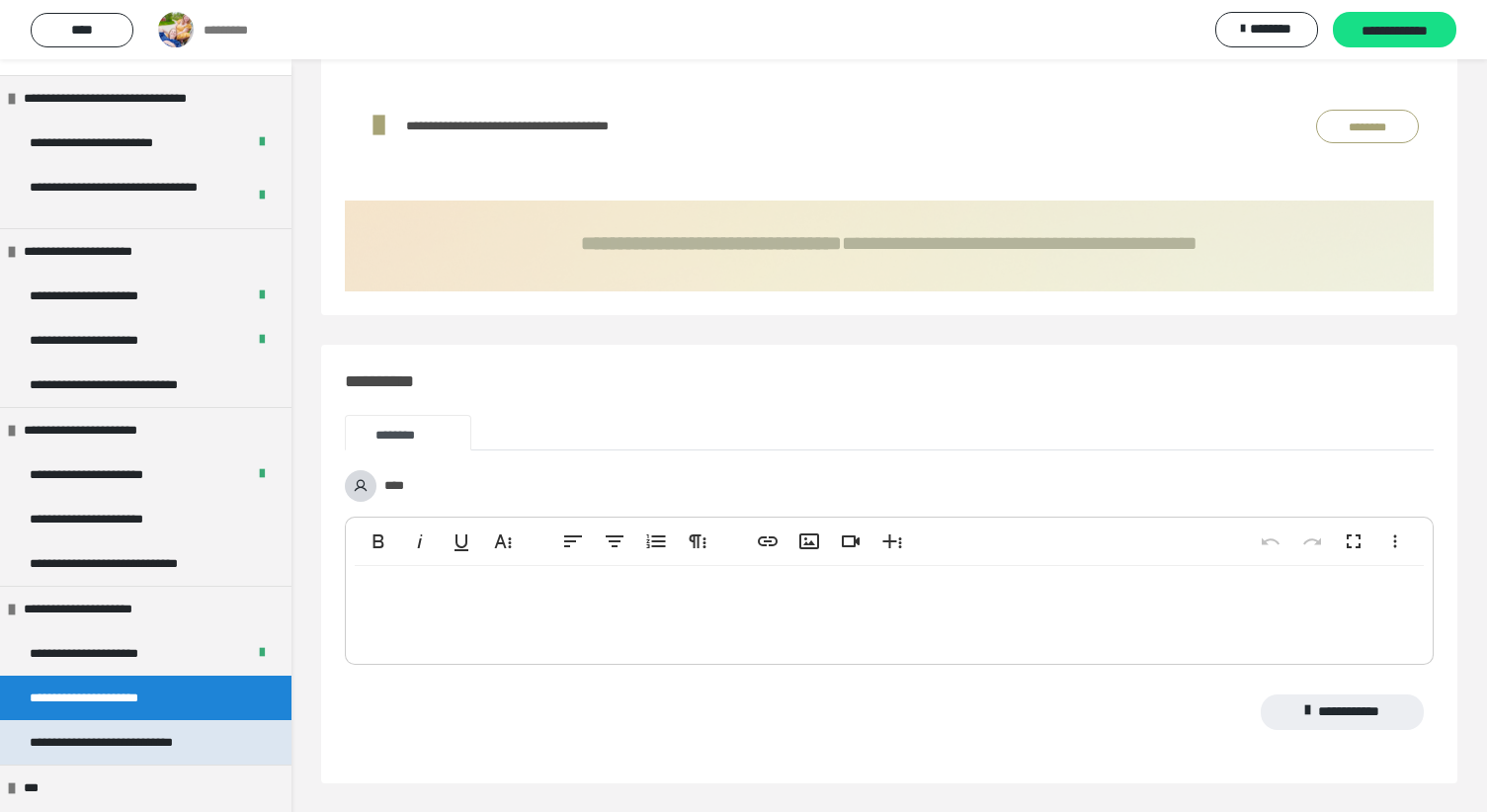 click on "**********" at bounding box center [123, 742] 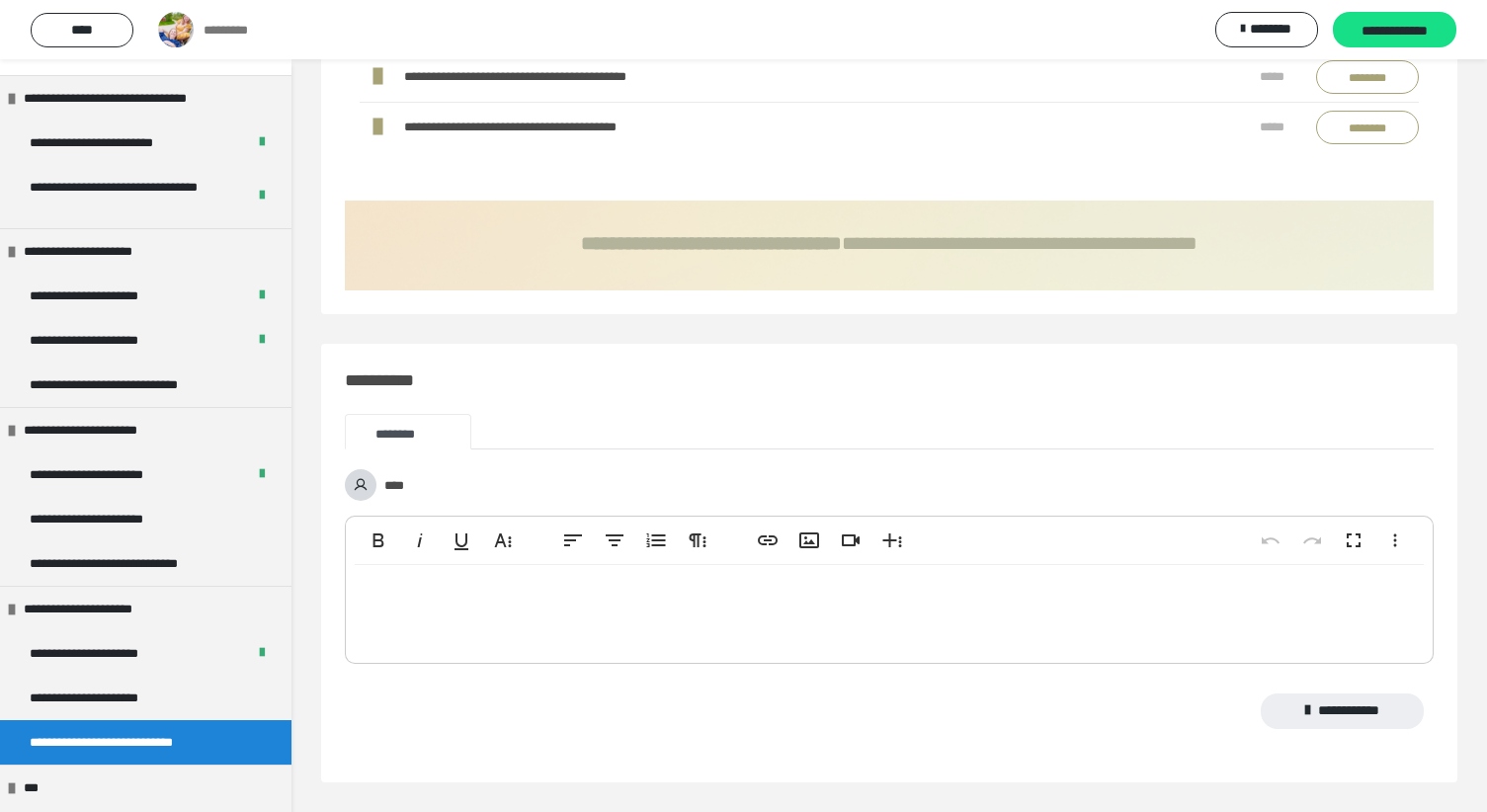 scroll, scrollTop: 1085, scrollLeft: 0, axis: vertical 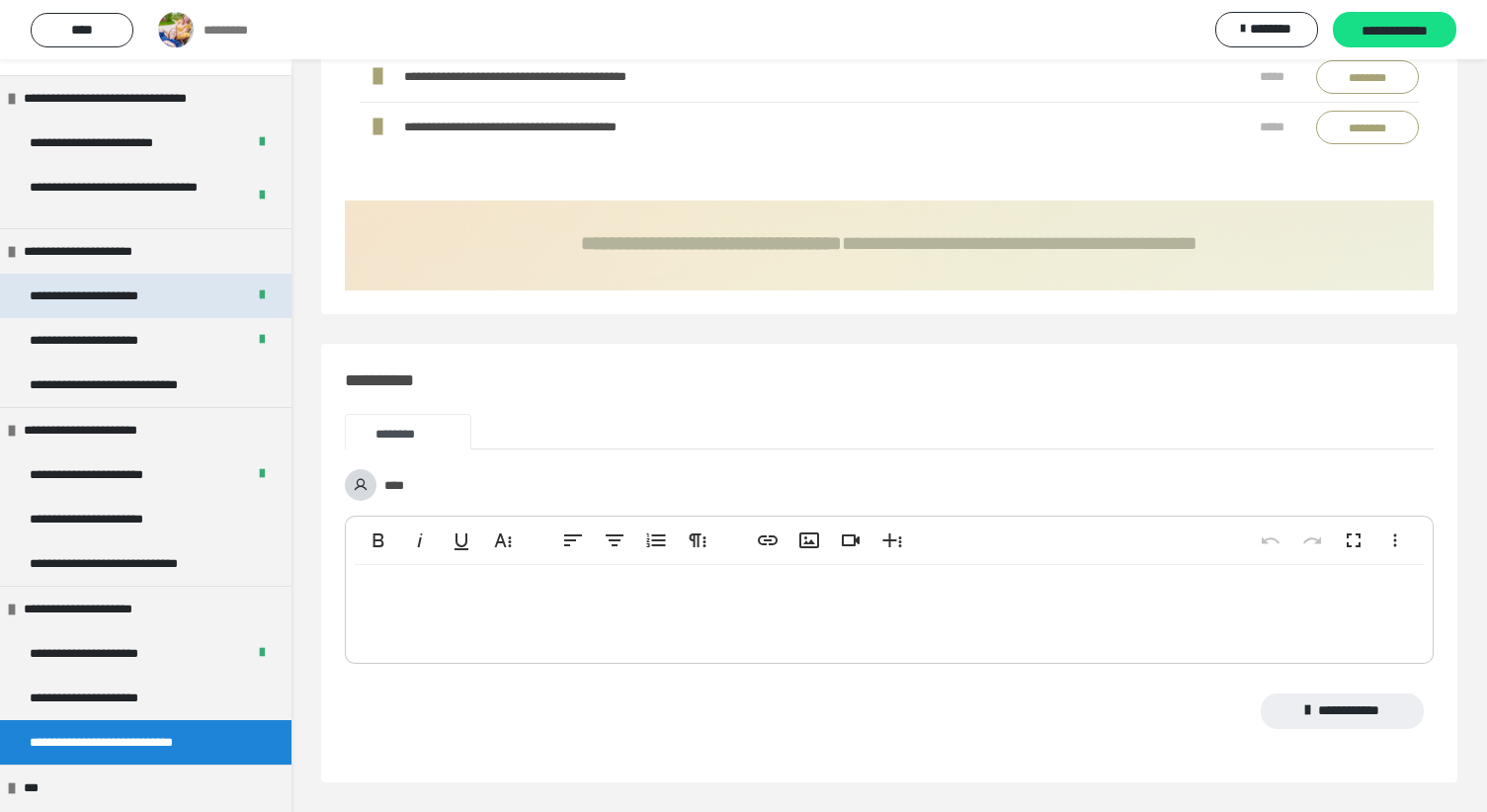 click on "**********" at bounding box center (99, 295) 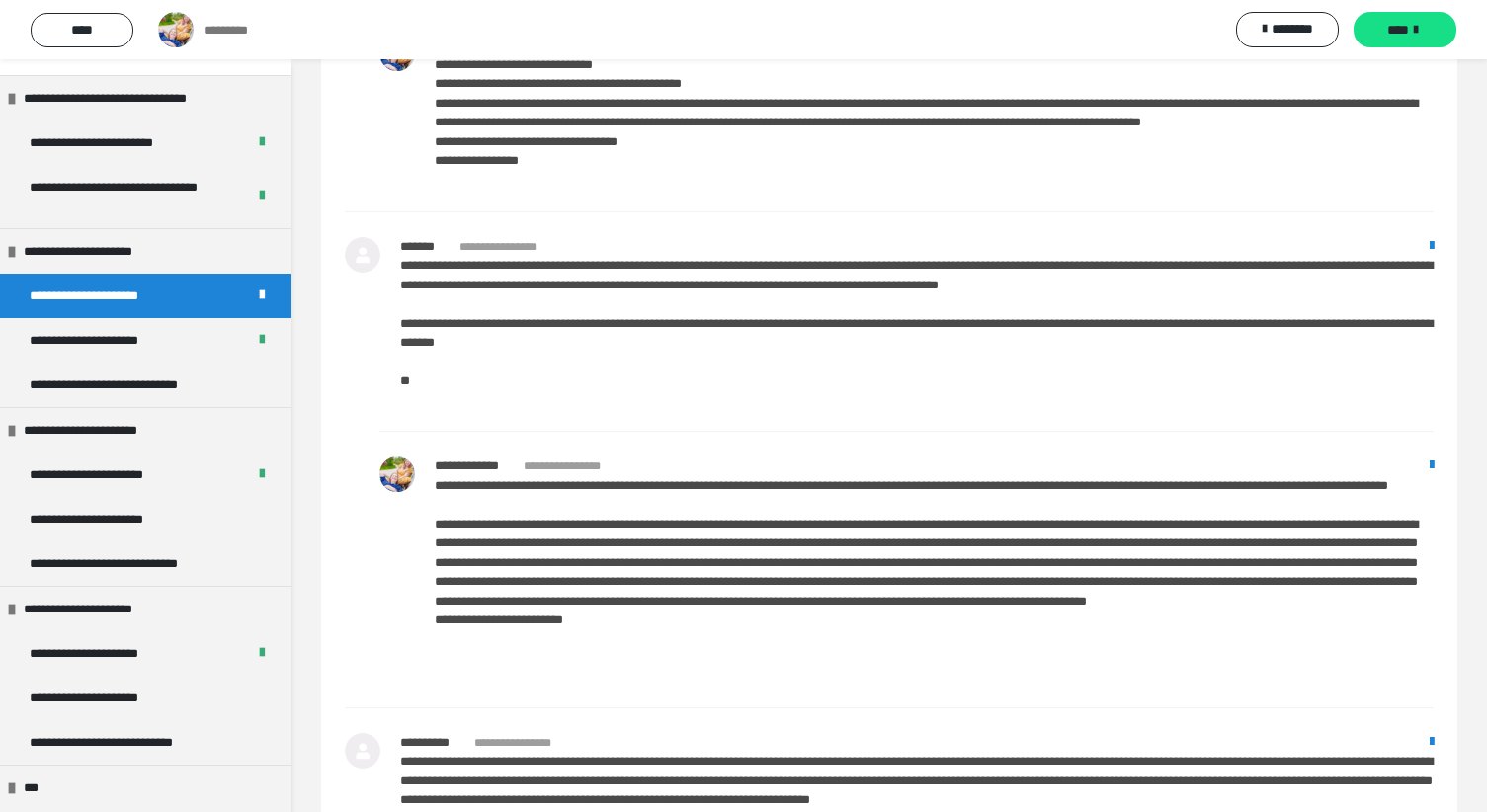 scroll, scrollTop: 1315, scrollLeft: 0, axis: vertical 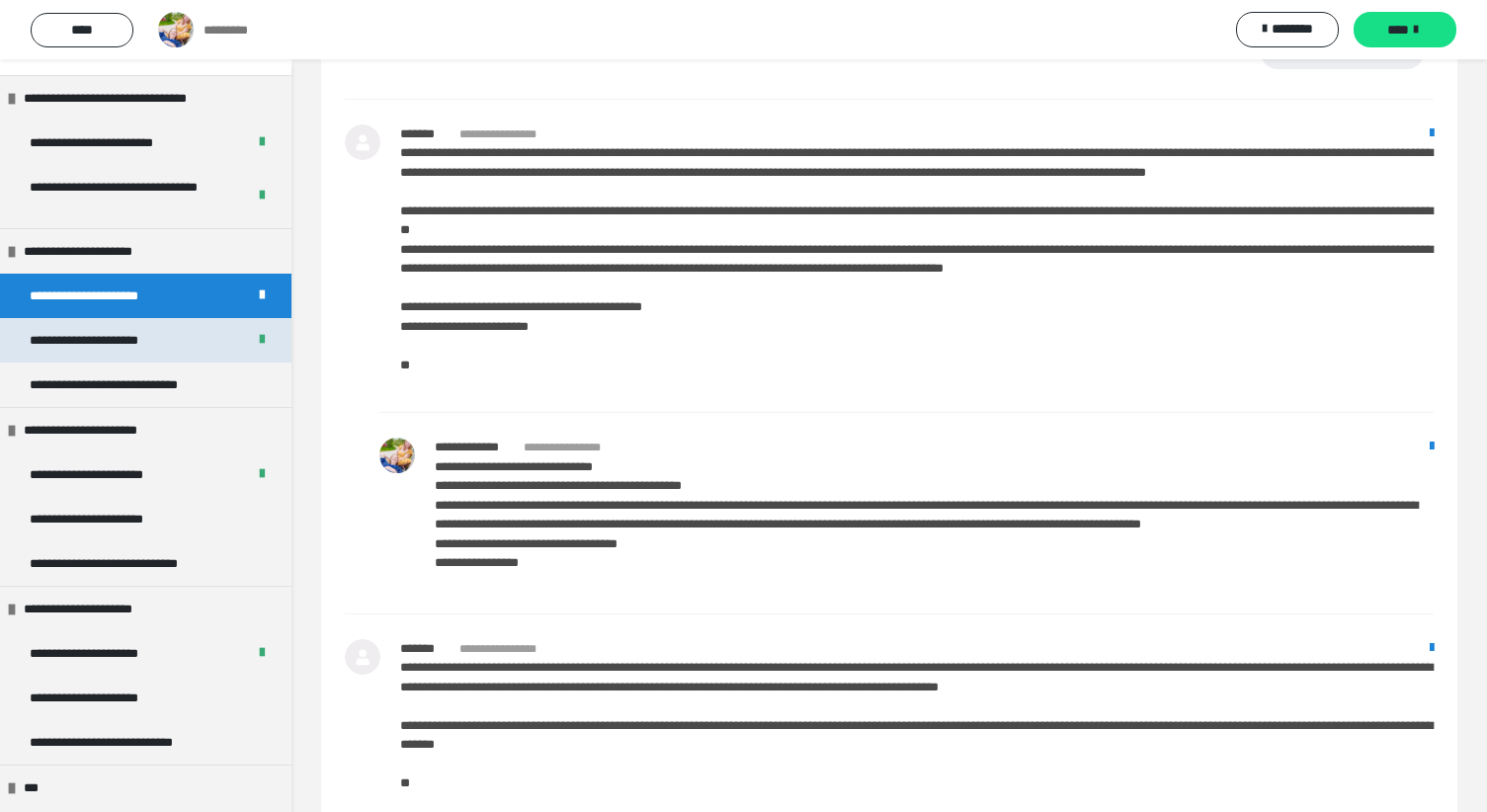 click on "**********" at bounding box center (106, 340) 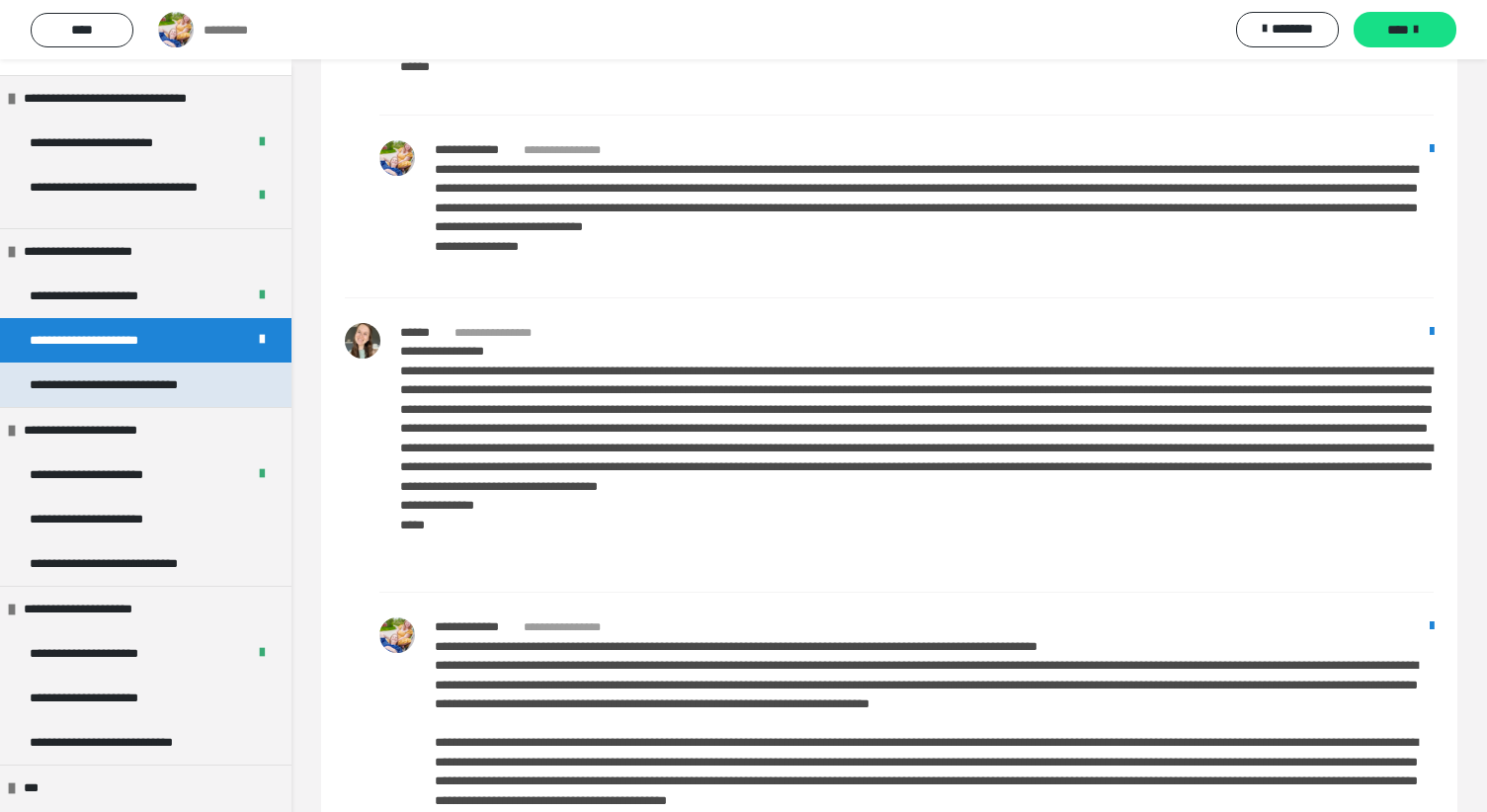 click on "**********" at bounding box center (127, 384) 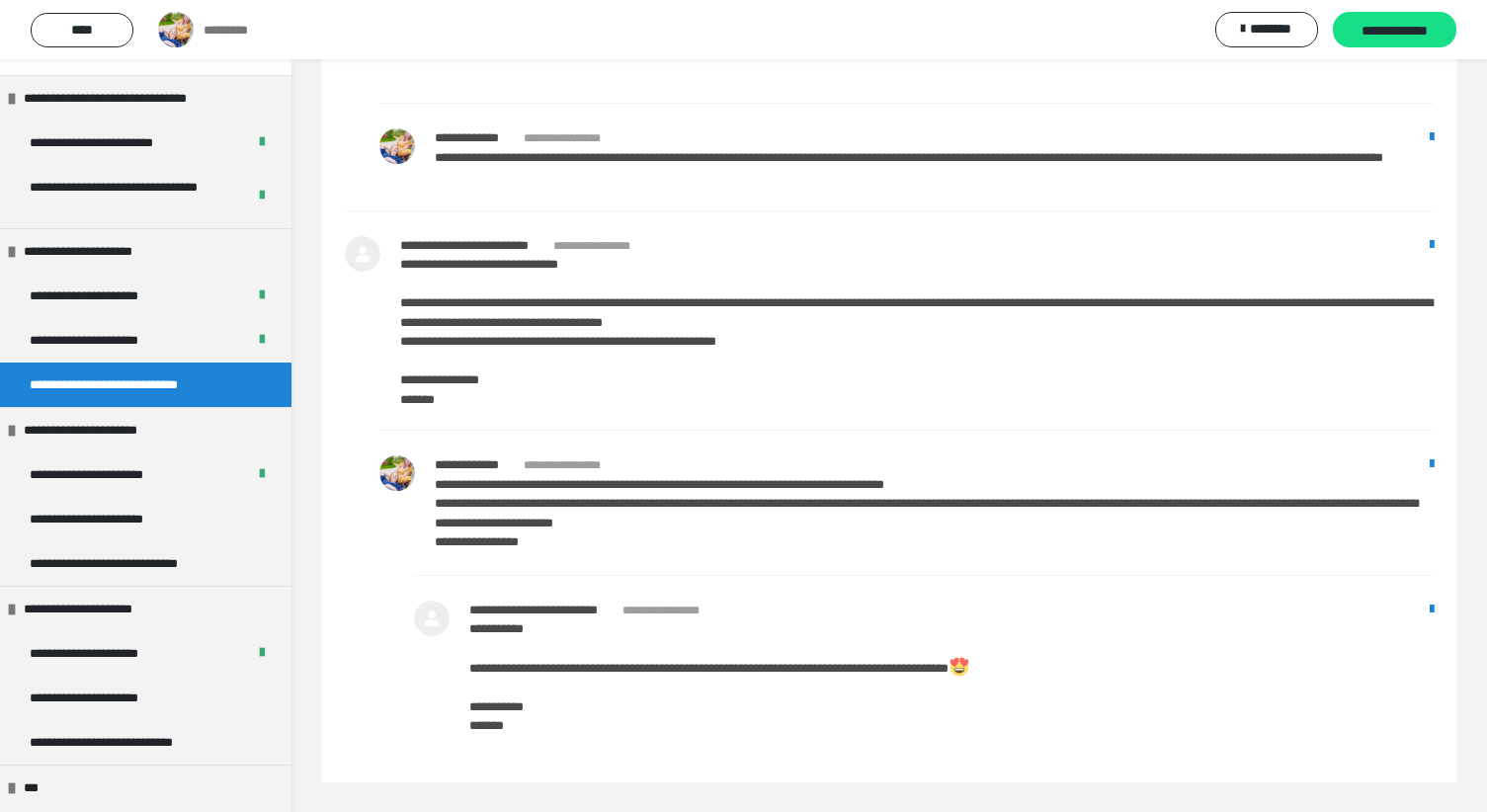 scroll, scrollTop: 1938, scrollLeft: 0, axis: vertical 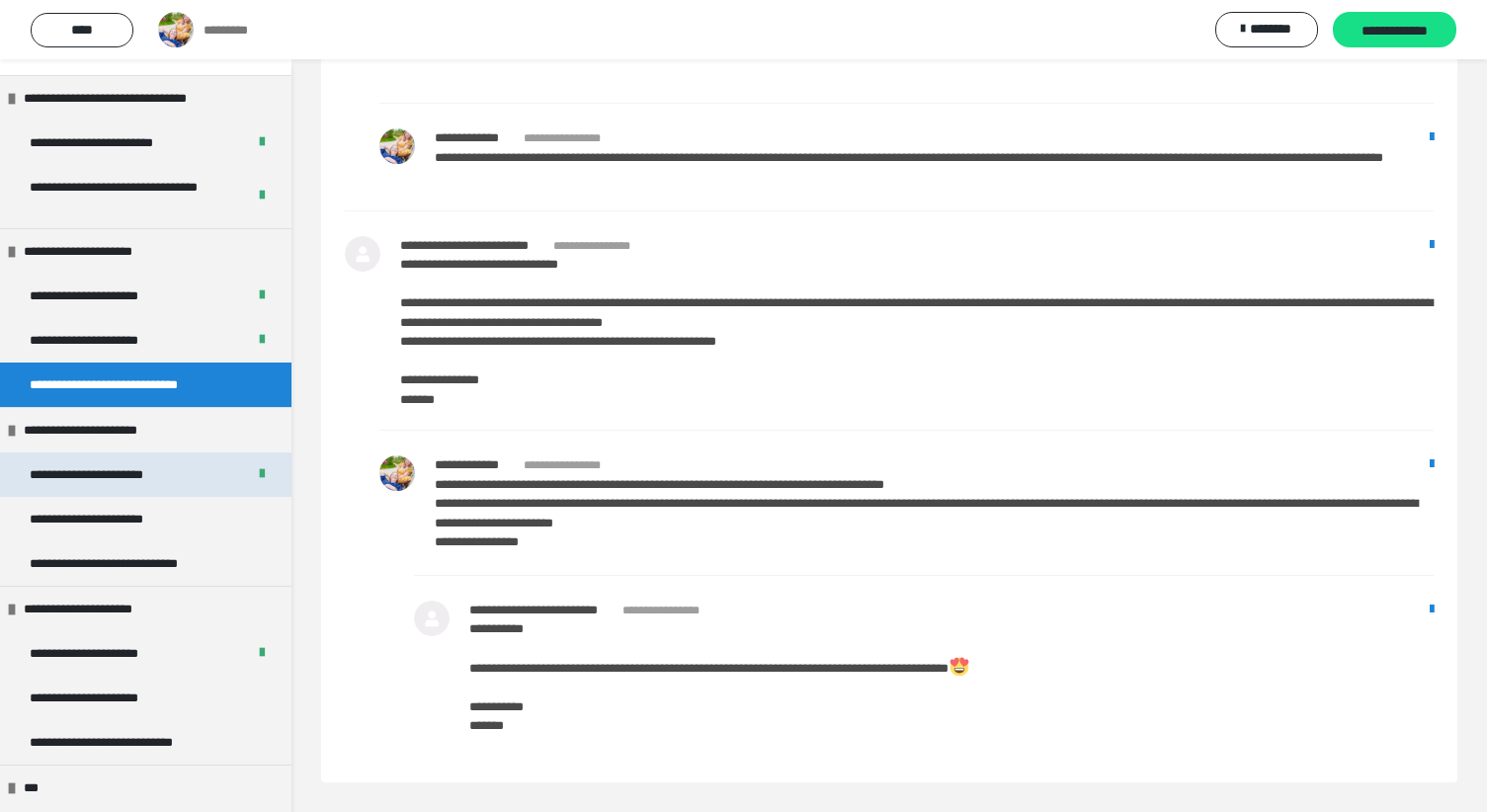 click on "**********" at bounding box center (101, 474) 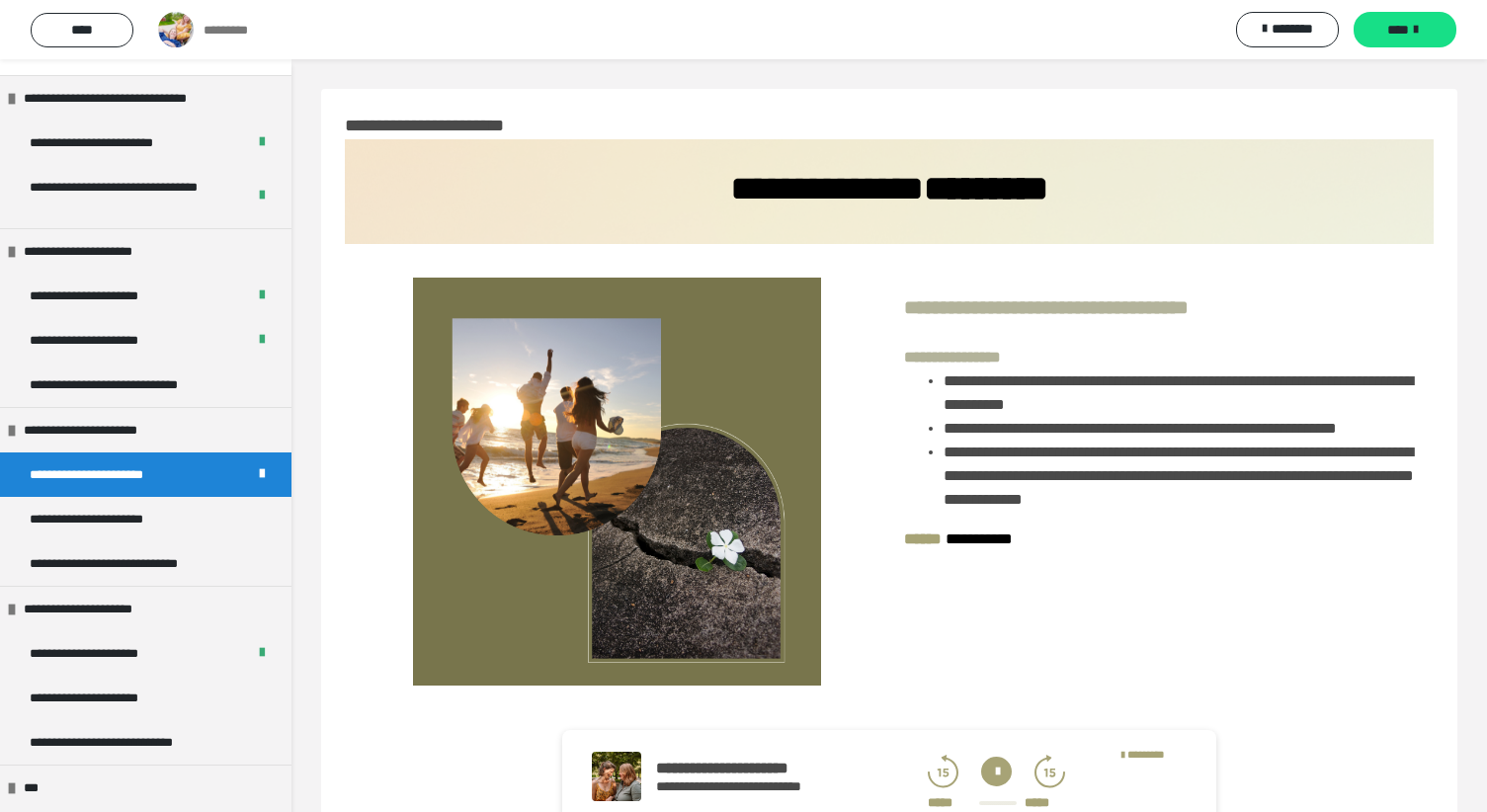 scroll, scrollTop: -1, scrollLeft: 0, axis: vertical 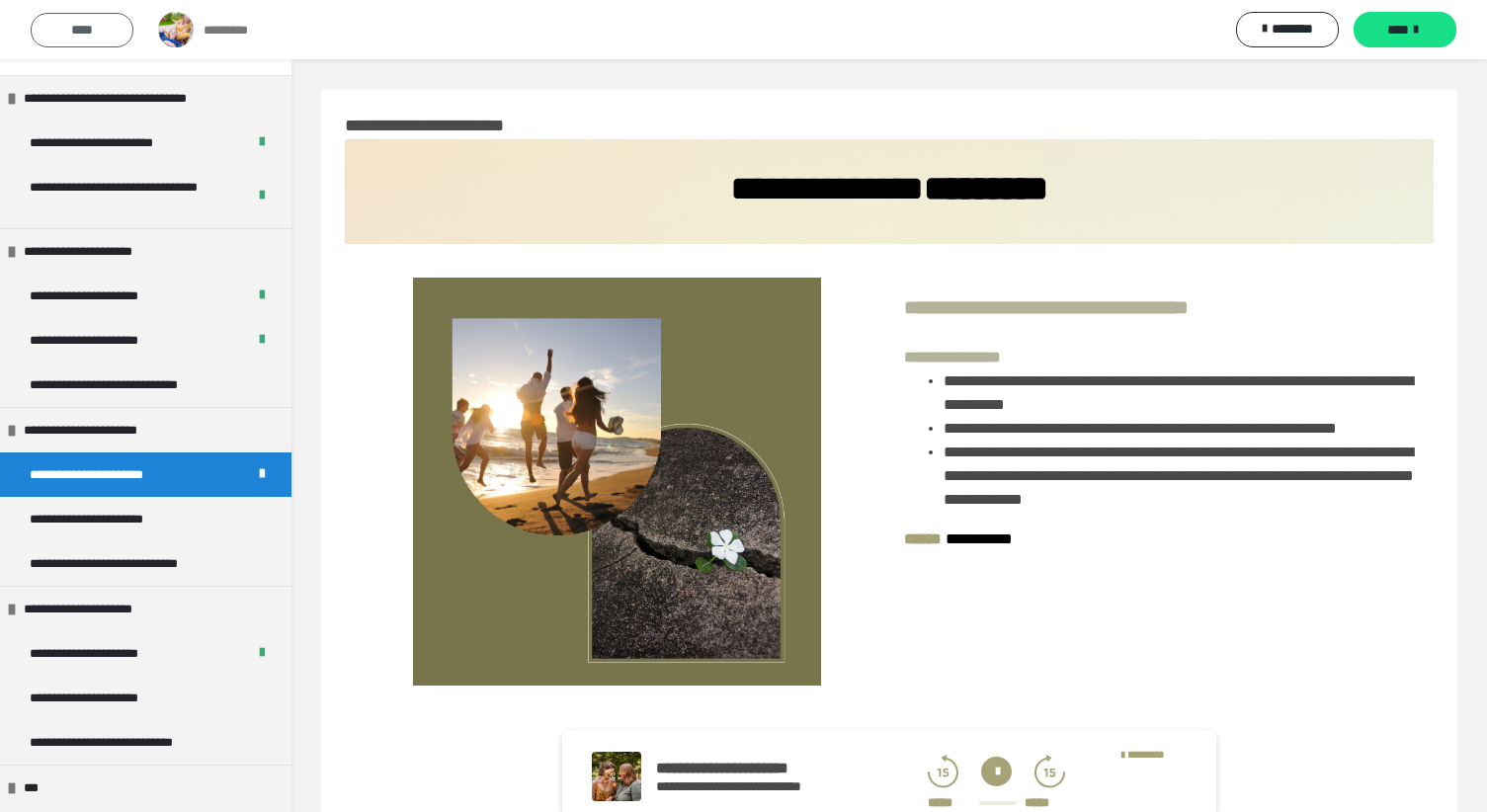 click on "****" at bounding box center [82, 30] 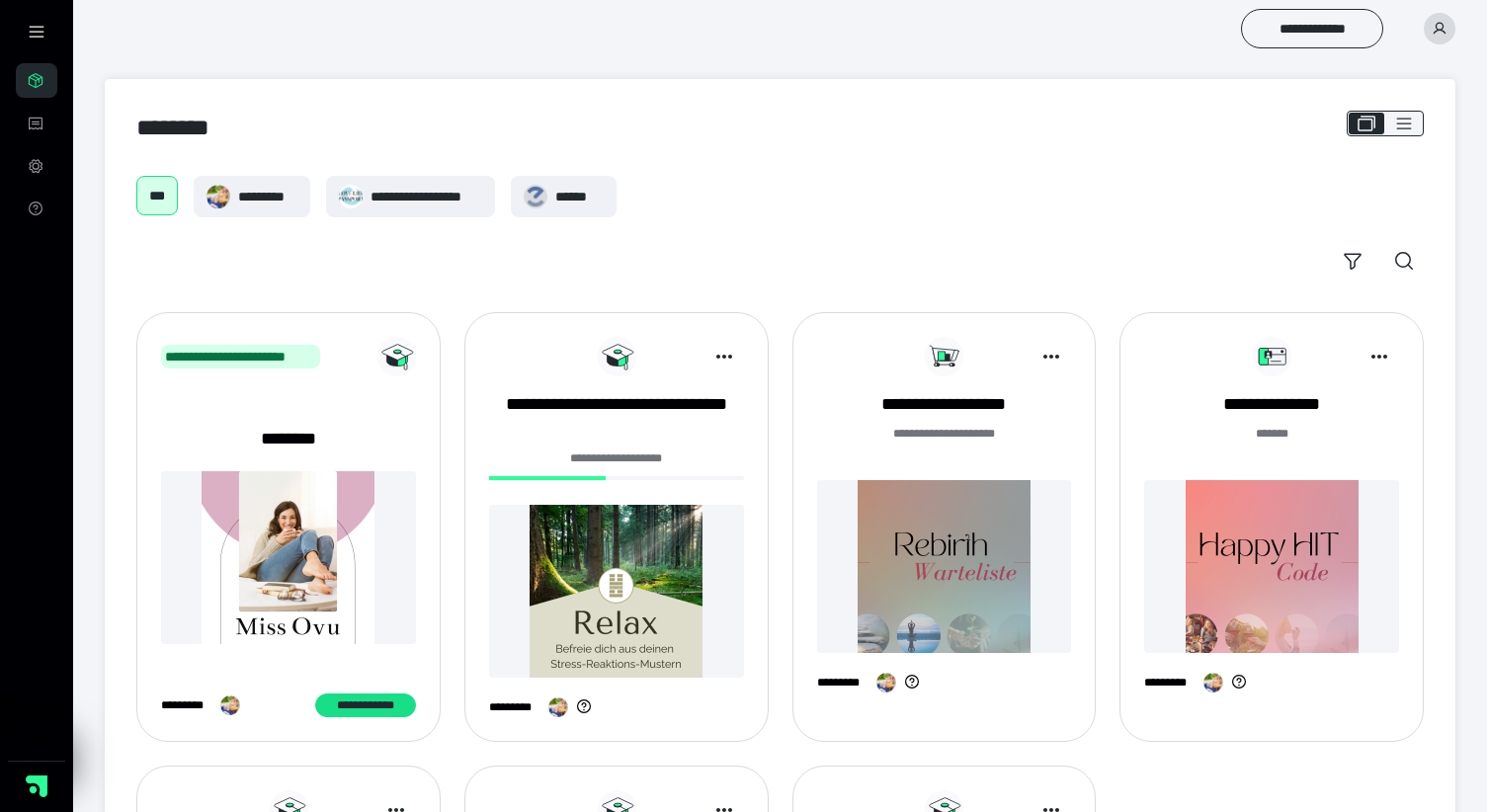 scroll, scrollTop: 0, scrollLeft: 0, axis: both 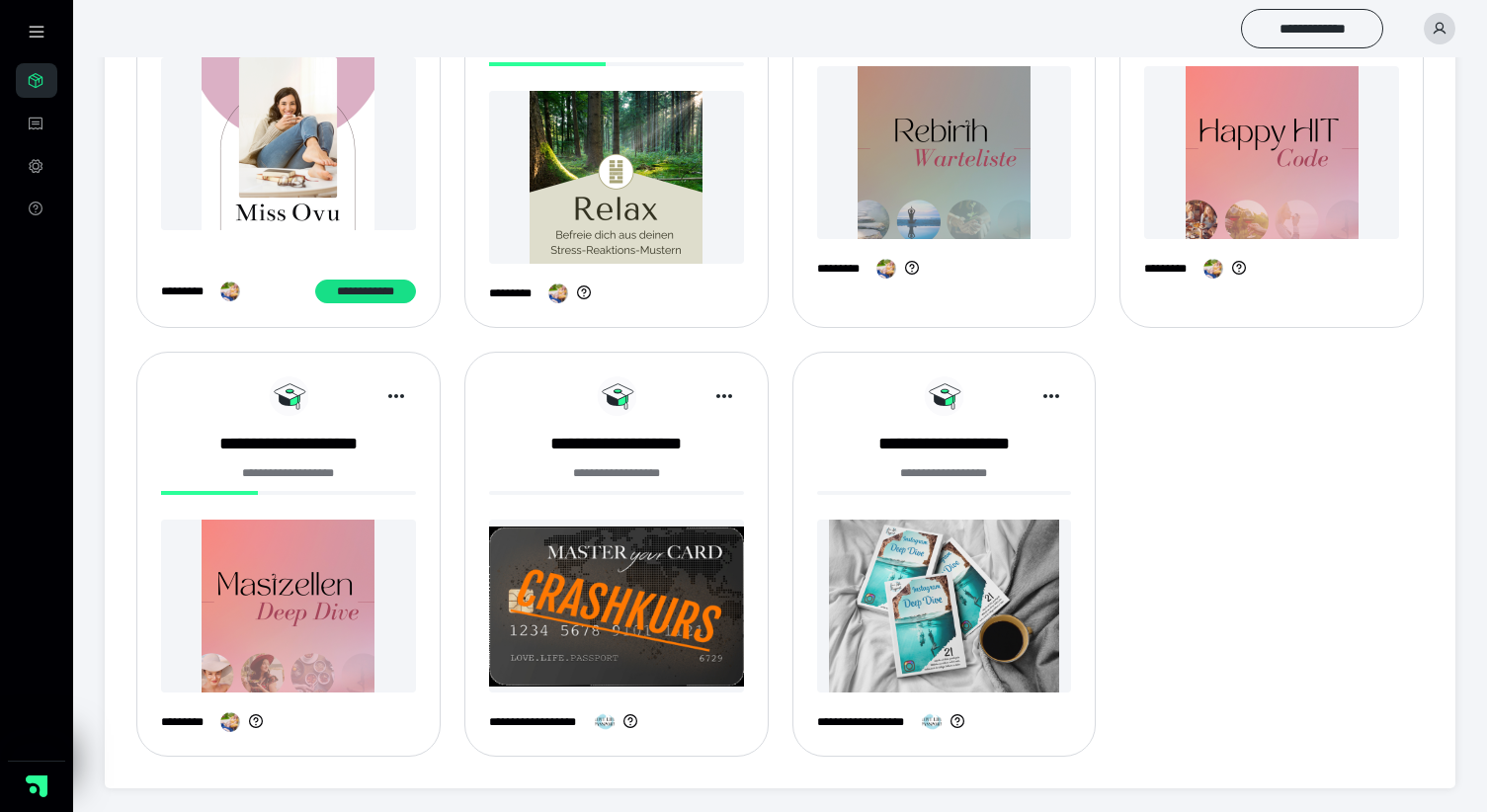 click at bounding box center [289, 606] 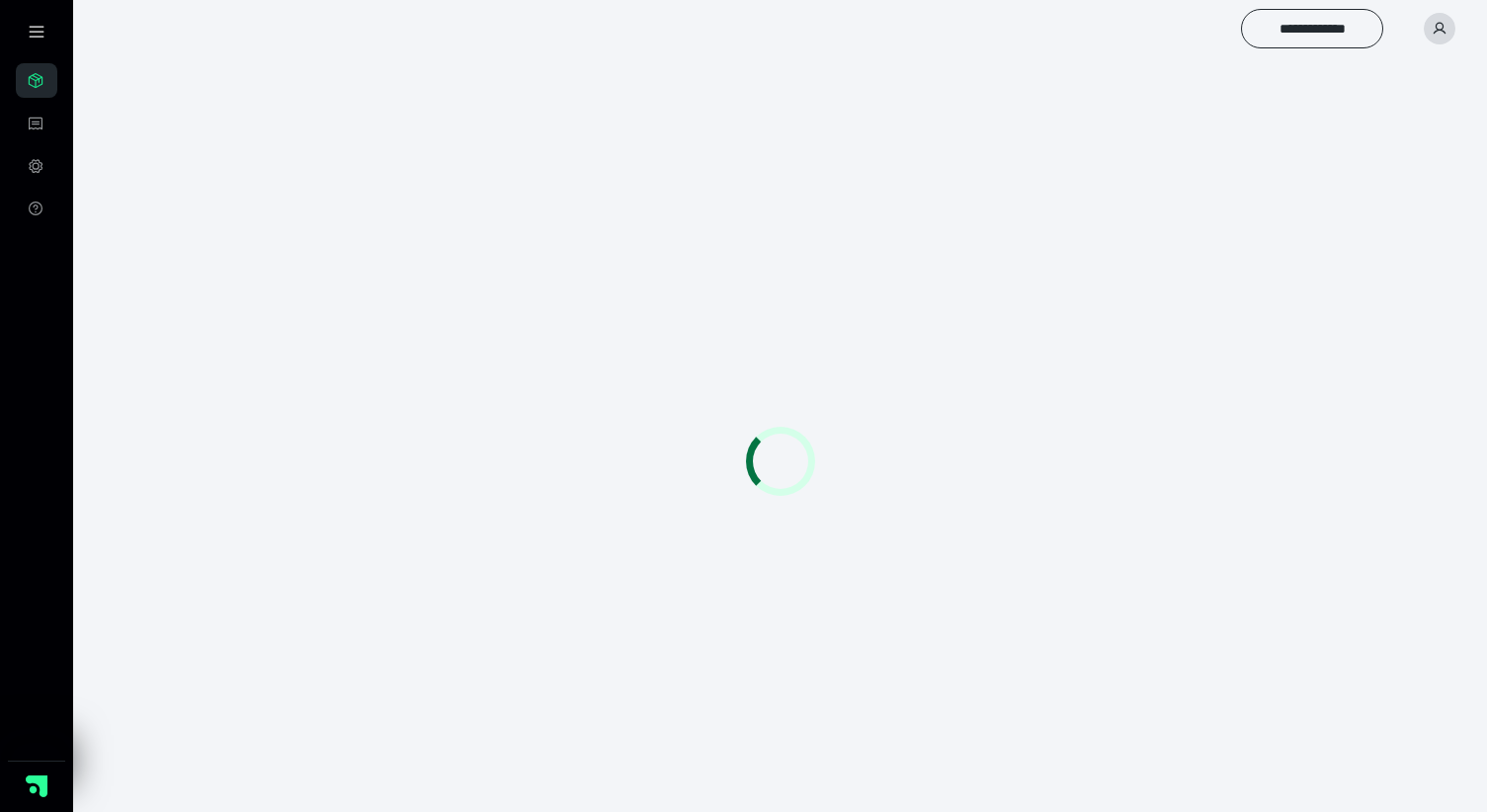 scroll, scrollTop: 0, scrollLeft: 0, axis: both 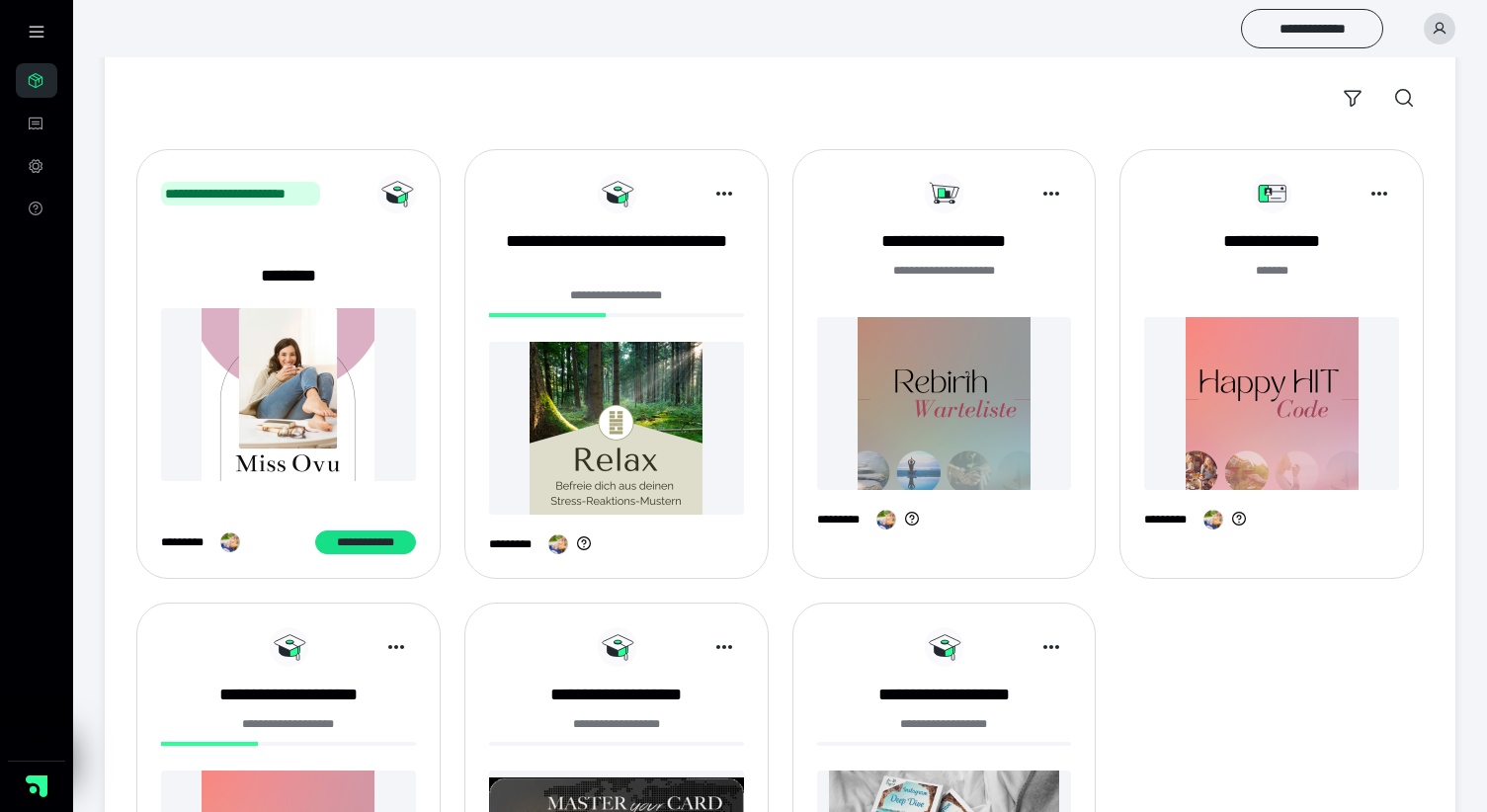 click on "**********" at bounding box center (780, 477) 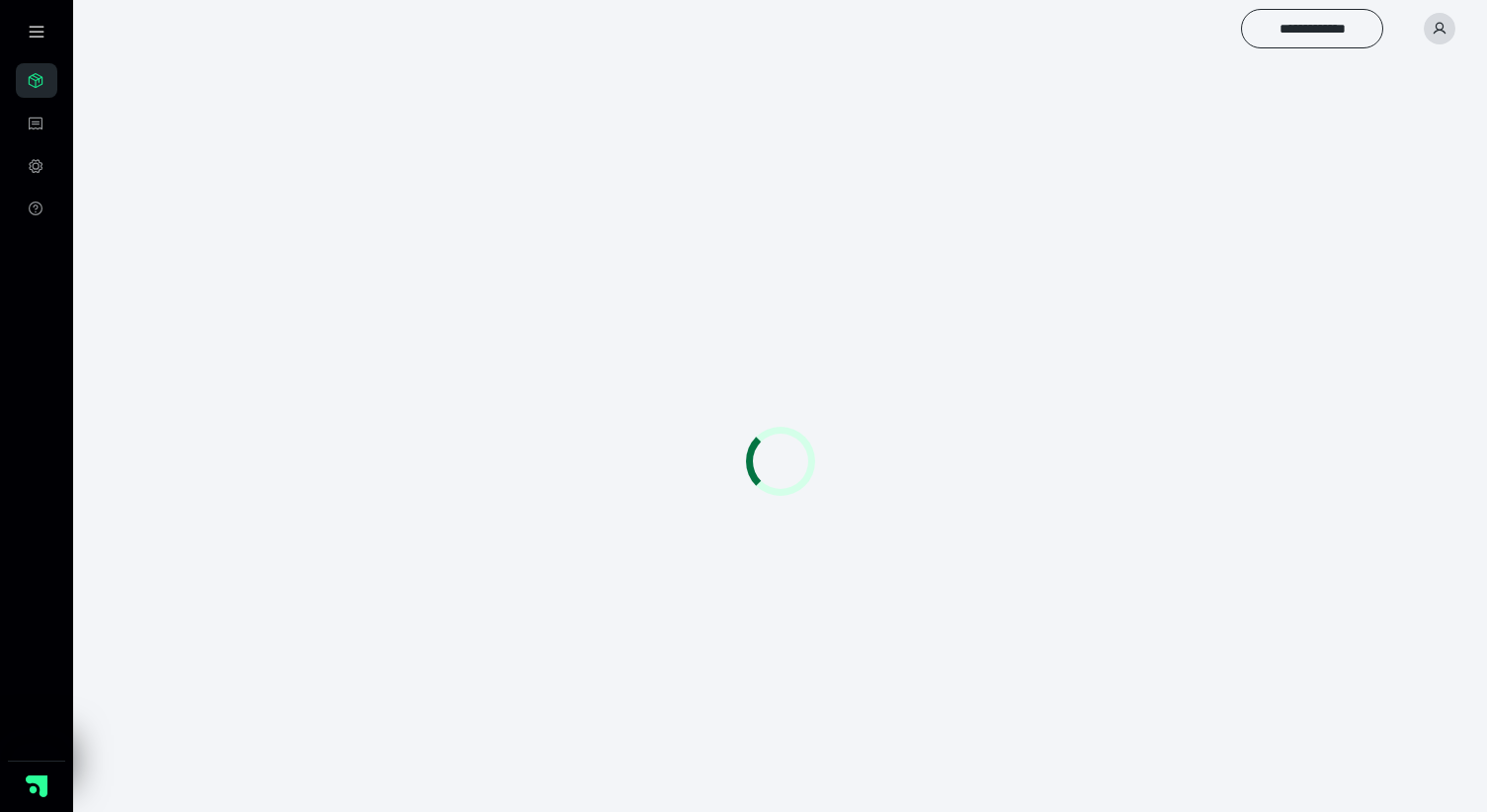 scroll, scrollTop: 0, scrollLeft: 0, axis: both 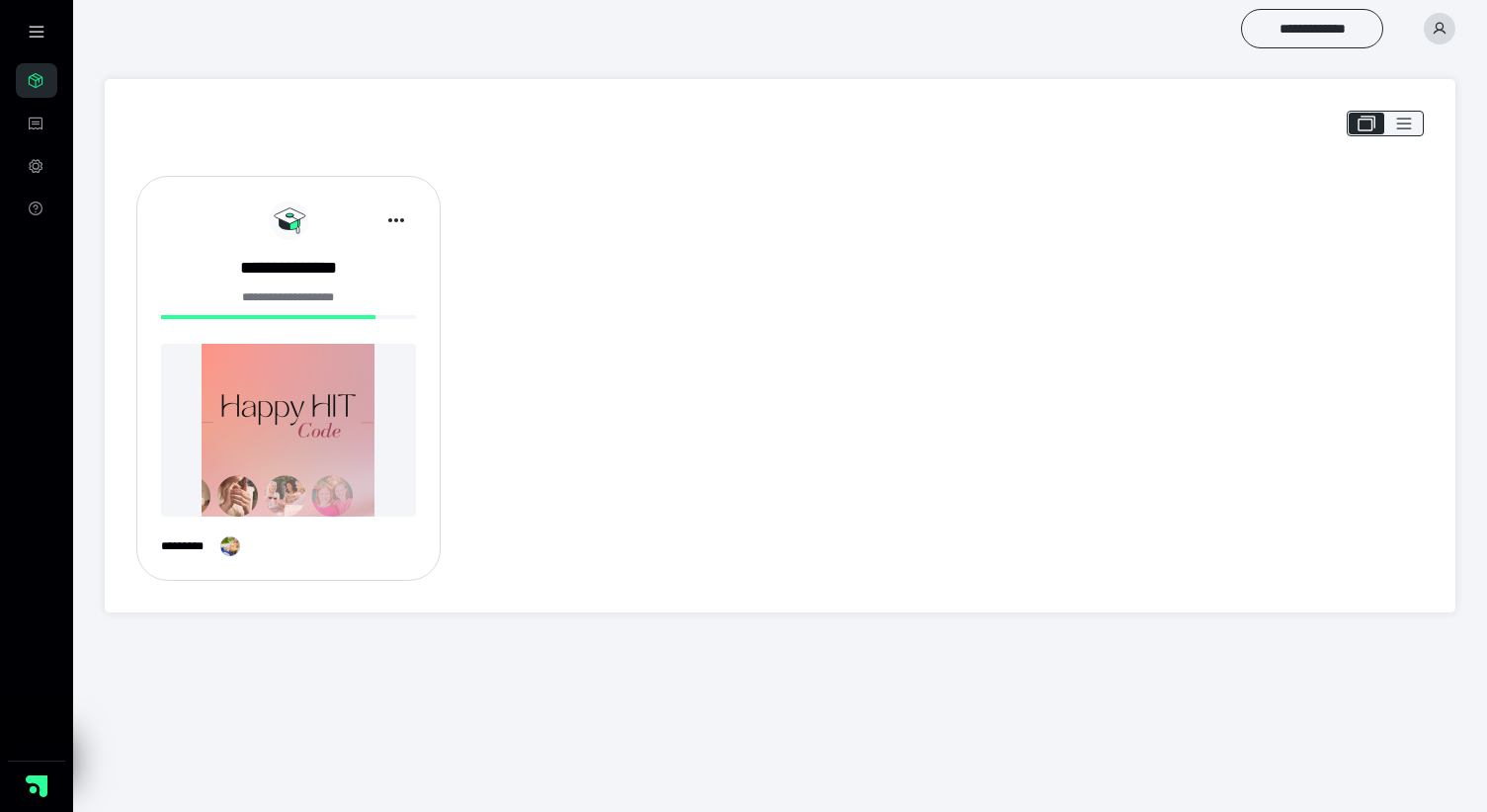 click at bounding box center (289, 430) 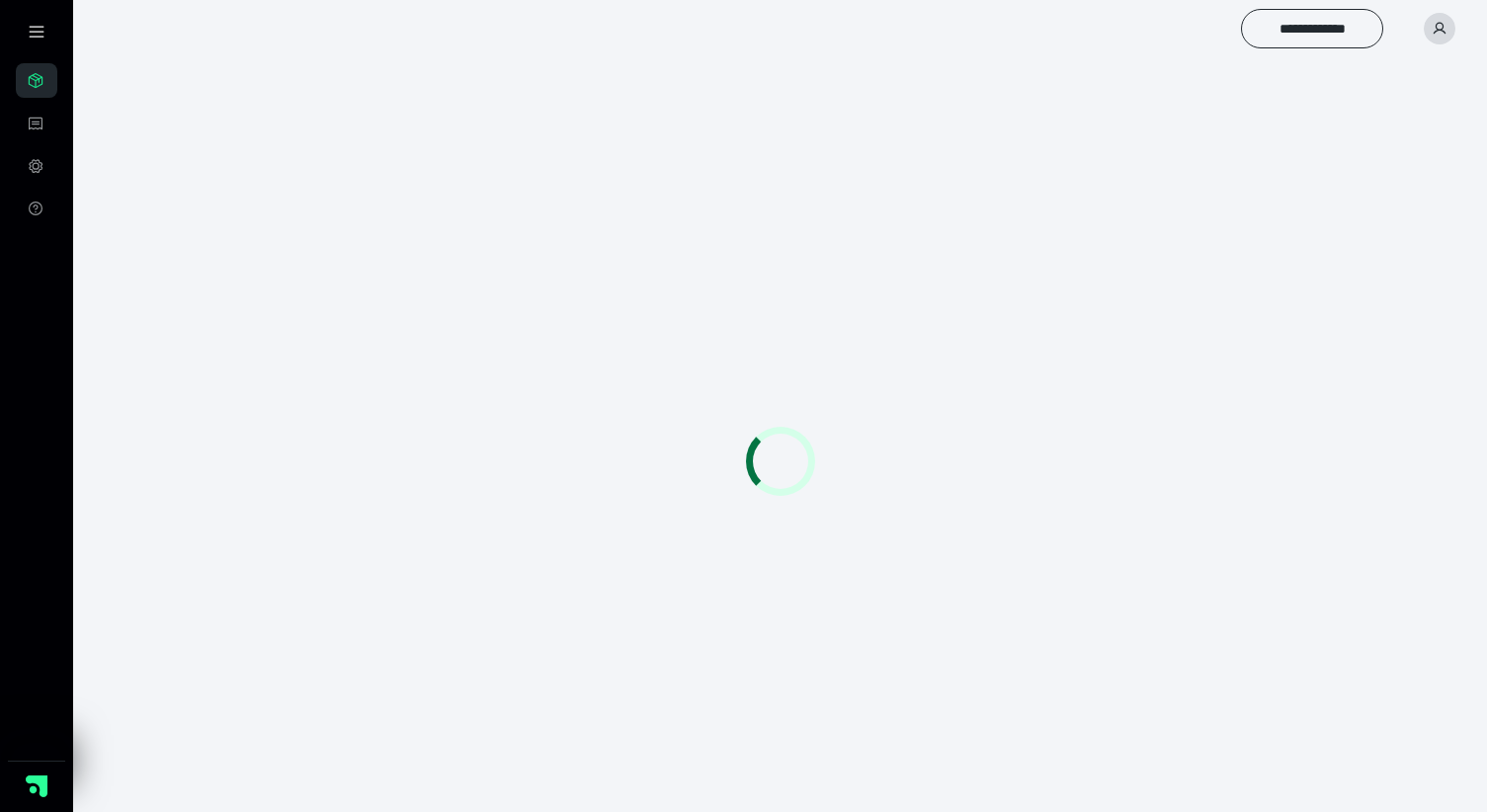 scroll, scrollTop: 0, scrollLeft: 0, axis: both 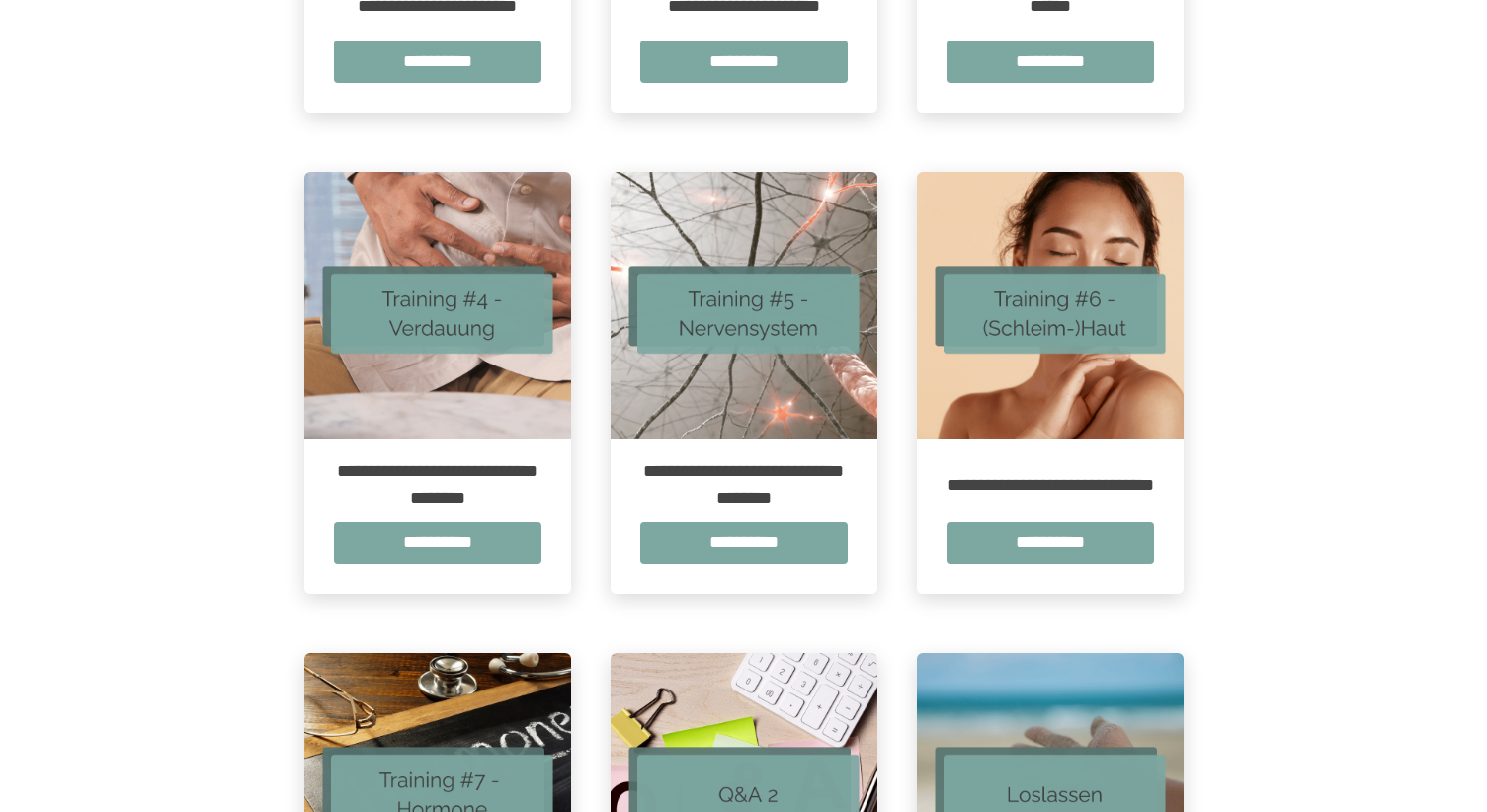 click at bounding box center [438, 305] 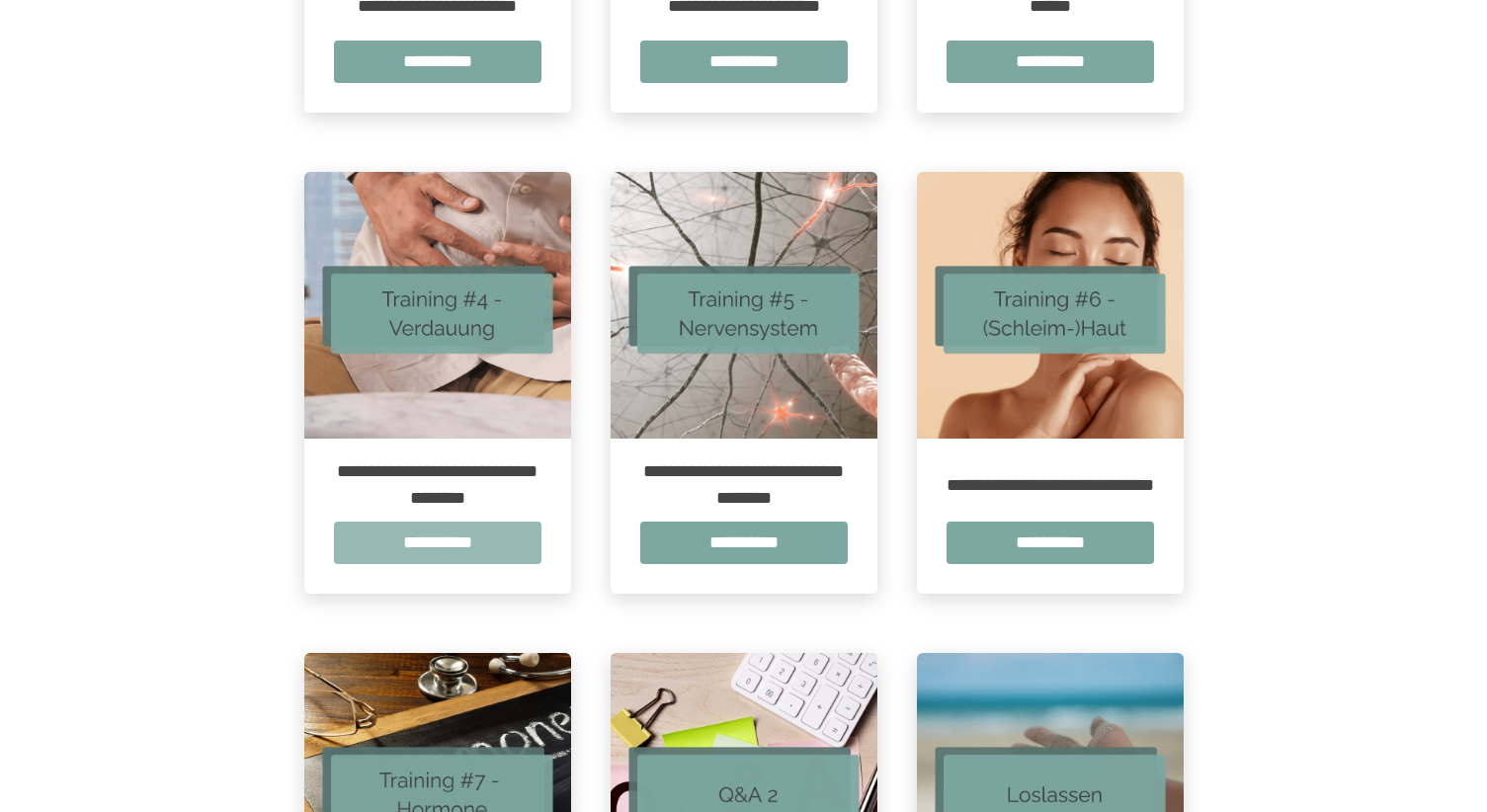 click on "**********" at bounding box center [438, 542] 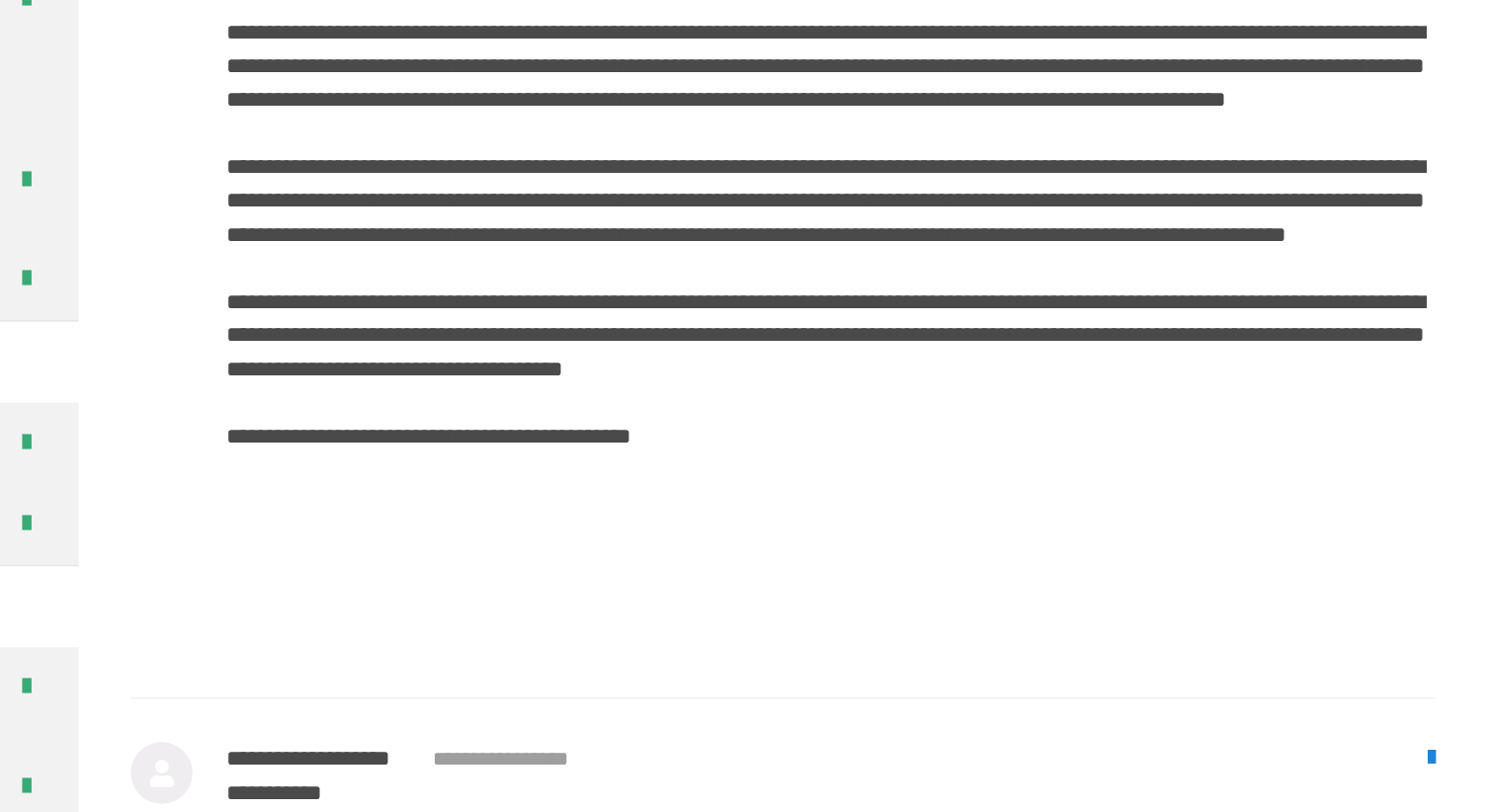 scroll, scrollTop: 2887, scrollLeft: 0, axis: vertical 